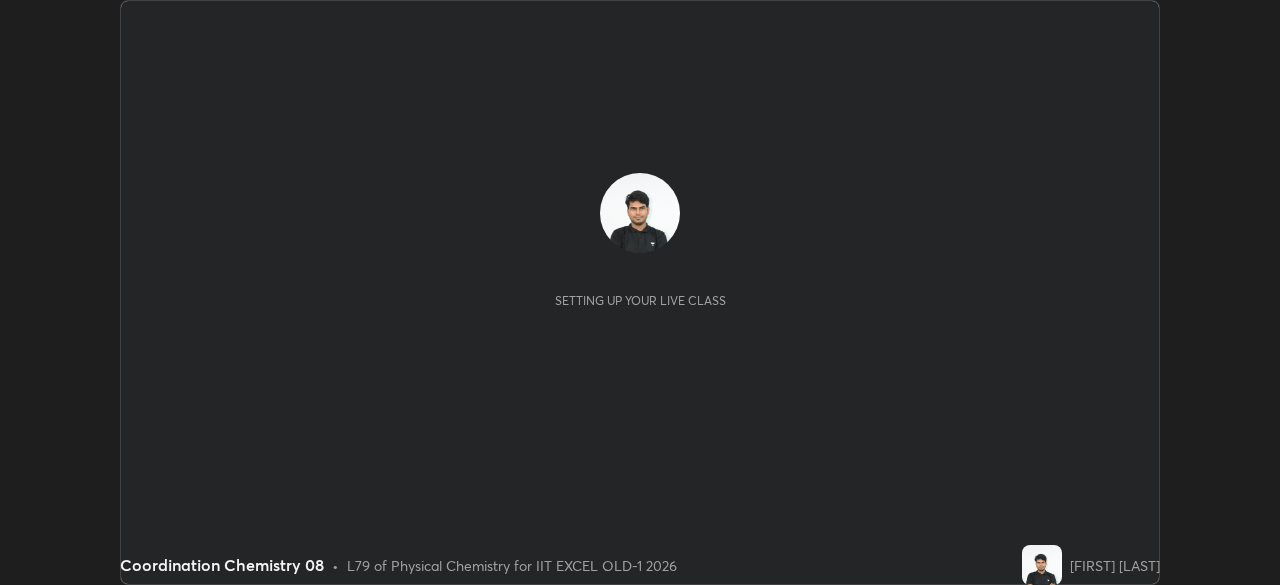 scroll, scrollTop: 0, scrollLeft: 0, axis: both 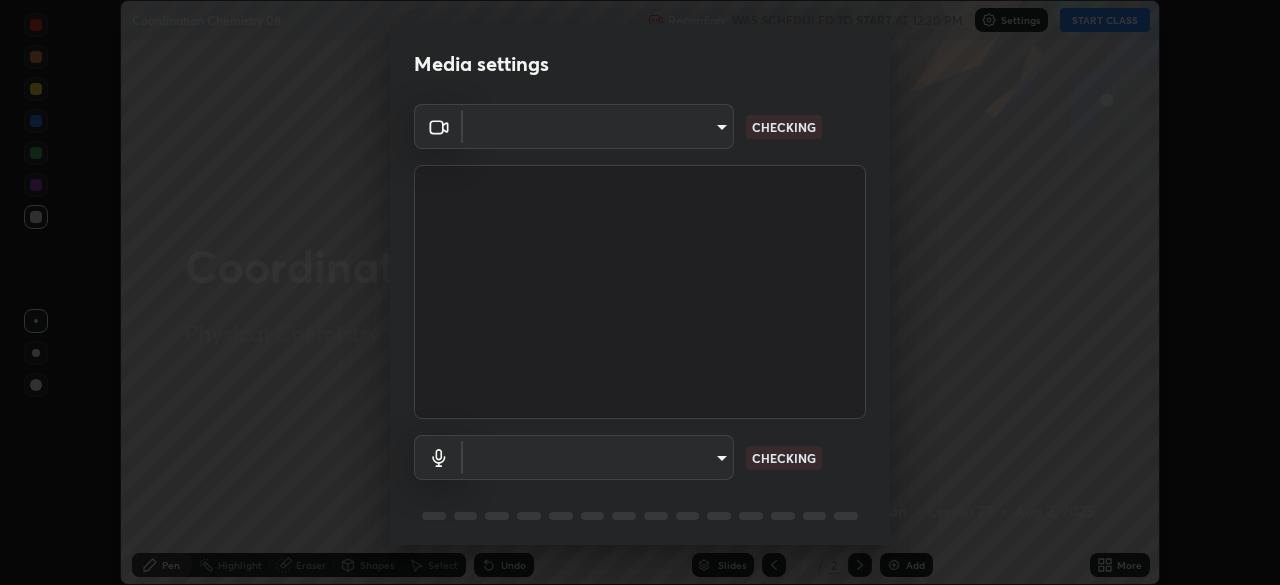 type on "a2c9e0304fea7a197325265949ed38064ec23766b16e4a4df4757bcf8ee53c87" 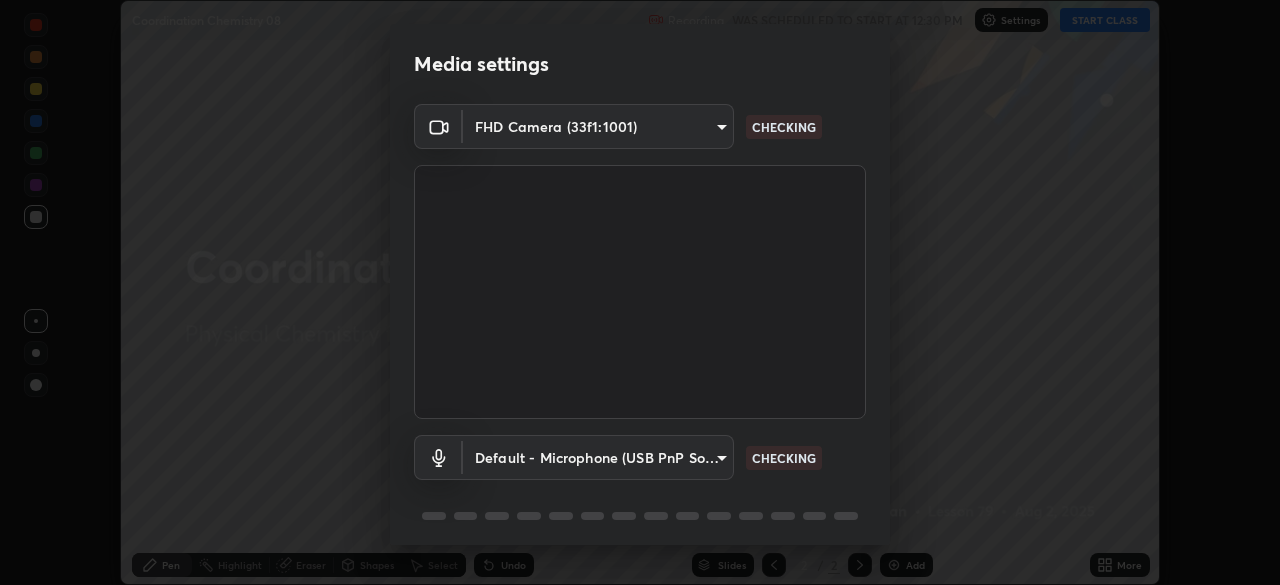 click on "Erase all Coordination Chemistry 08 Recording WAS SCHEDULED TO START AT  12:30 PM Settings START CLASS Setting up your live class Coordination Chemistry 08 • L79 of Physical Chemistry for IIT EXCEL OLD-1 2026 [FIRST] [LAST] Pen Highlight Eraser Shapes Select Undo Slides 2 / 2 Add More No doubts shared Encourage your learners to ask a doubt for better clarity Report an issue Reason for reporting Buffering Chat not working Audio - Video sync issue Educator video quality low ​ Attach an image Report Media settings FHD Camera (33f1:1001) a2c9e0304fea7a197325265949ed38064ec23766b16e4a4df4757bcf8ee53c87 CHECKING Default - Microphone (USB PnP Sound Device) default CHECKING 1 / 5 Next" at bounding box center (640, 292) 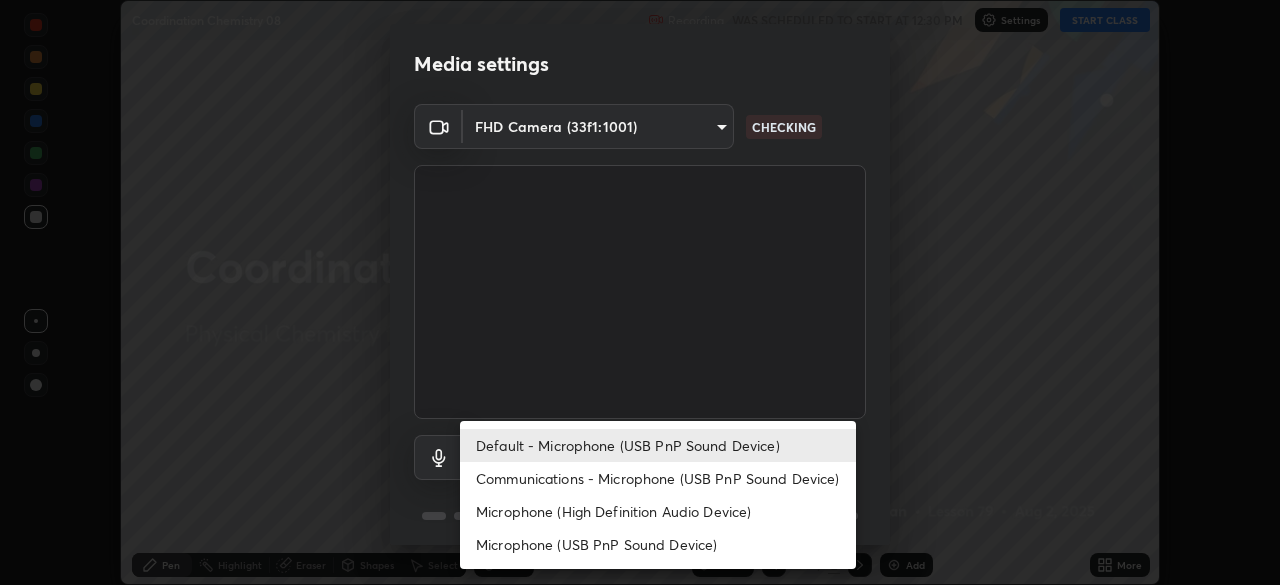 click on "Communications - Microphone (USB PnP Sound Device)" at bounding box center [658, 478] 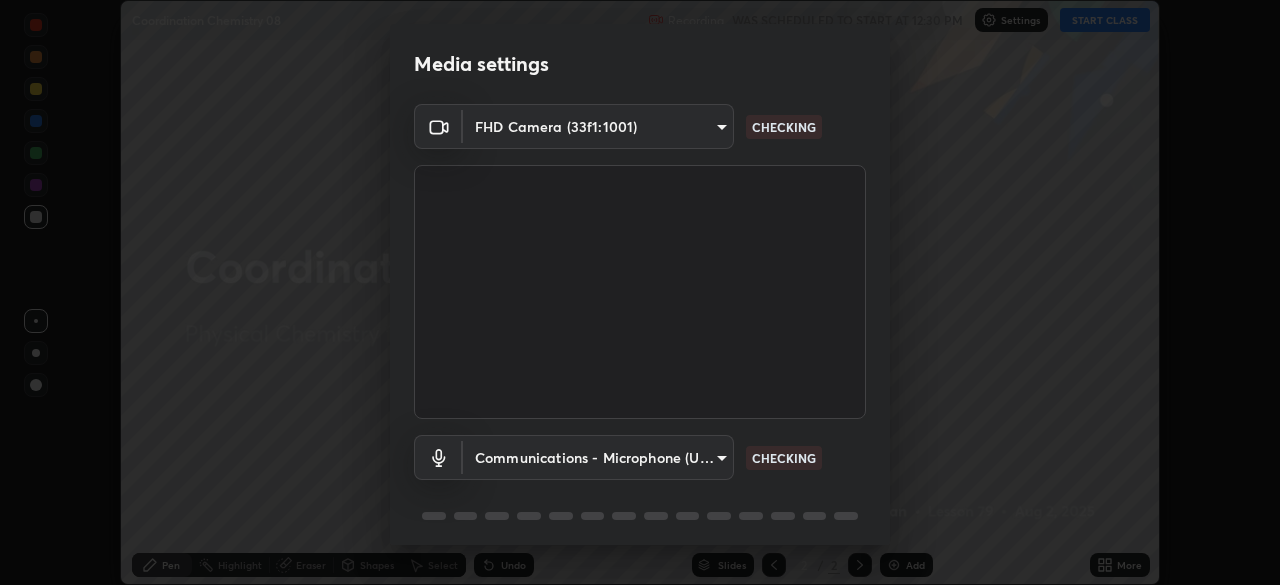 click on "Erase all Coordination Chemistry 08 Recording WAS SCHEDULED TO START AT  12:30 PM Settings START CLASS Setting up your live class Coordination Chemistry 08 • L79 of Physical Chemistry for IIT EXCEL OLD-1 2026 [FIRST] [LAST] Pen Highlight Eraser Shapes Select Undo Slides 2 / 2 Add More No doubts shared Encourage your learners to ask a doubt for better clarity Report an issue Reason for reporting Buffering Chat not working Audio - Video sync issue Educator video quality low ​ Attach an image Report Media settings FHD Camera (33f1:1001) a2c9e0304fea7a197325265949ed38064ec23766b16e4a4df4757bcf8ee53c87 CHECKING Communications - Microphone (USB PnP Sound Device) communications CHECKING 1 / 5 Next Default - Microphone (USB PnP Sound Device) Communications - Microphone (USB PnP Sound Device) Microphone (High Definition Audio Device) Microphone (USB PnP Sound Device)" at bounding box center [640, 292] 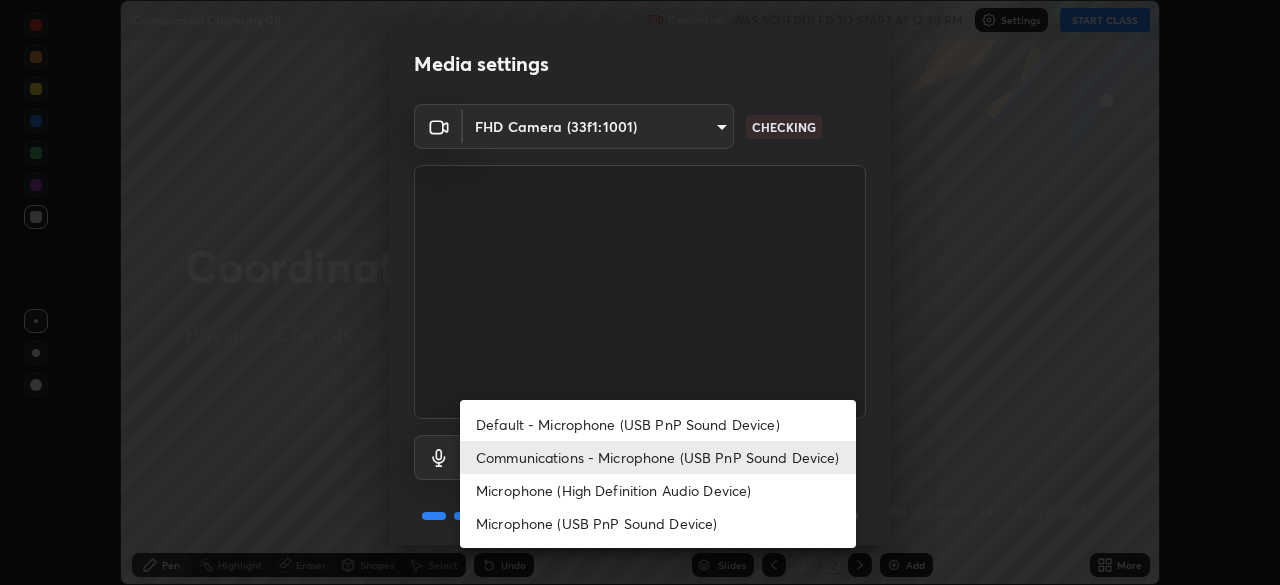 click on "Default - Microphone (USB PnP Sound Device)" at bounding box center (658, 424) 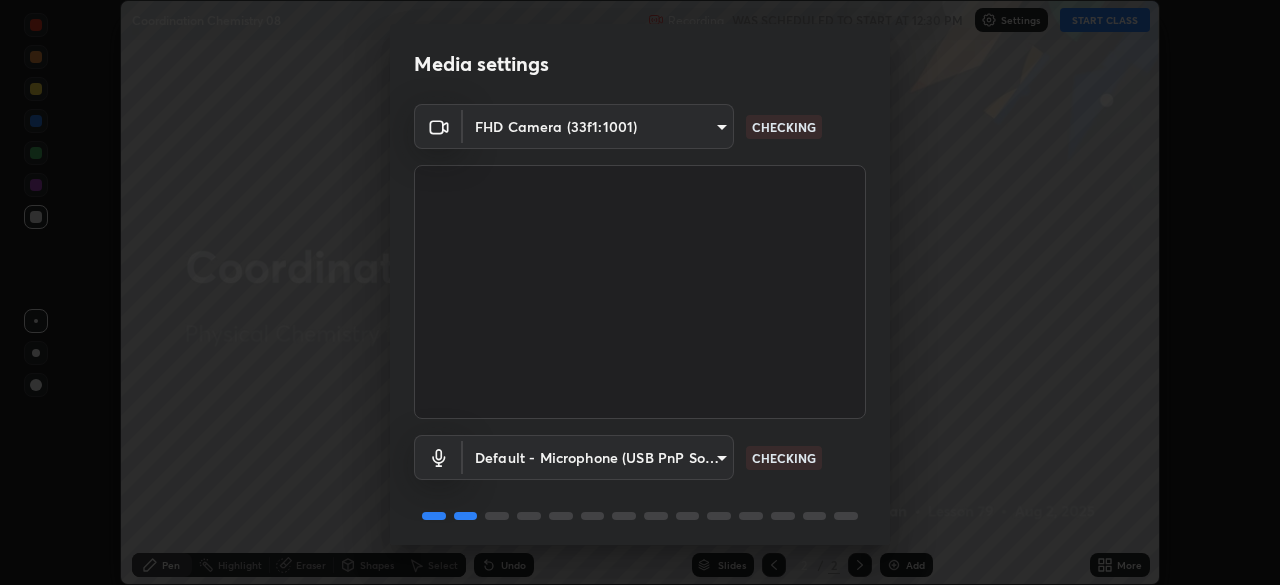 scroll, scrollTop: 71, scrollLeft: 0, axis: vertical 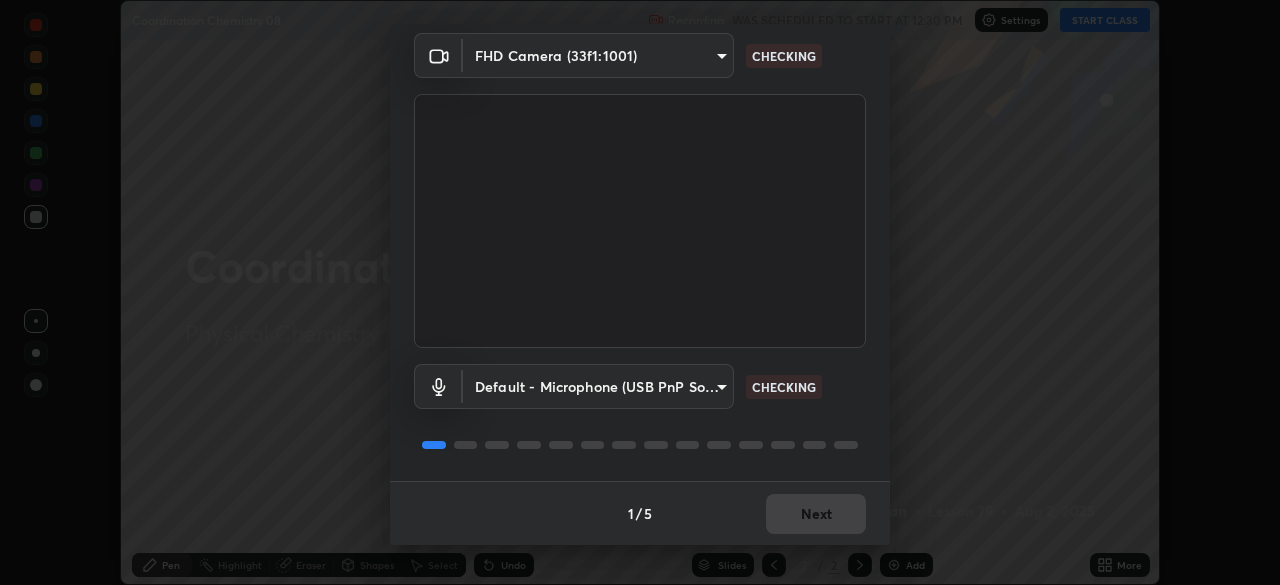 click on "1 / 5 Next" at bounding box center [640, 513] 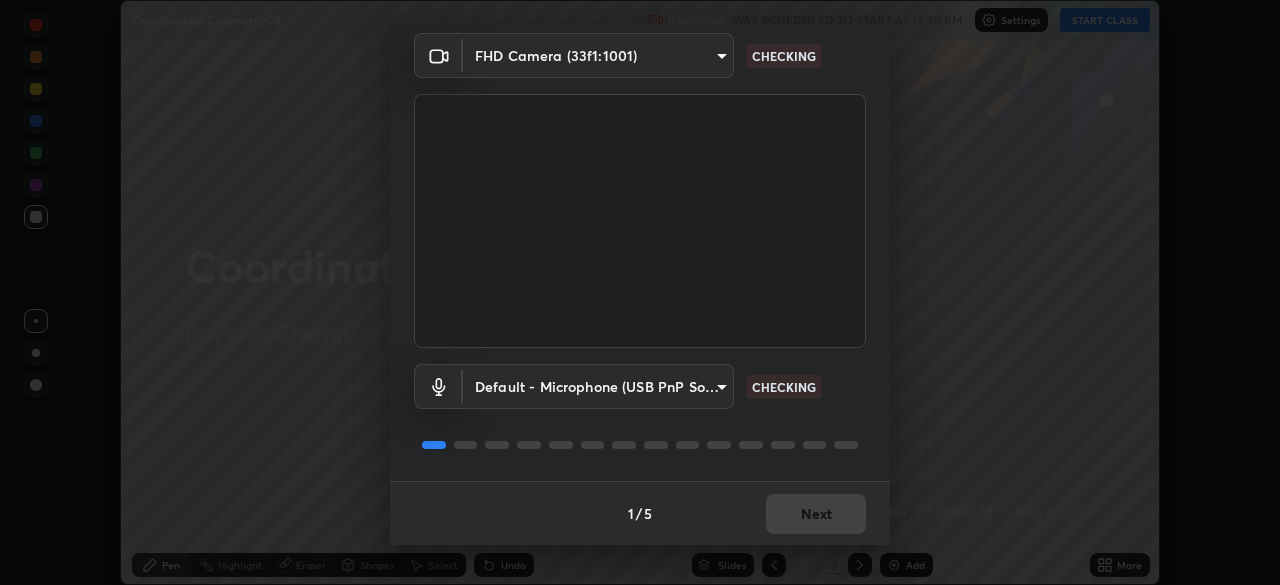 click on "1 / 5 Next" at bounding box center (640, 513) 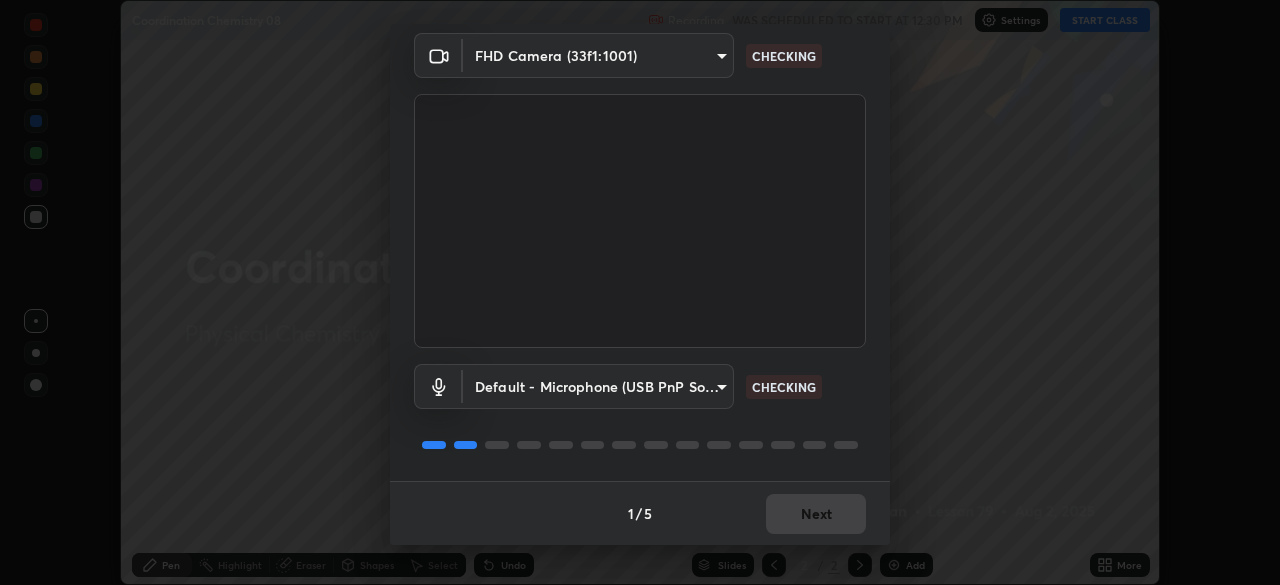 click on "1 / 5 Next" at bounding box center [640, 513] 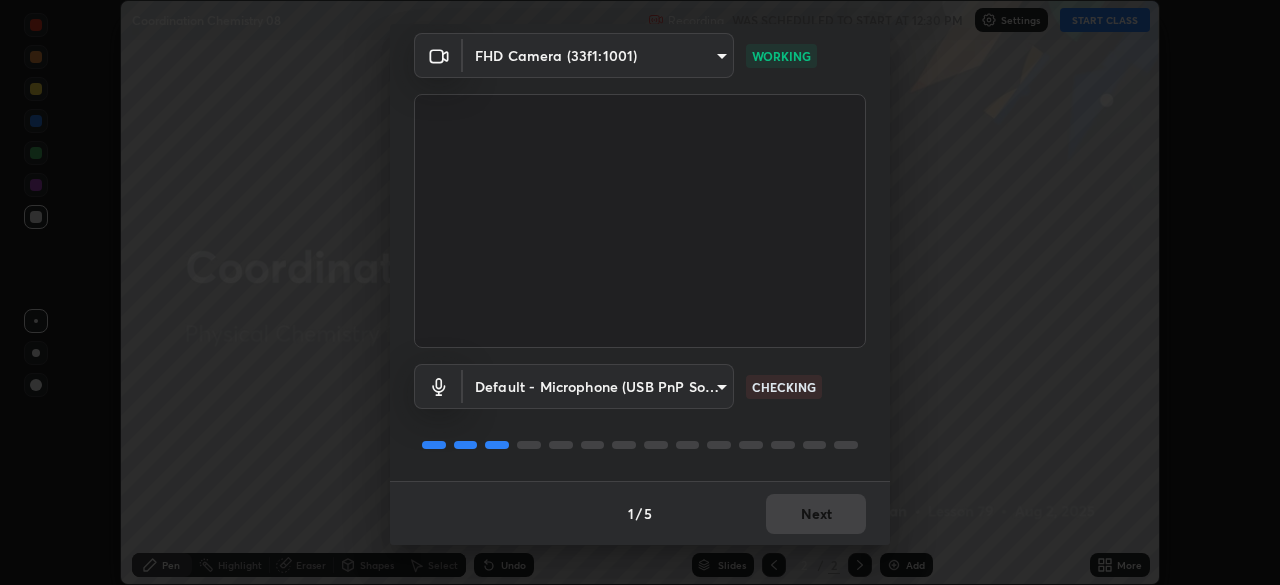 click on "1 / 5 Next" at bounding box center [640, 513] 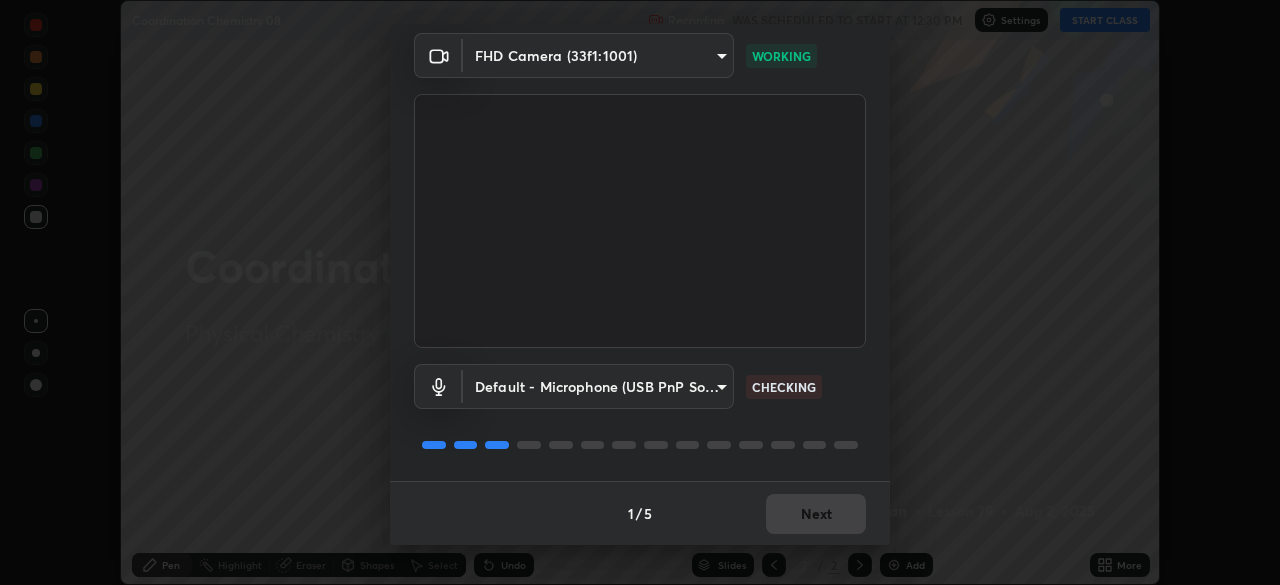 click on "Next" at bounding box center (816, 514) 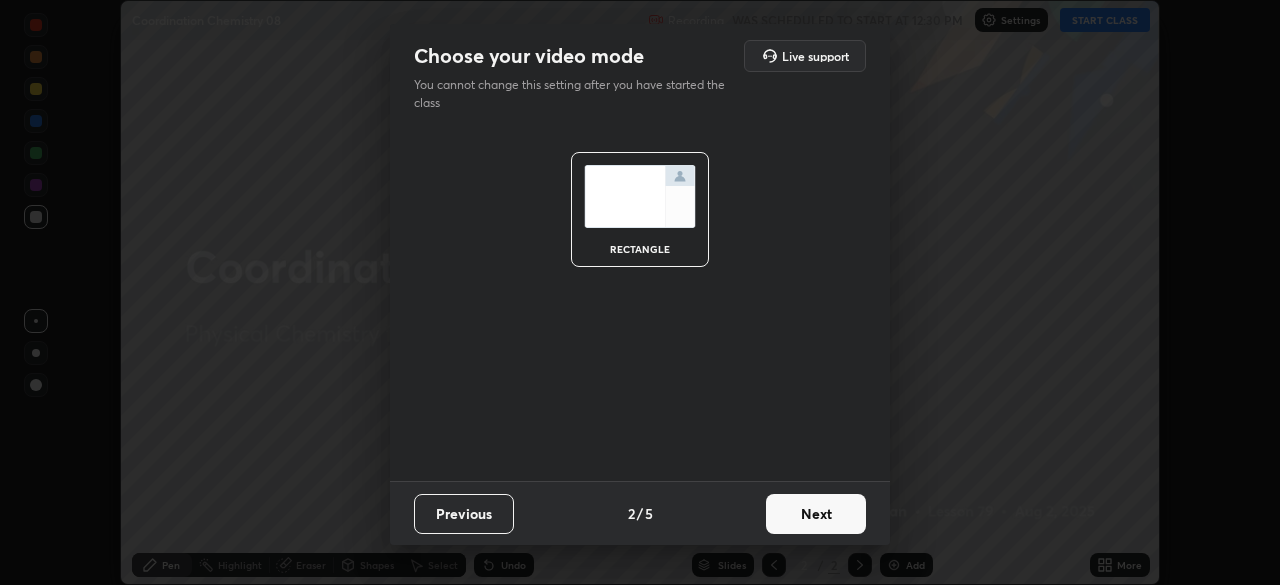 scroll, scrollTop: 0, scrollLeft: 0, axis: both 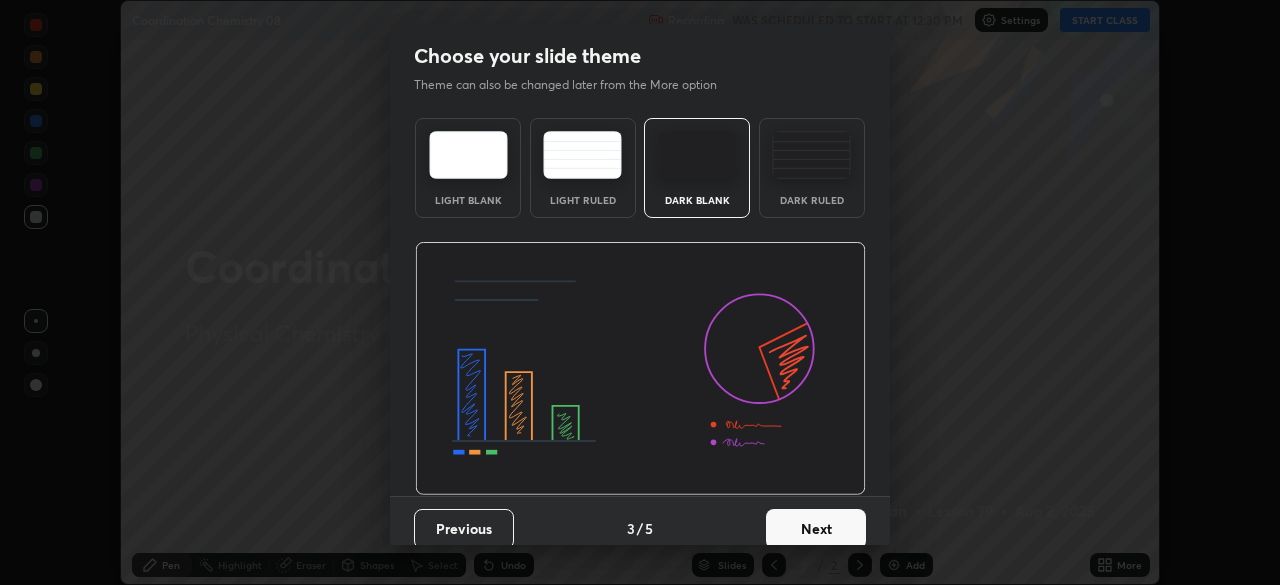 click on "Next" at bounding box center [816, 529] 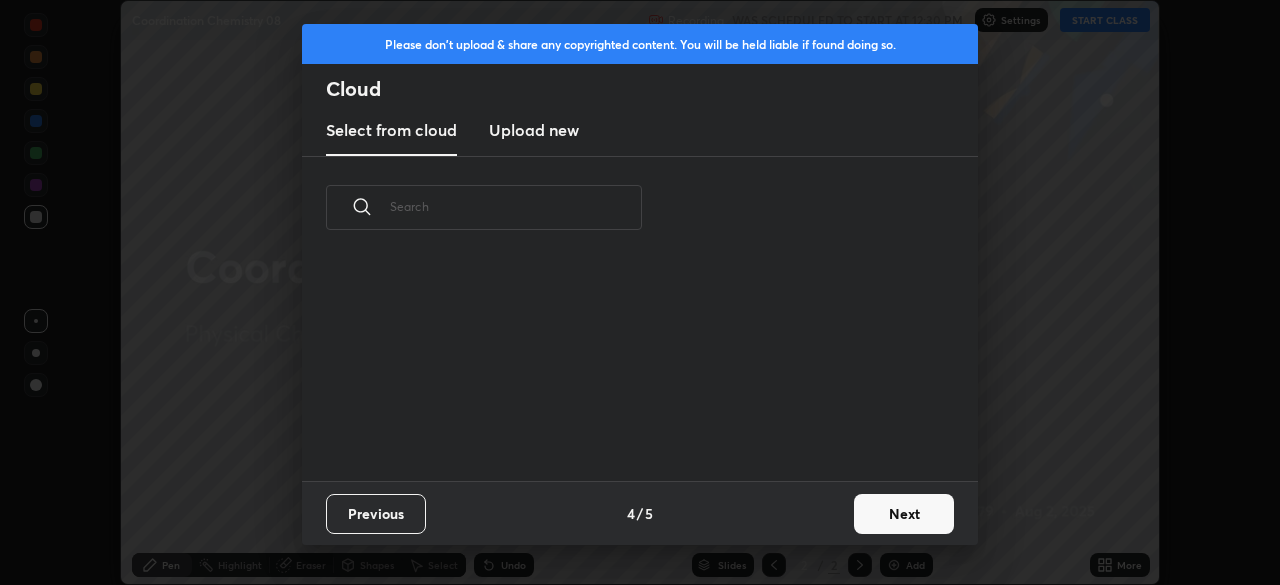 click on "Next" at bounding box center (904, 514) 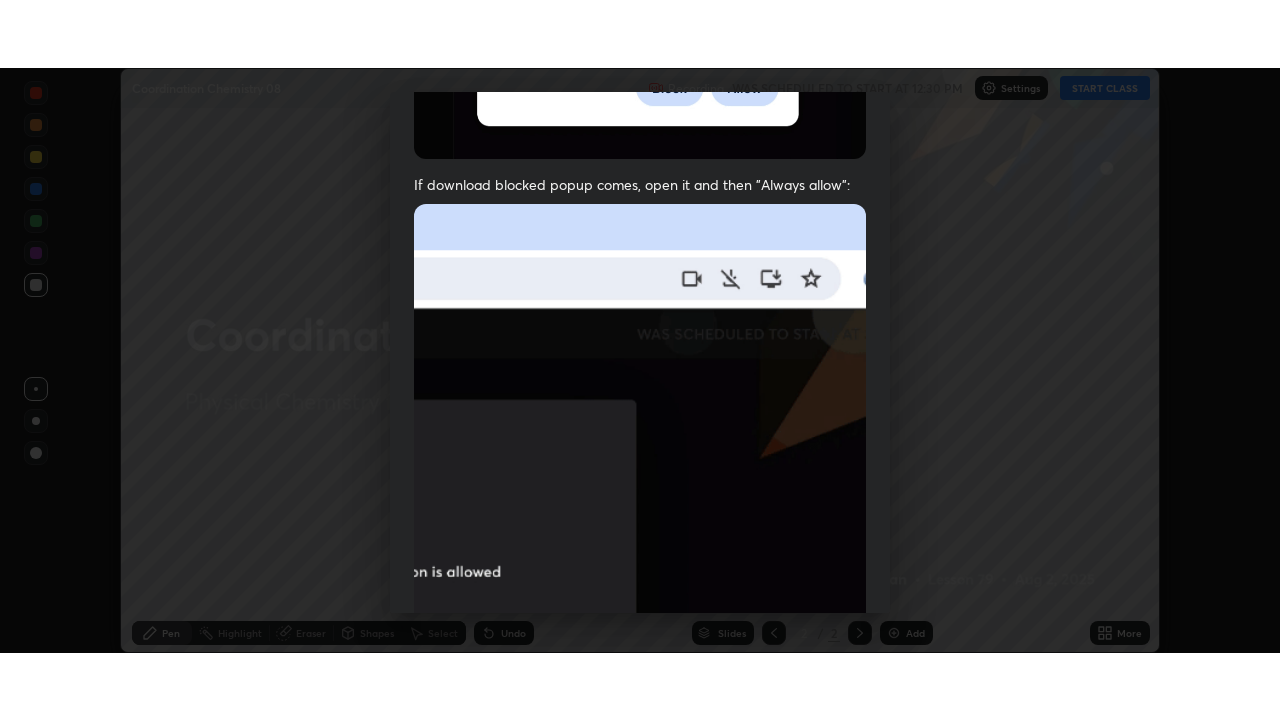 scroll, scrollTop: 479, scrollLeft: 0, axis: vertical 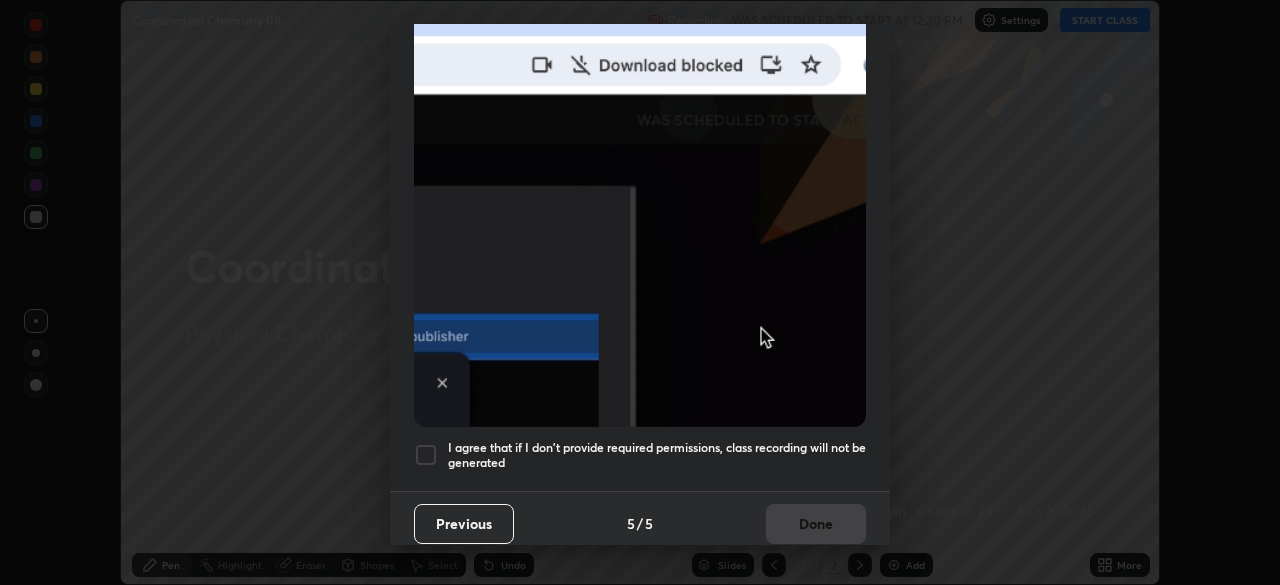 click at bounding box center (426, 455) 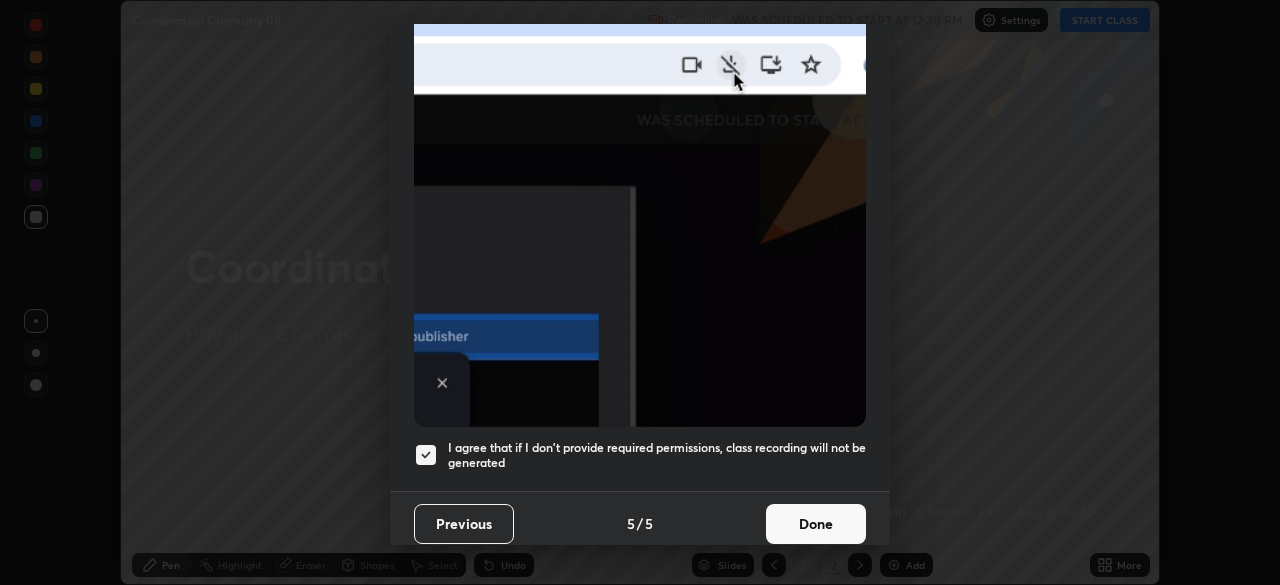 click on "Done" at bounding box center (816, 524) 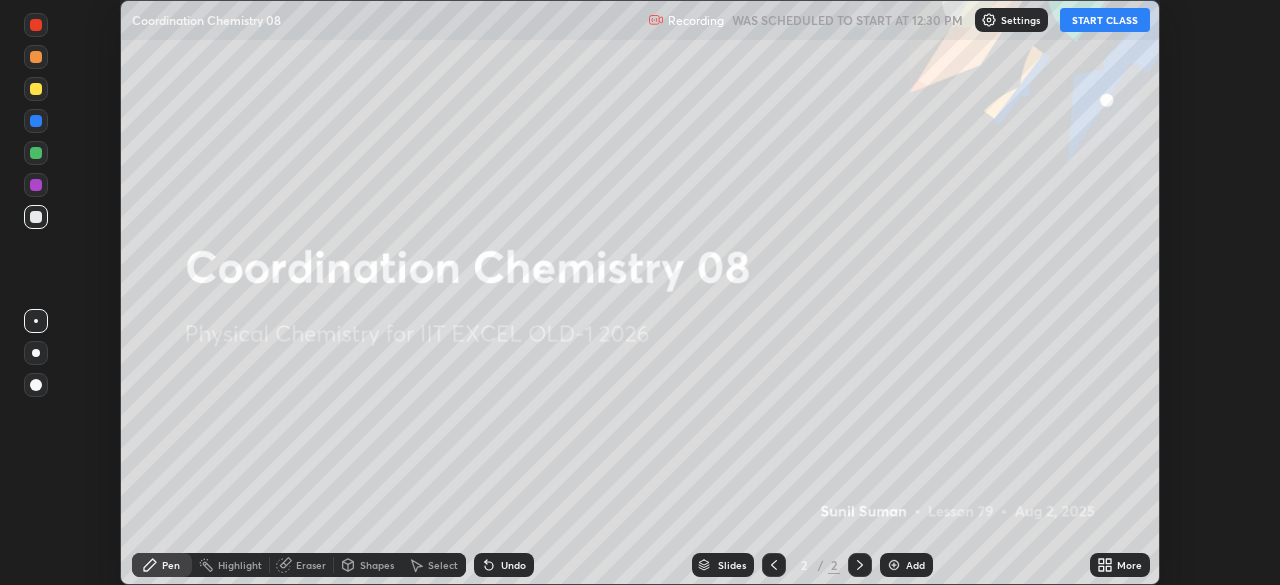 click 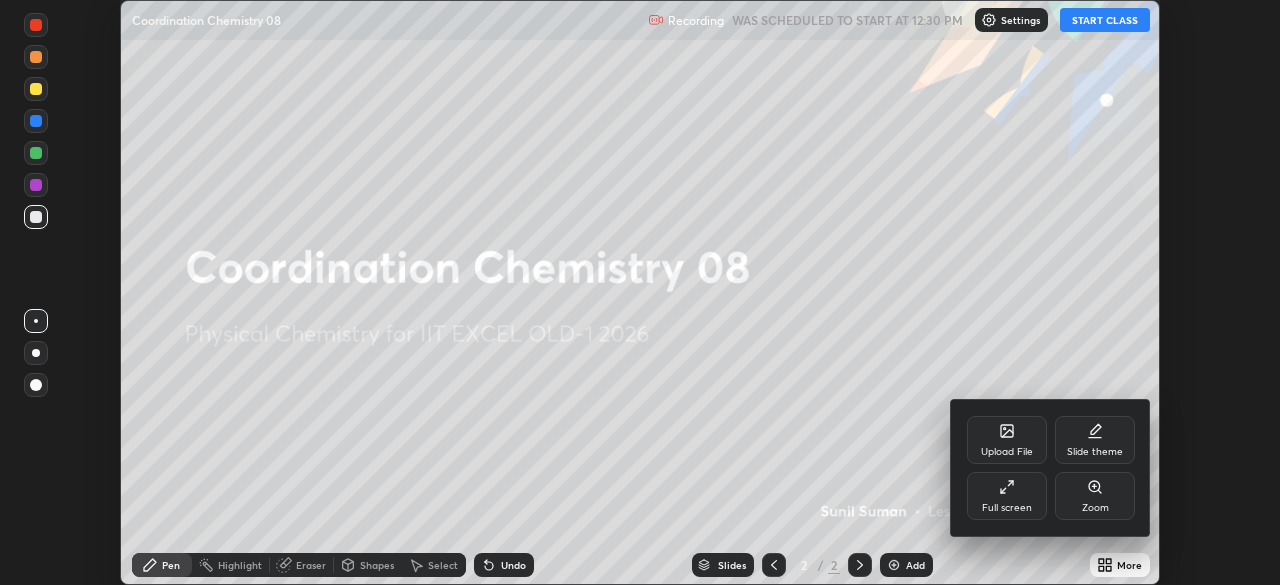 click on "Full screen" at bounding box center [1007, 508] 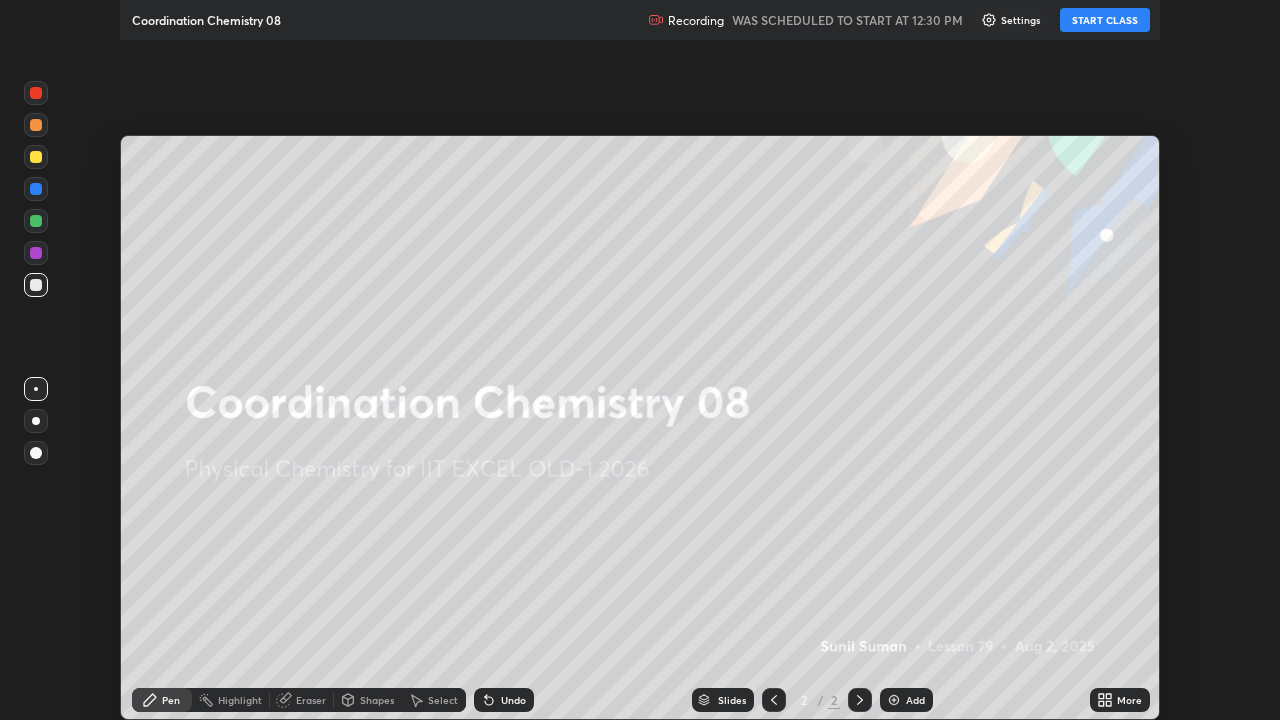 scroll, scrollTop: 99280, scrollLeft: 98720, axis: both 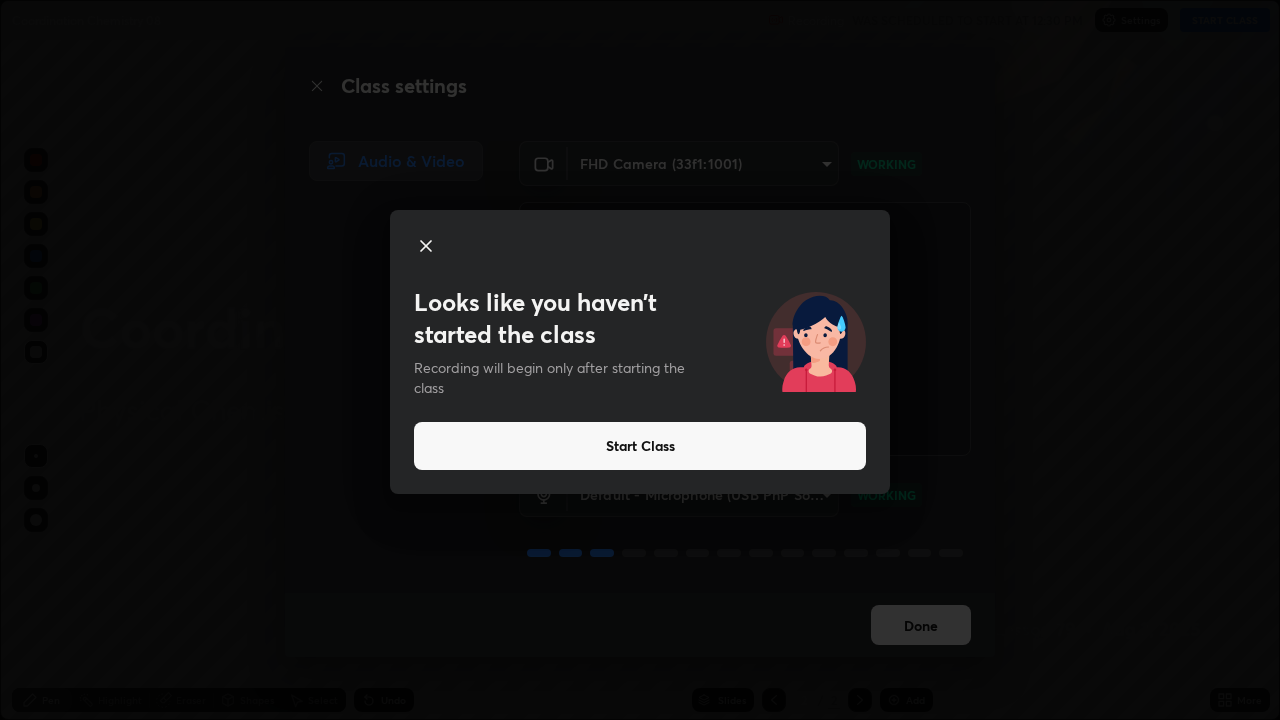 click on "Looks like you haven’t started the class Recording will begin only after starting the class Start Class" at bounding box center [640, 360] 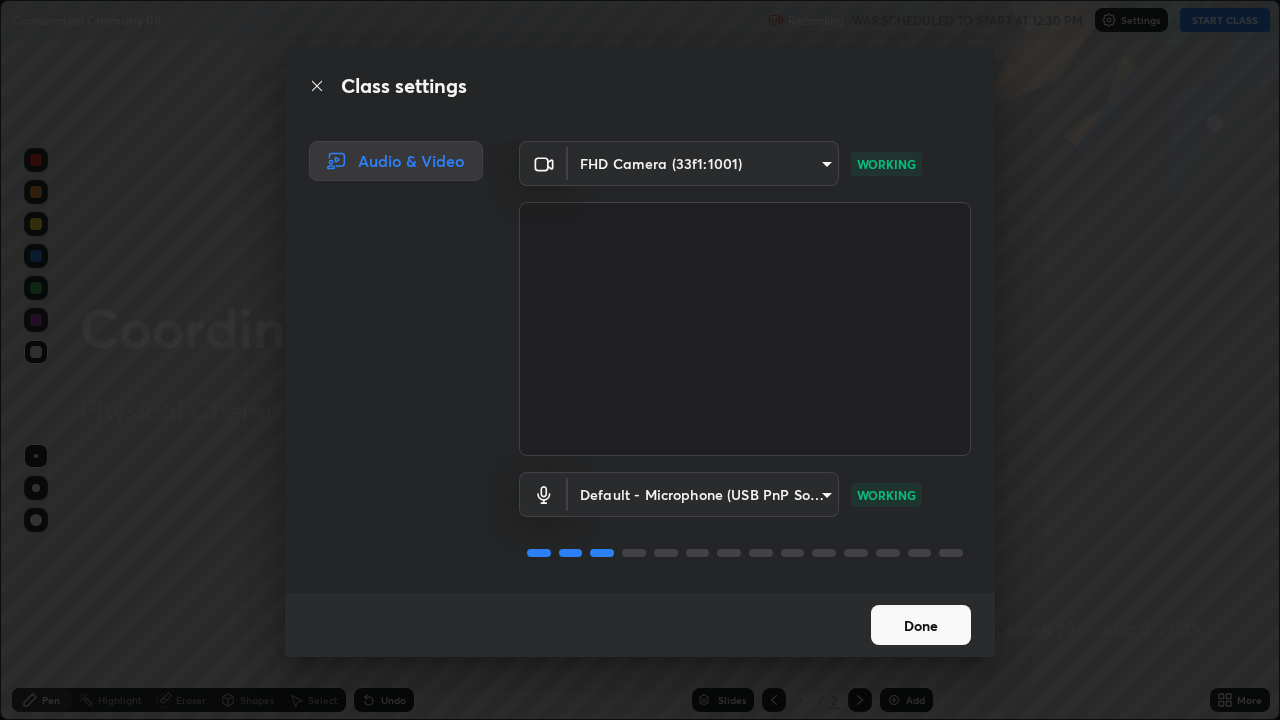 click on "Done" at bounding box center [921, 625] 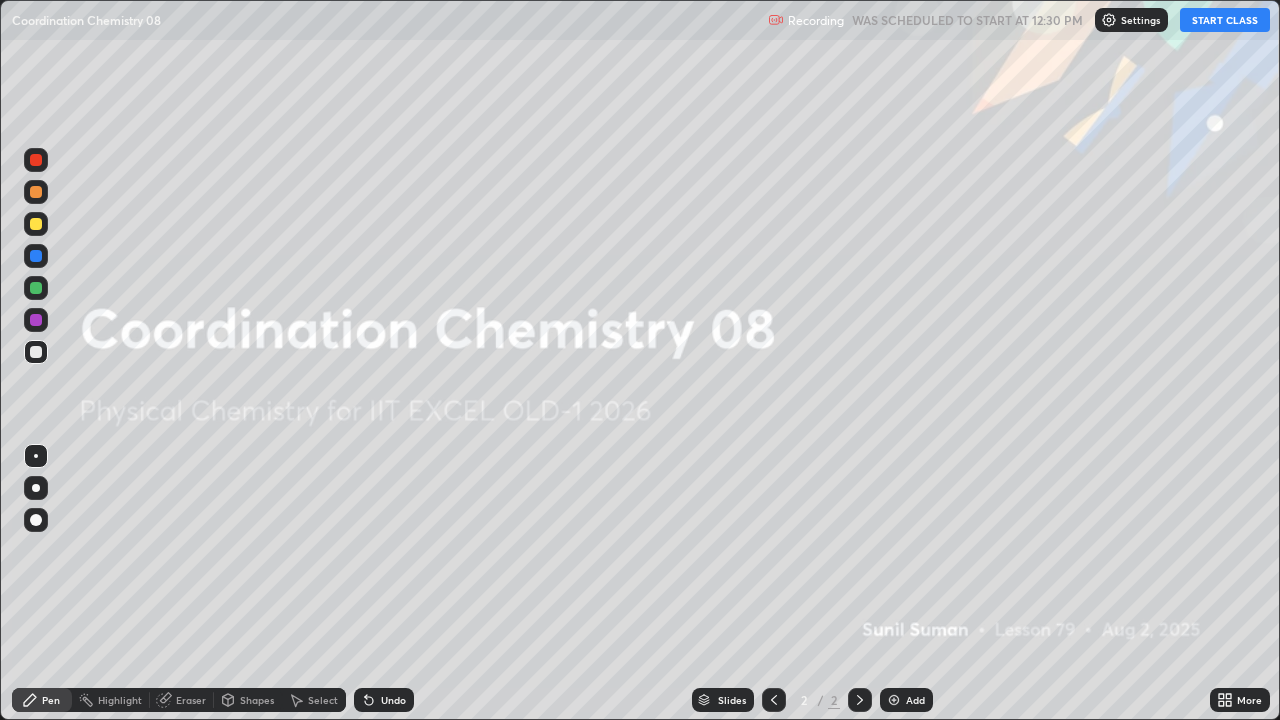 click on "Add" at bounding box center (906, 700) 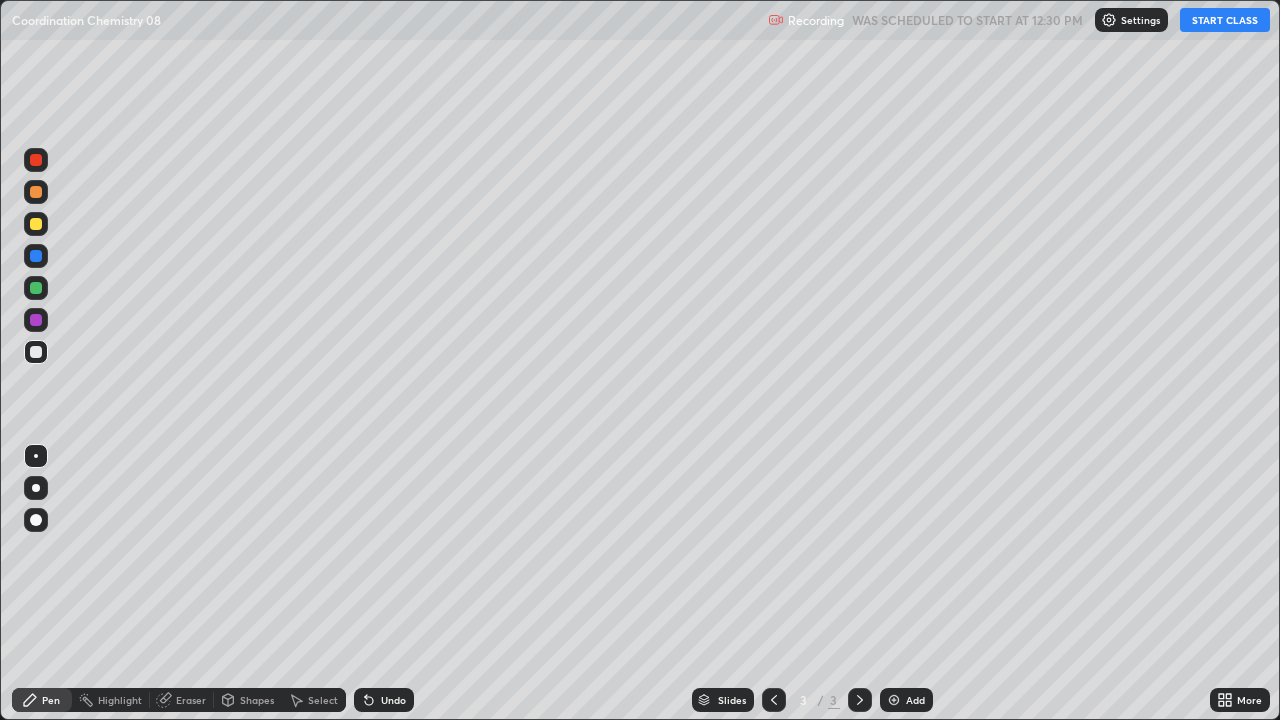click on "START CLASS" at bounding box center [1225, 20] 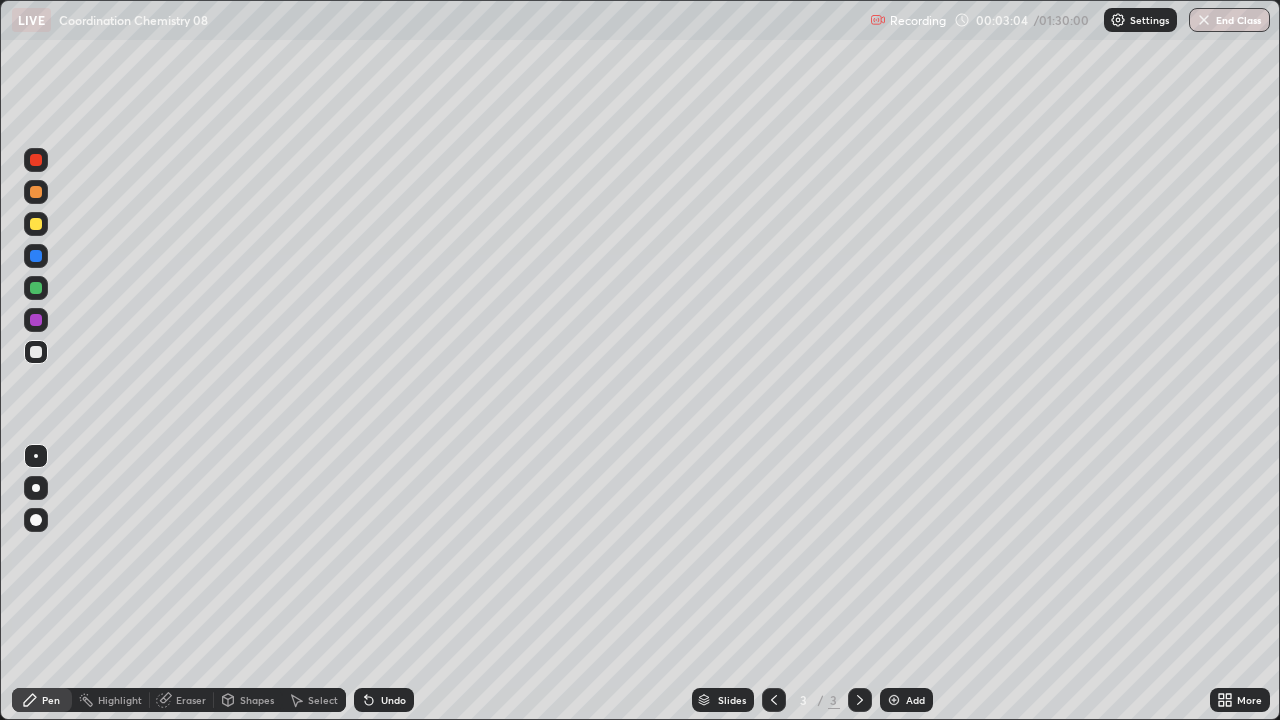 click 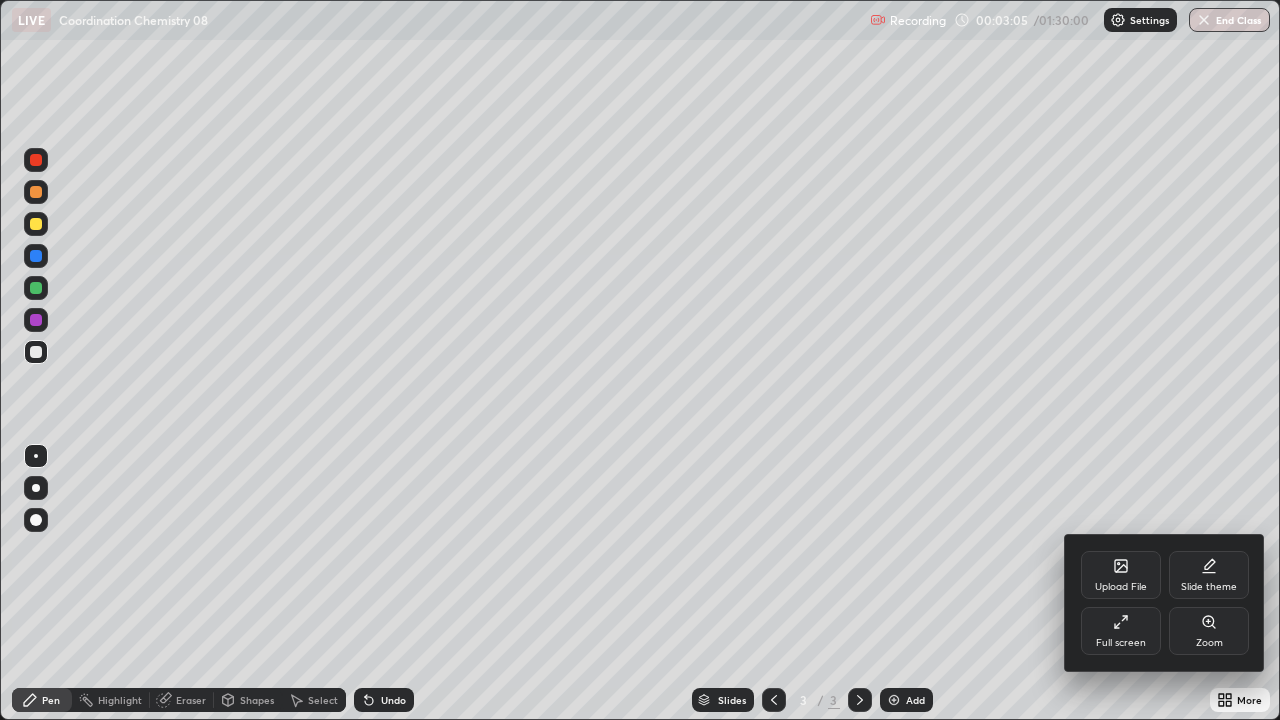 click on "Full screen" at bounding box center (1121, 631) 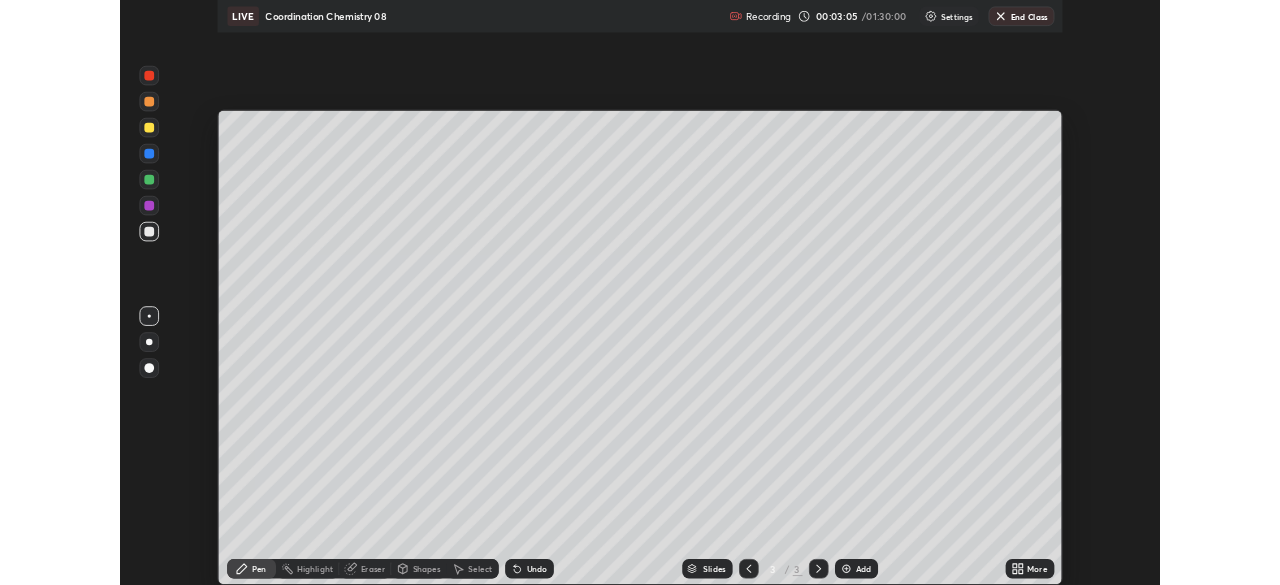 scroll, scrollTop: 585, scrollLeft: 1280, axis: both 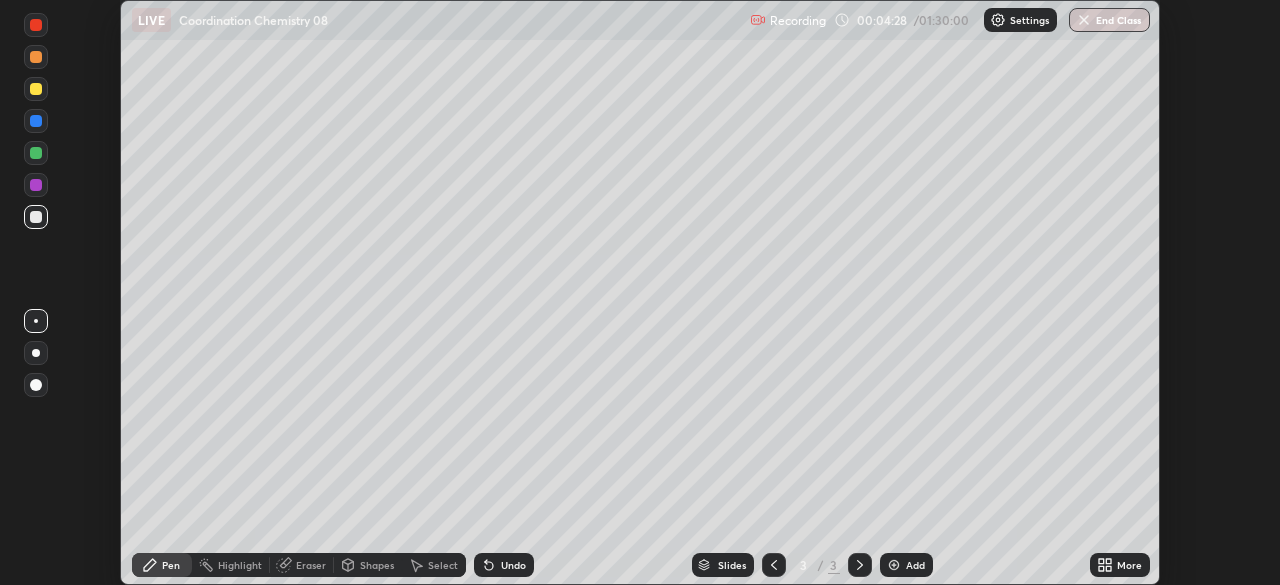 click 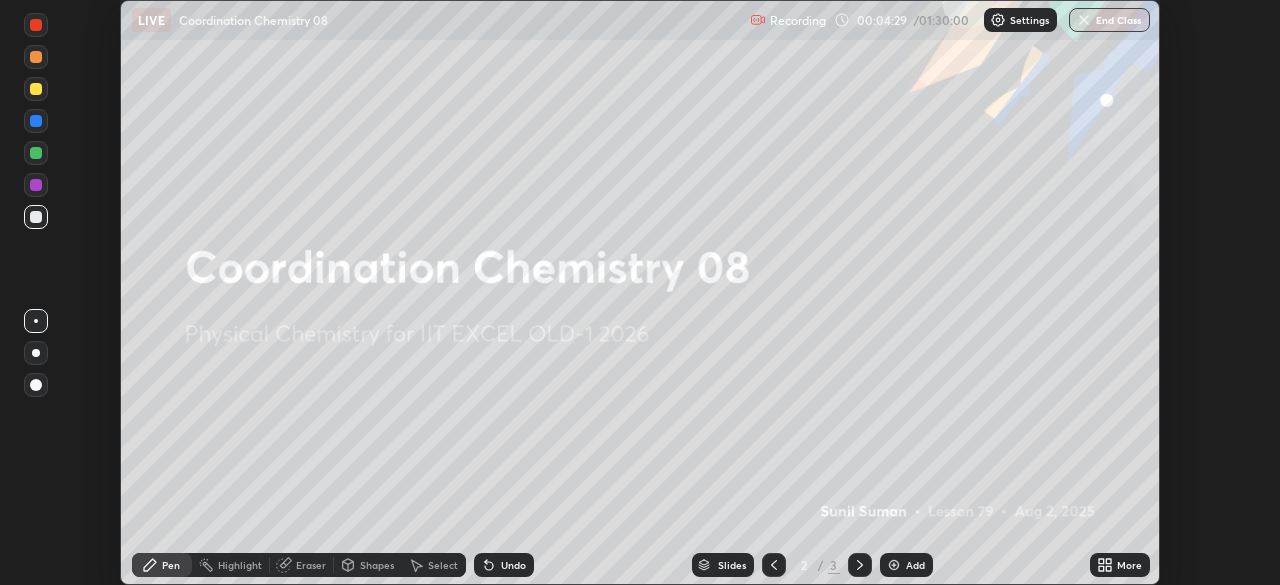 click at bounding box center [894, 565] 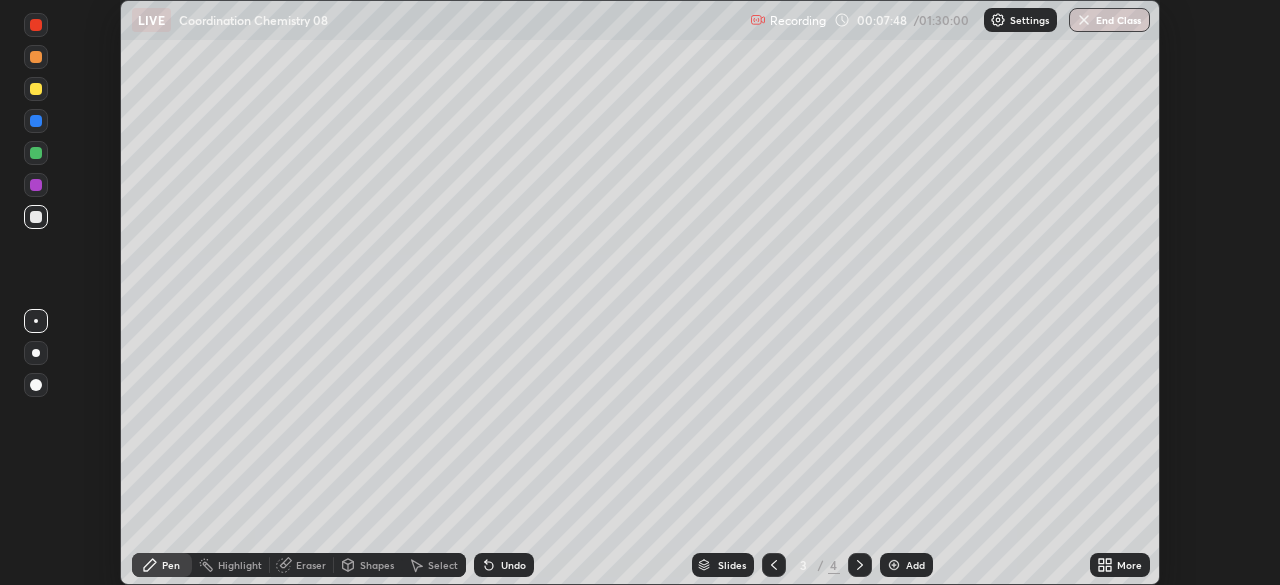 click on "Add" at bounding box center (906, 565) 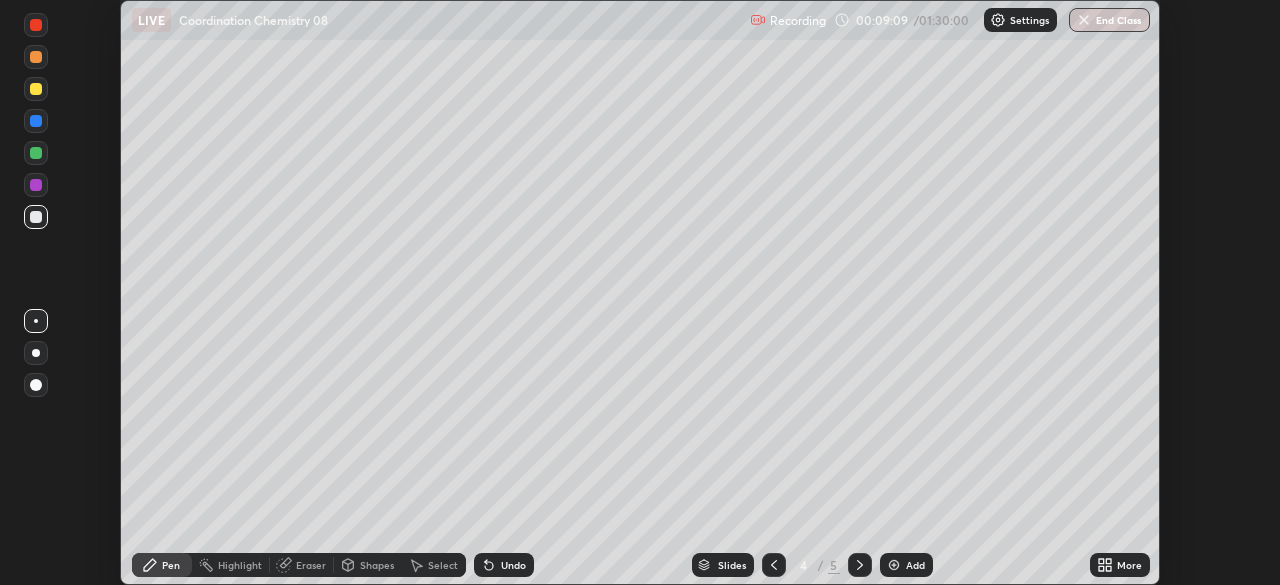 click on "Eraser" at bounding box center (311, 565) 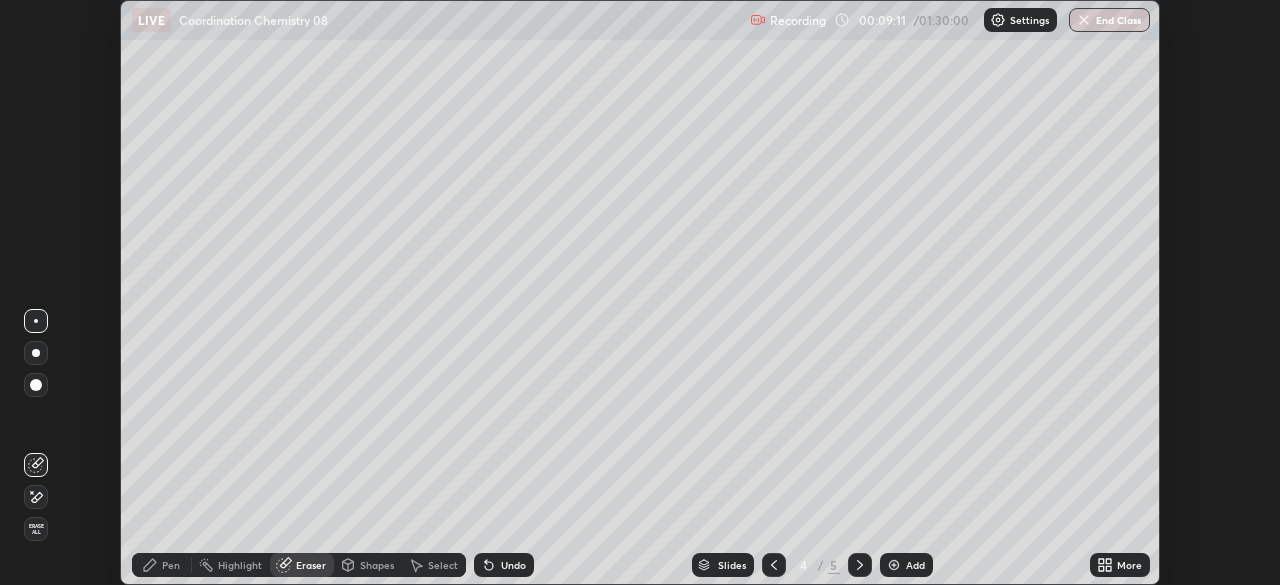 click on "Pen" at bounding box center [171, 565] 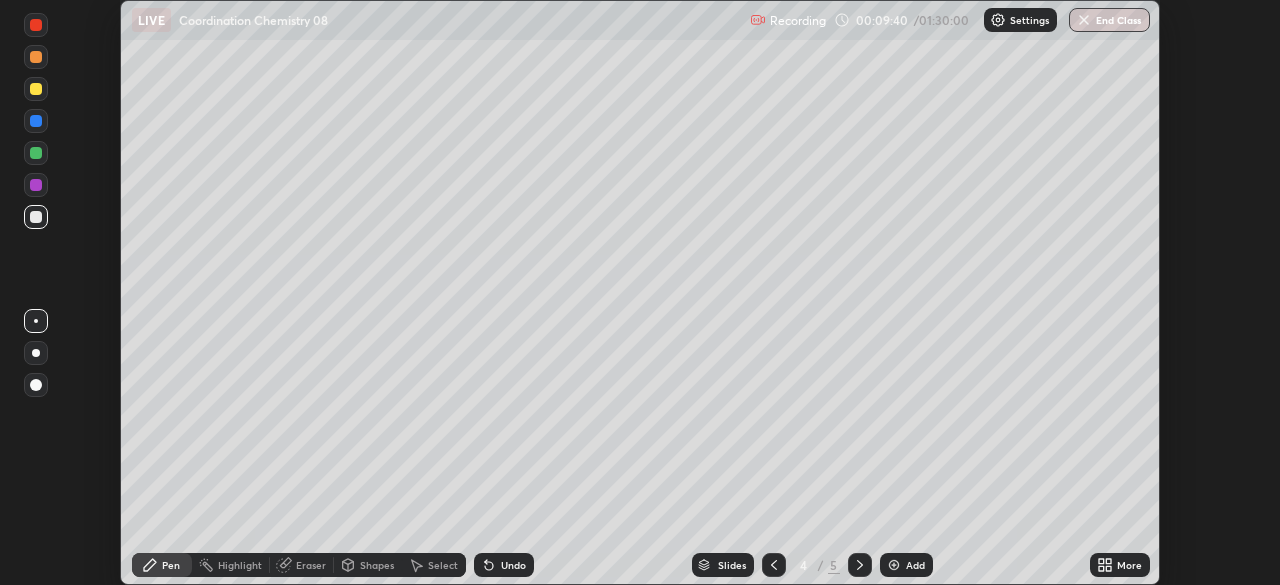 click 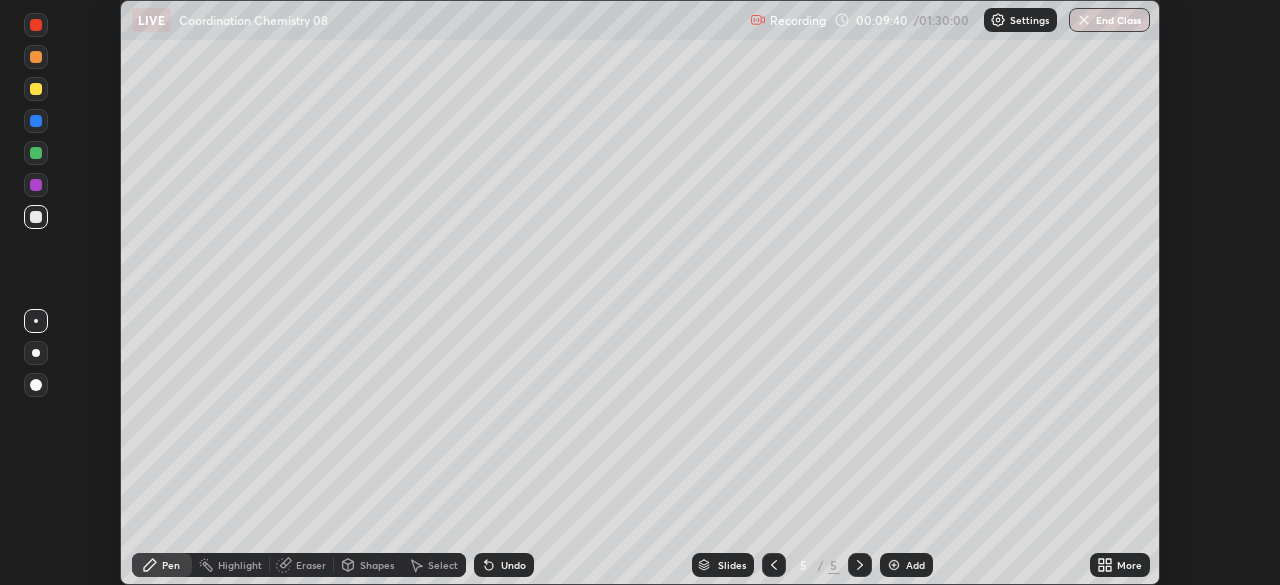 click 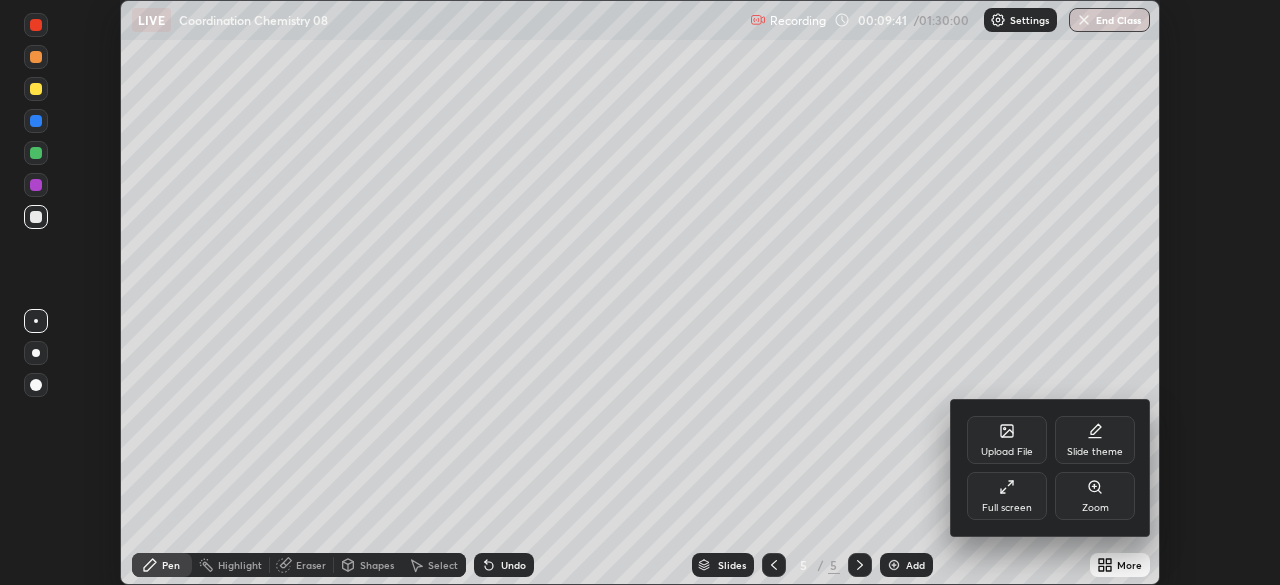 click 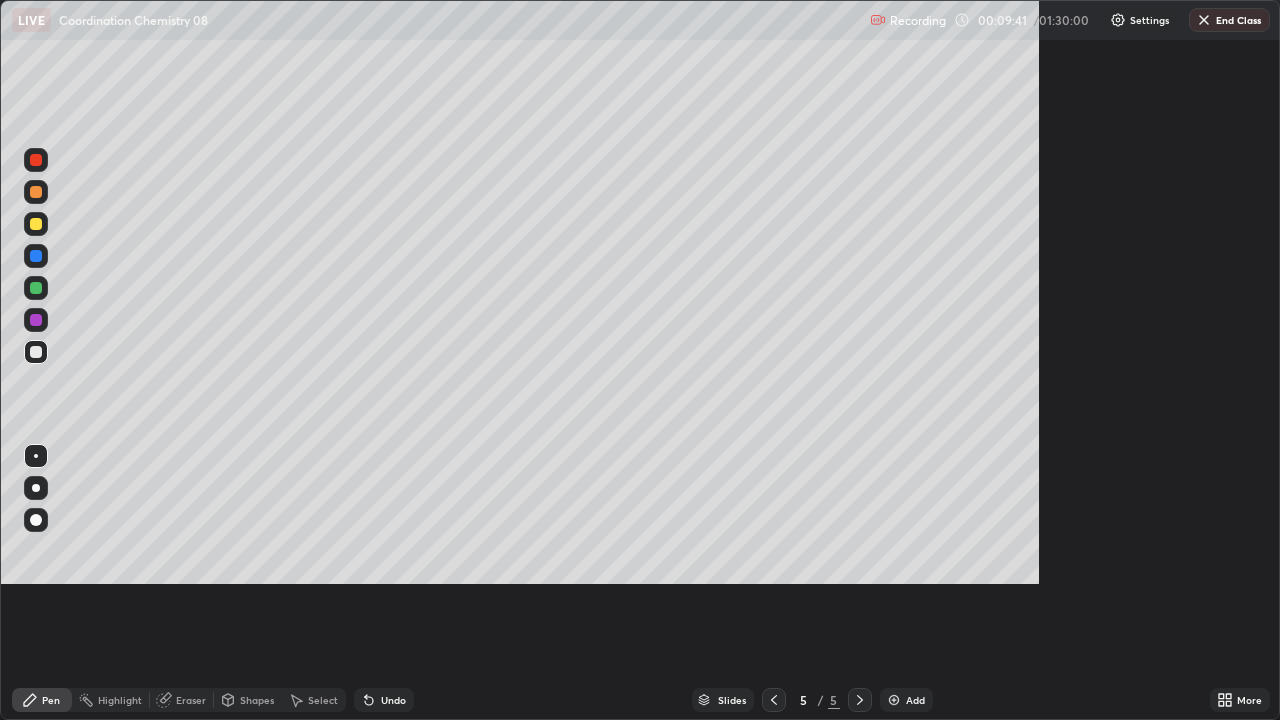 scroll, scrollTop: 99280, scrollLeft: 98720, axis: both 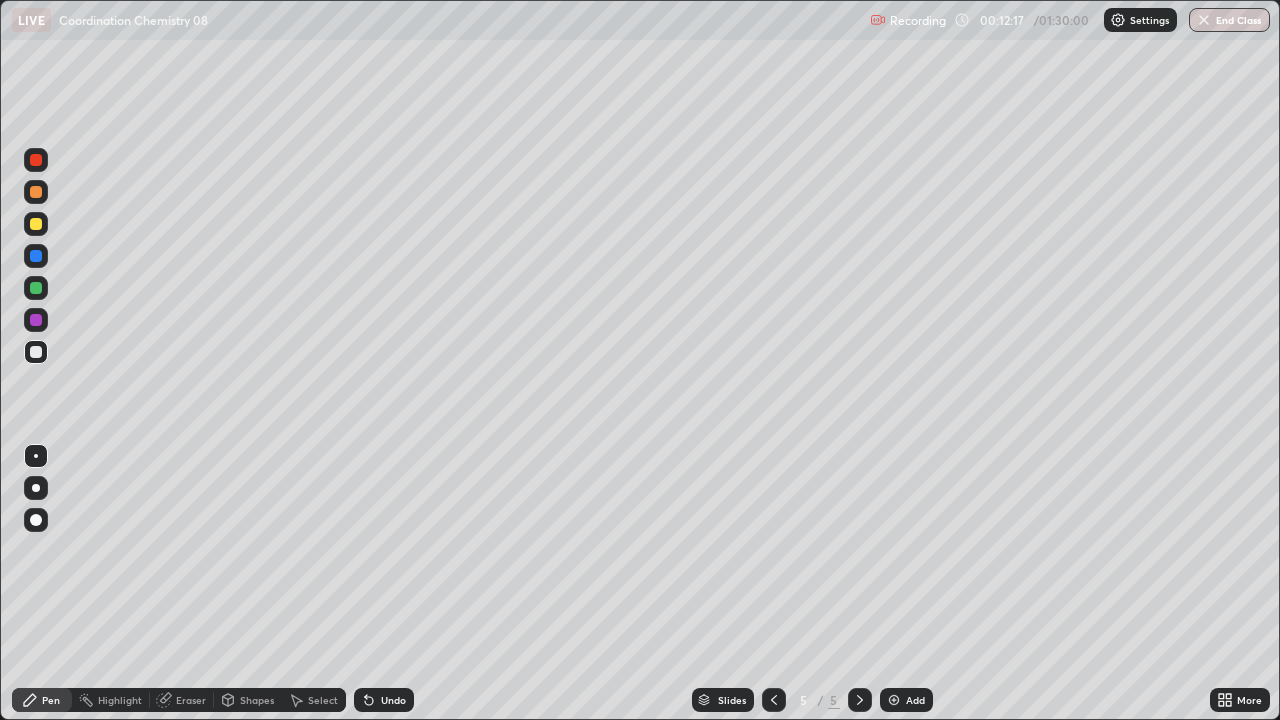 click at bounding box center [36, 224] 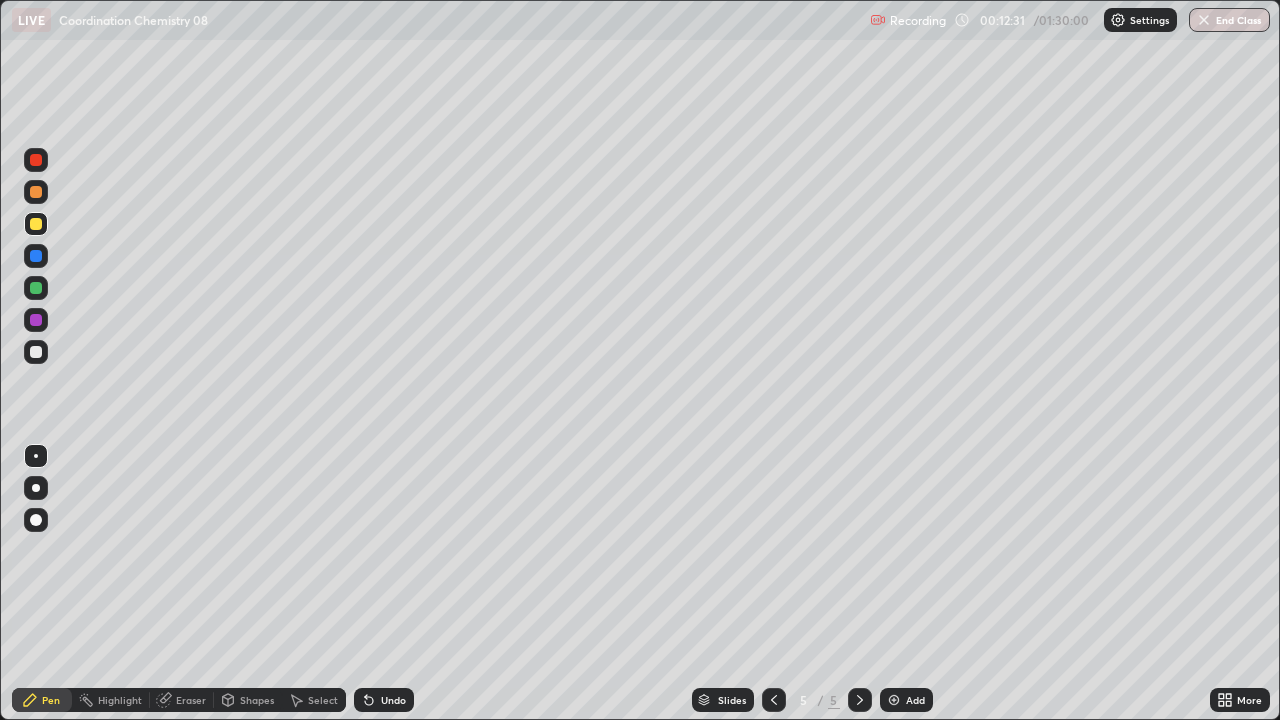 click at bounding box center [36, 352] 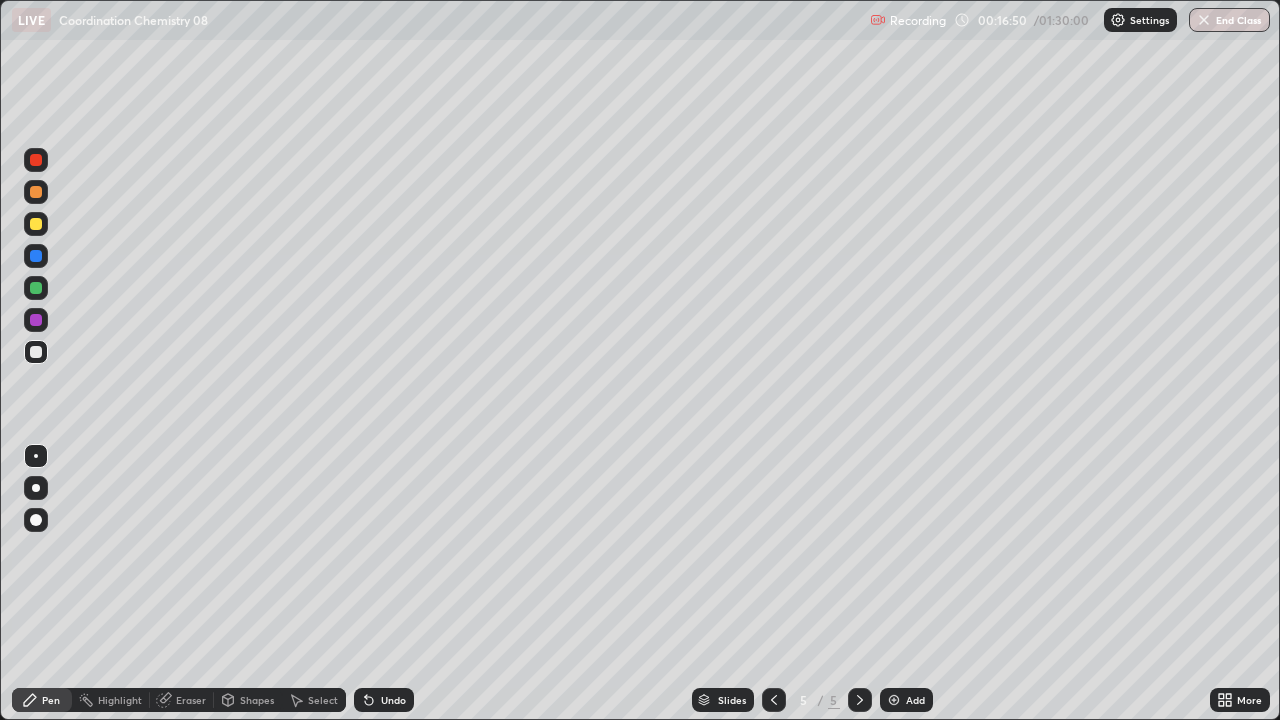 click at bounding box center (36, 352) 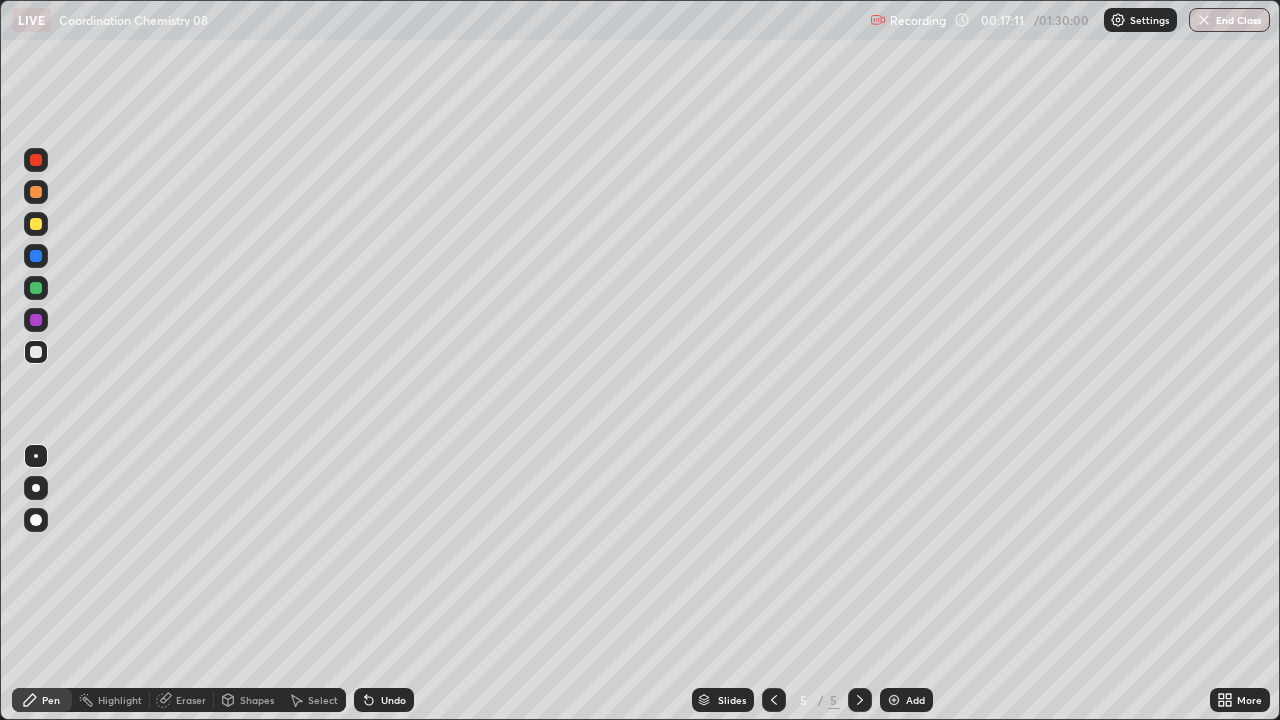 click at bounding box center (894, 700) 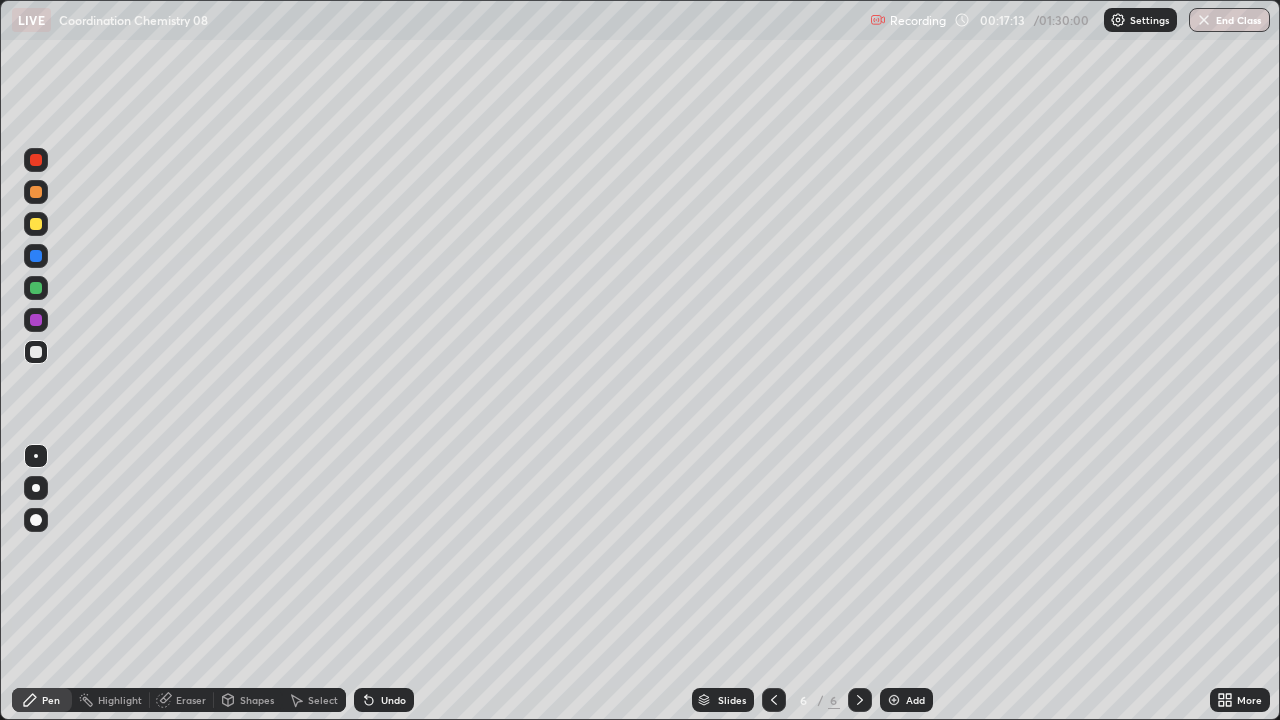 click at bounding box center (36, 352) 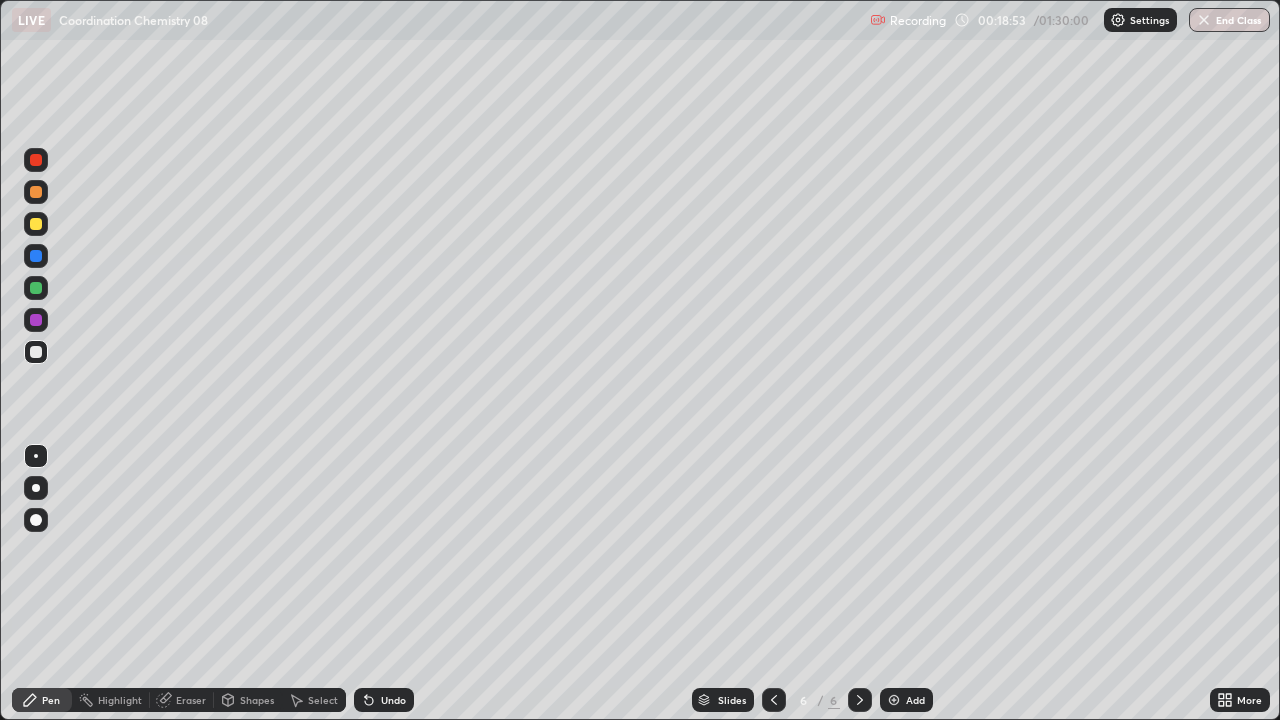 click at bounding box center [36, 288] 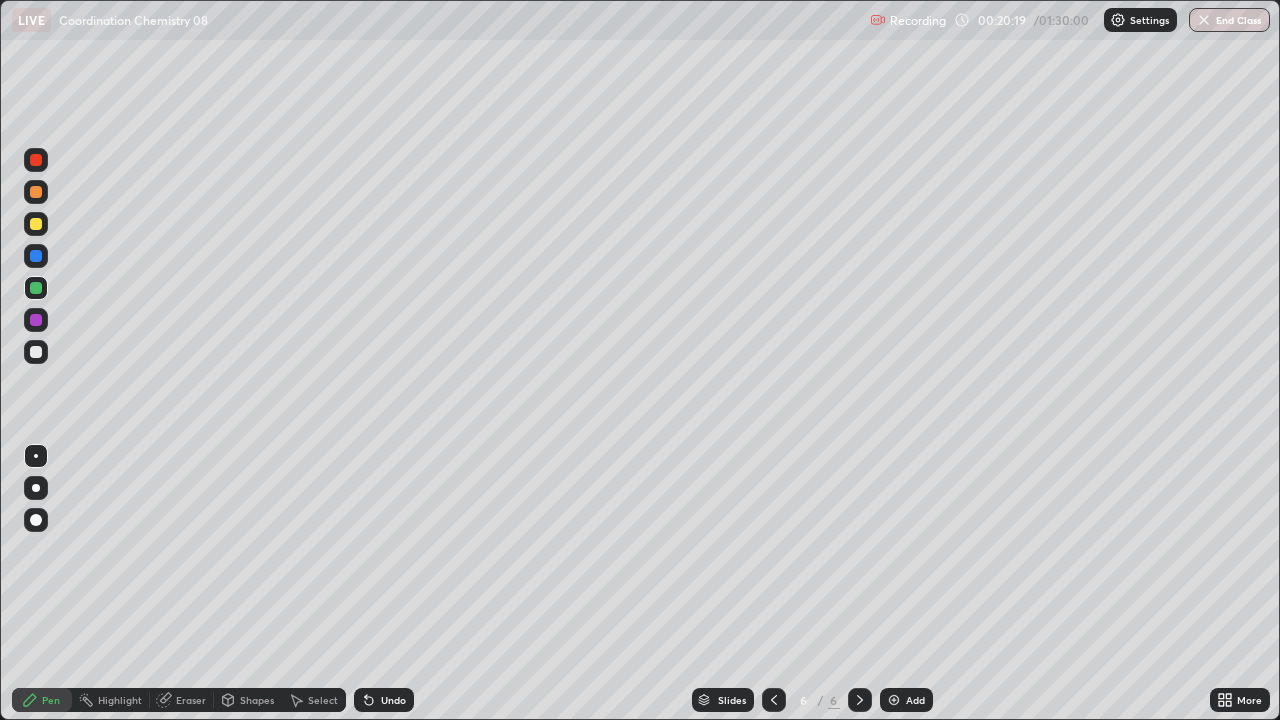 click at bounding box center (36, 352) 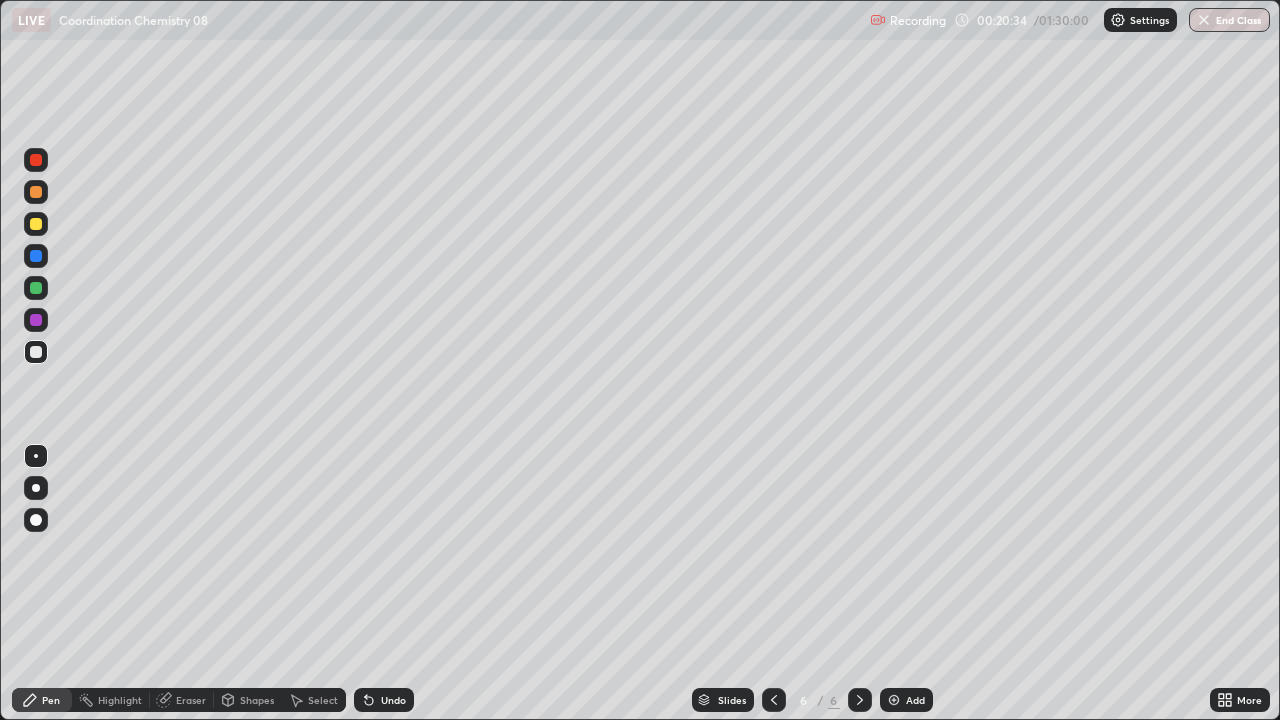 click at bounding box center [36, 352] 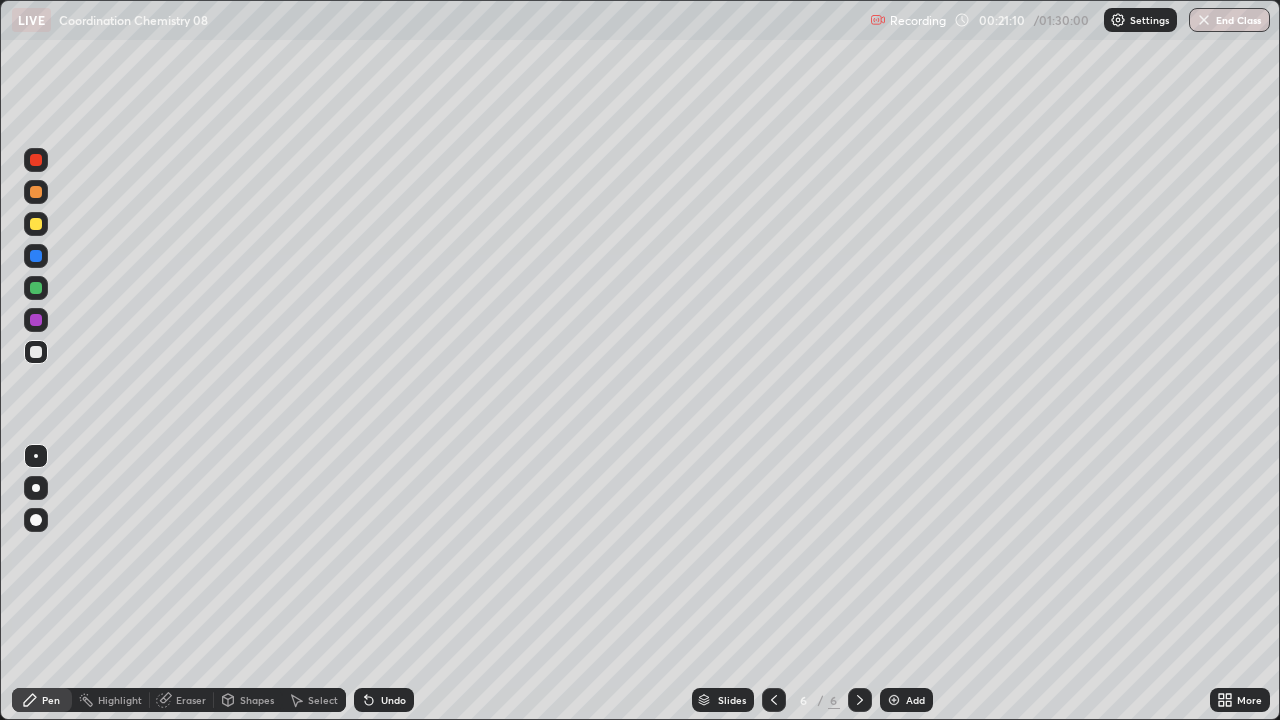 click on "Add" at bounding box center [906, 700] 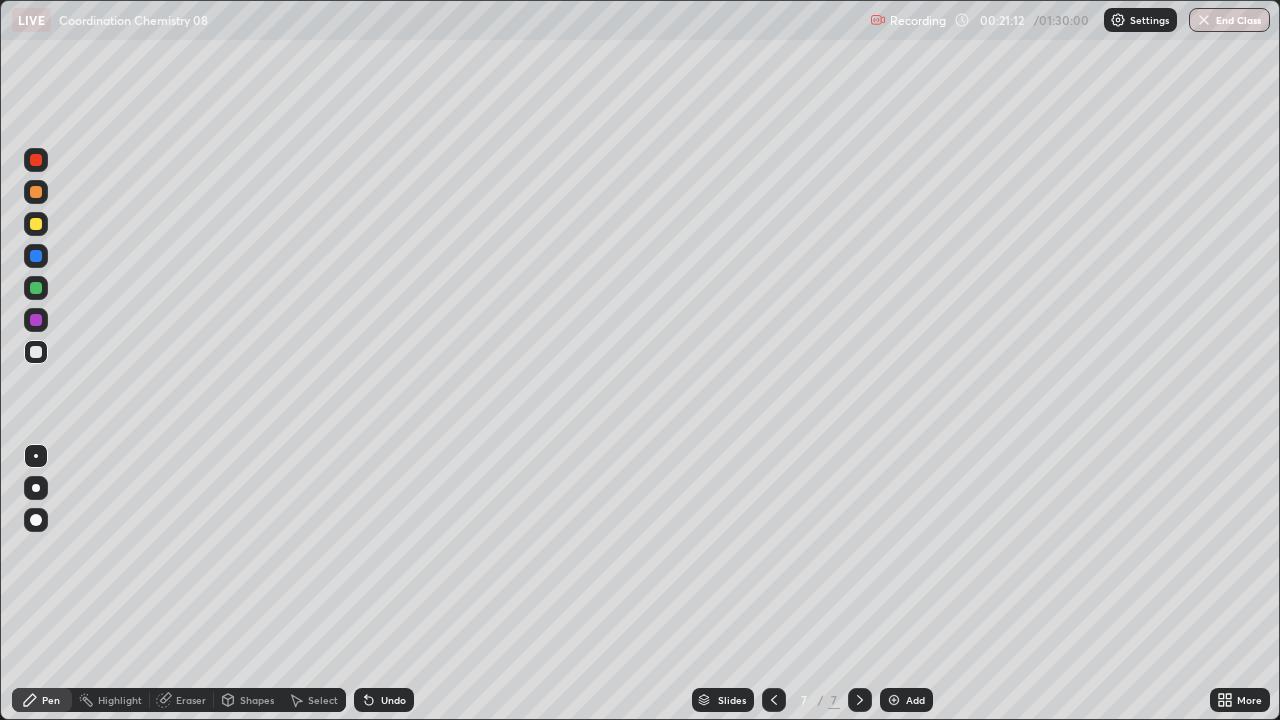 click at bounding box center [36, 352] 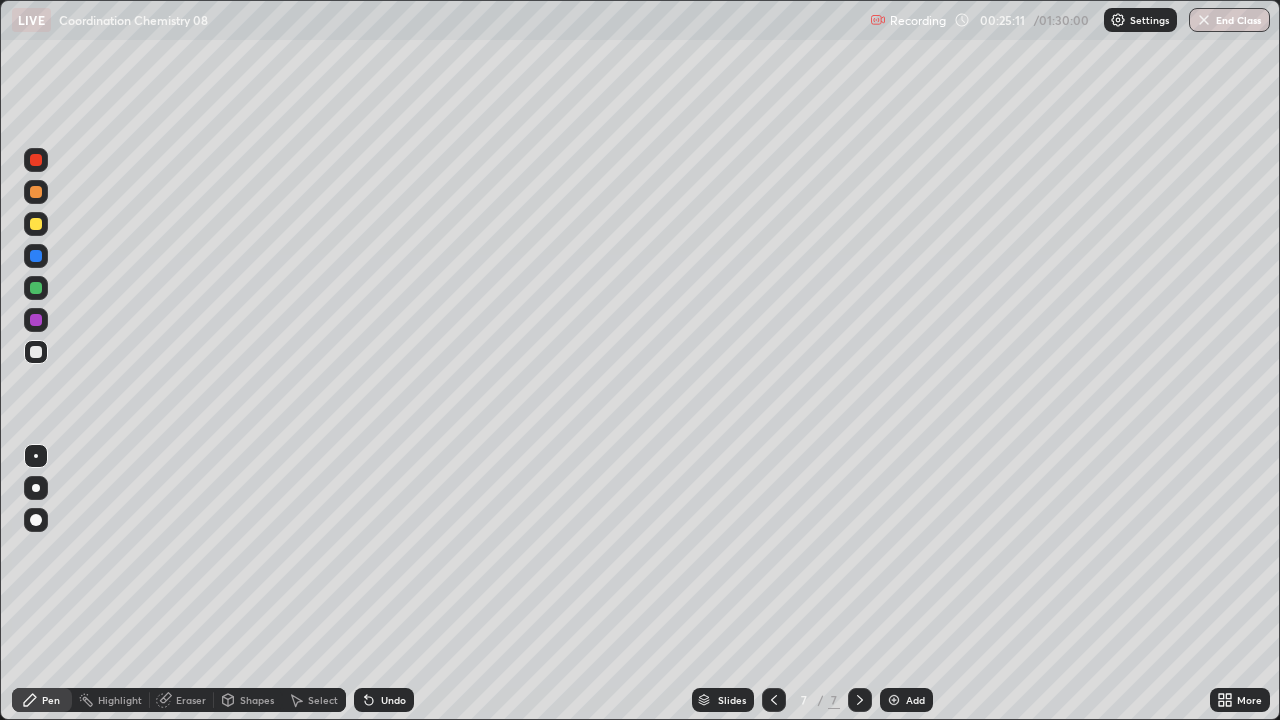click at bounding box center [36, 352] 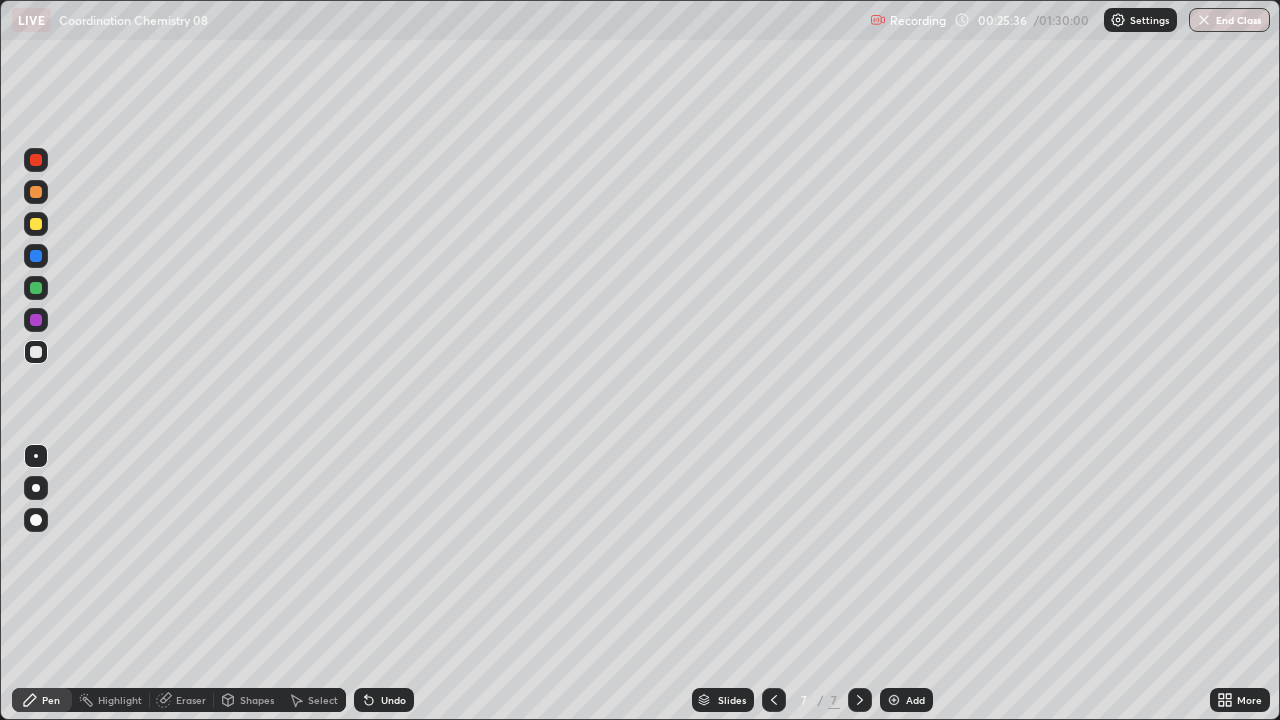 click 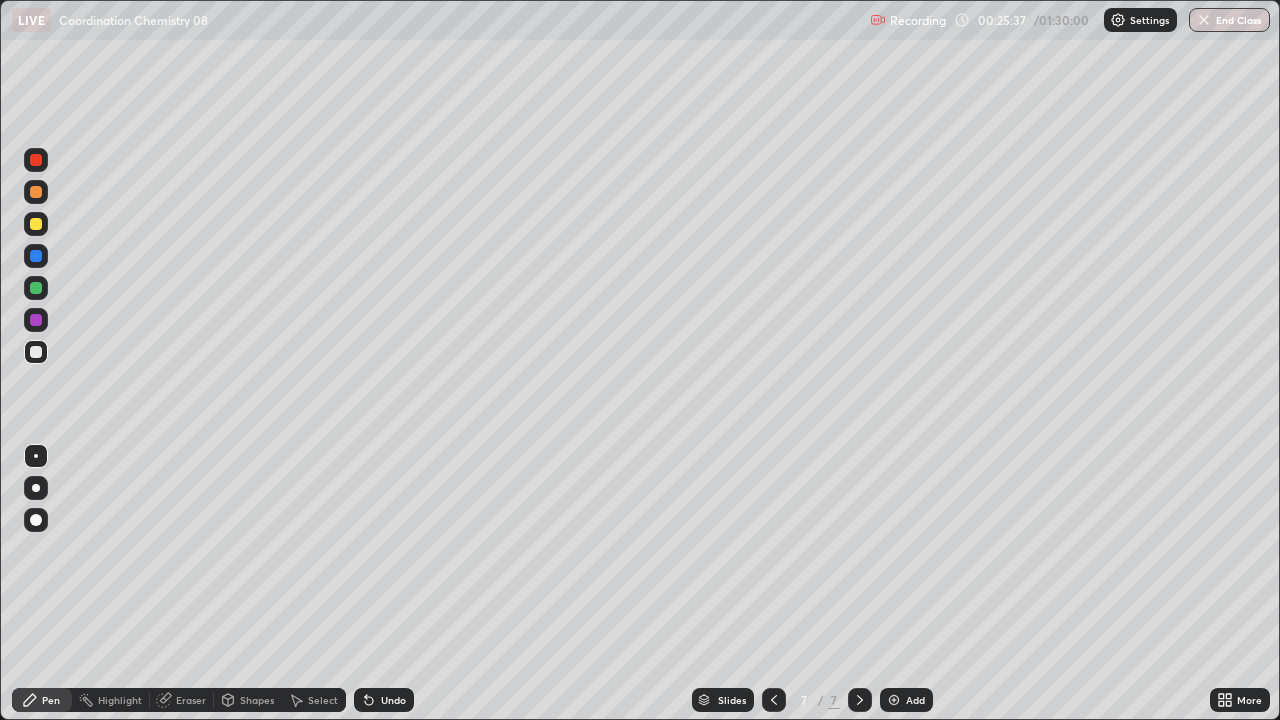 click 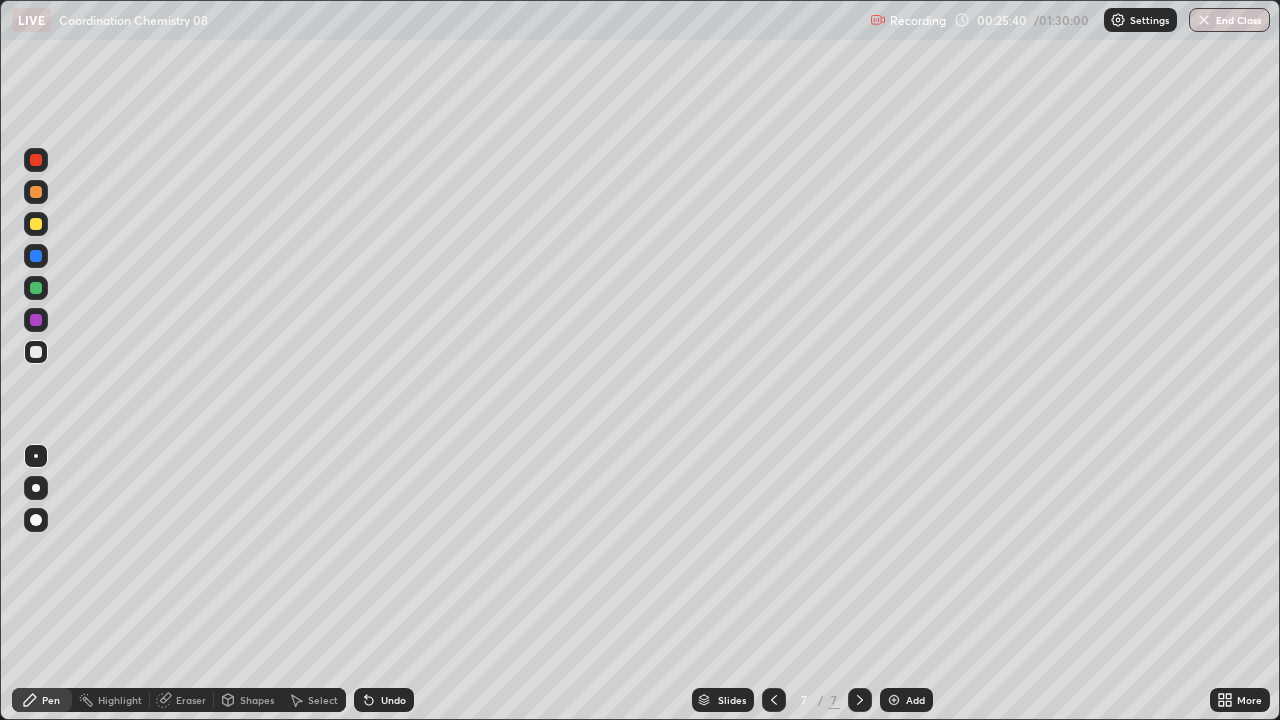 click on "Eraser" at bounding box center (191, 700) 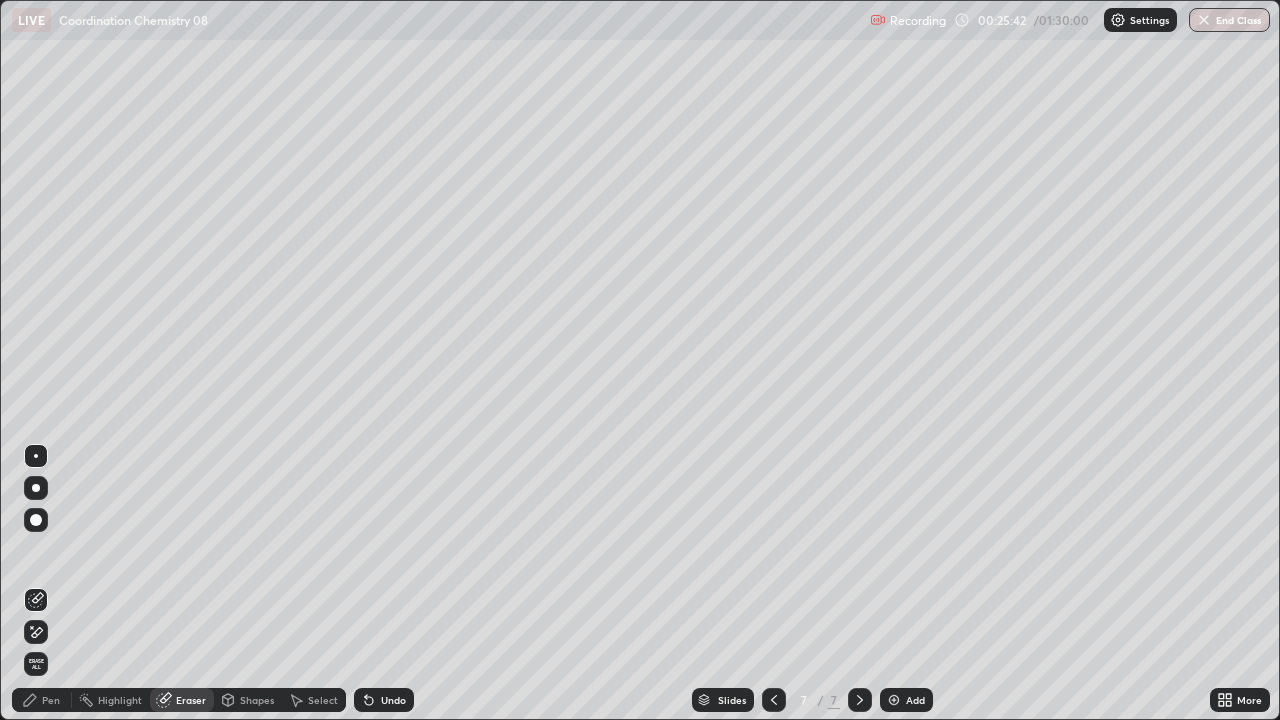 click on "Eraser" at bounding box center [191, 700] 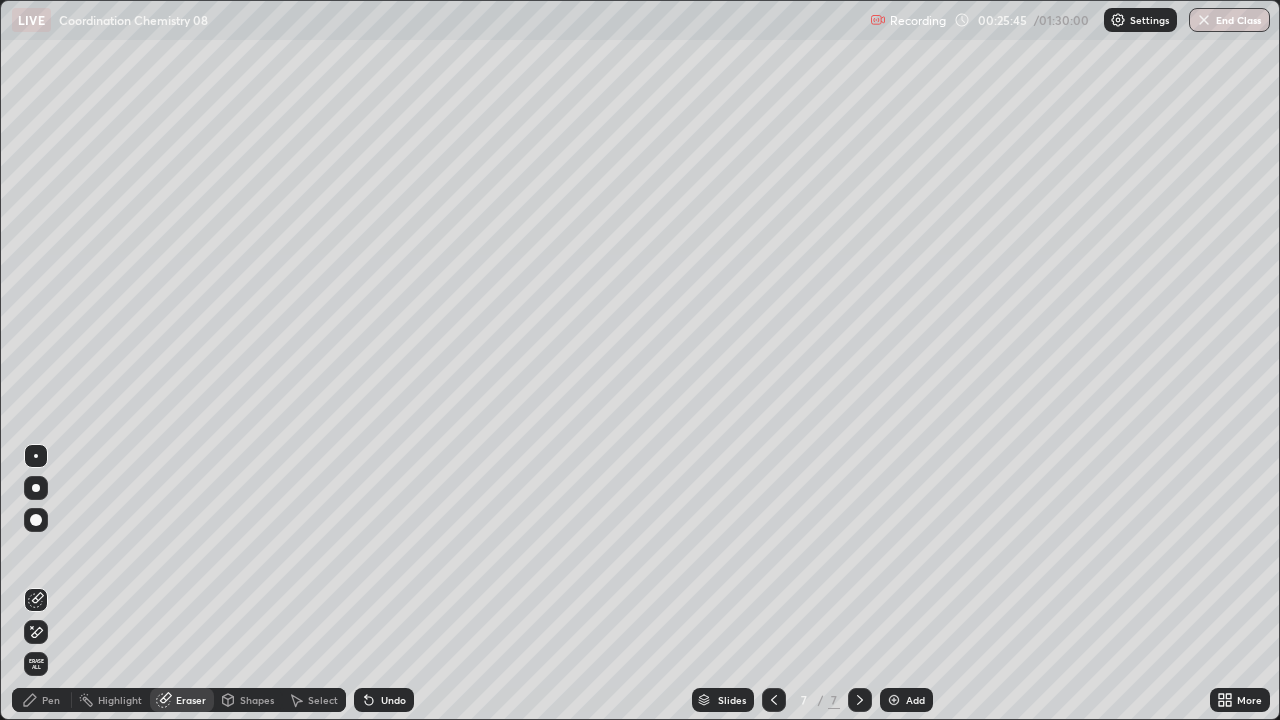 click on "Pen" at bounding box center (42, 700) 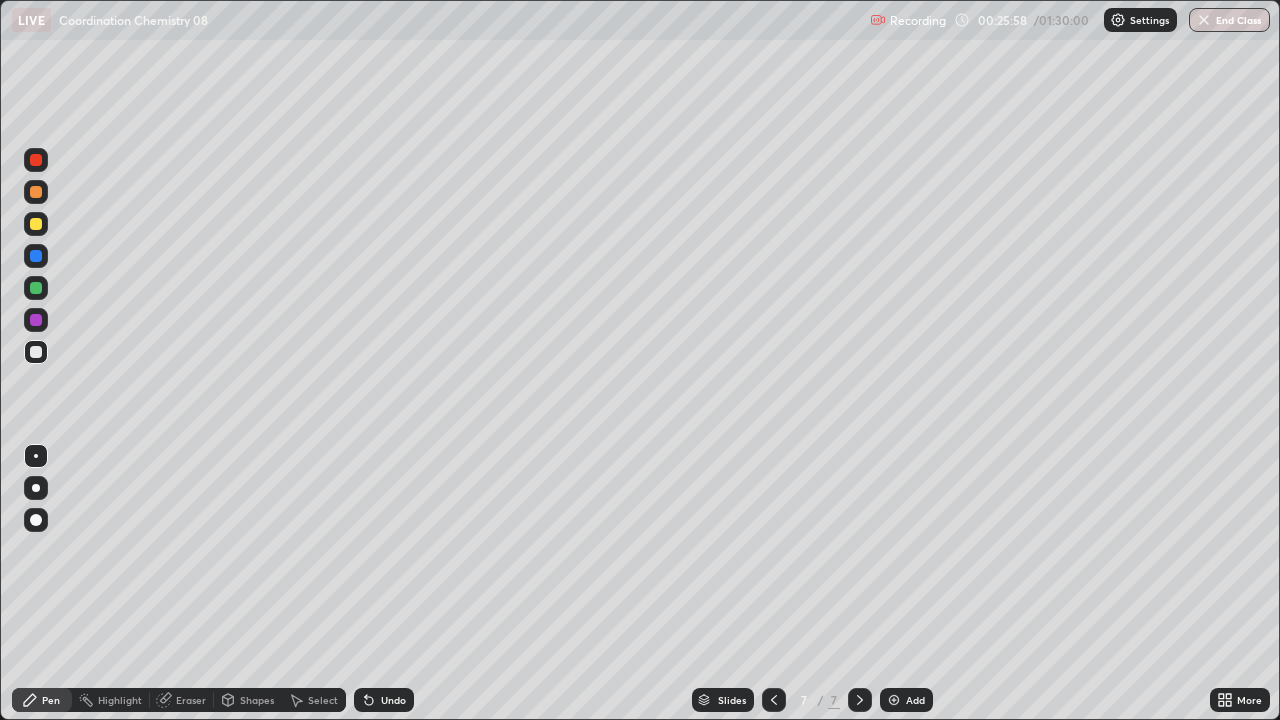click at bounding box center (36, 352) 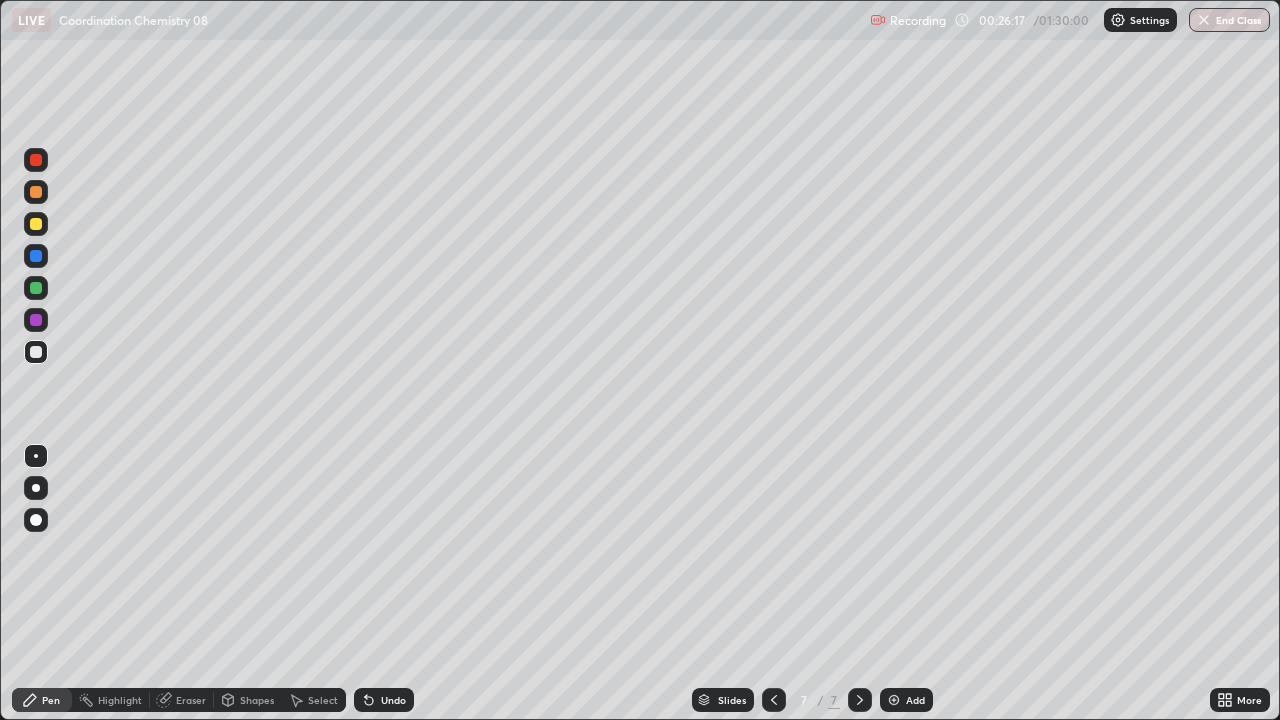 click 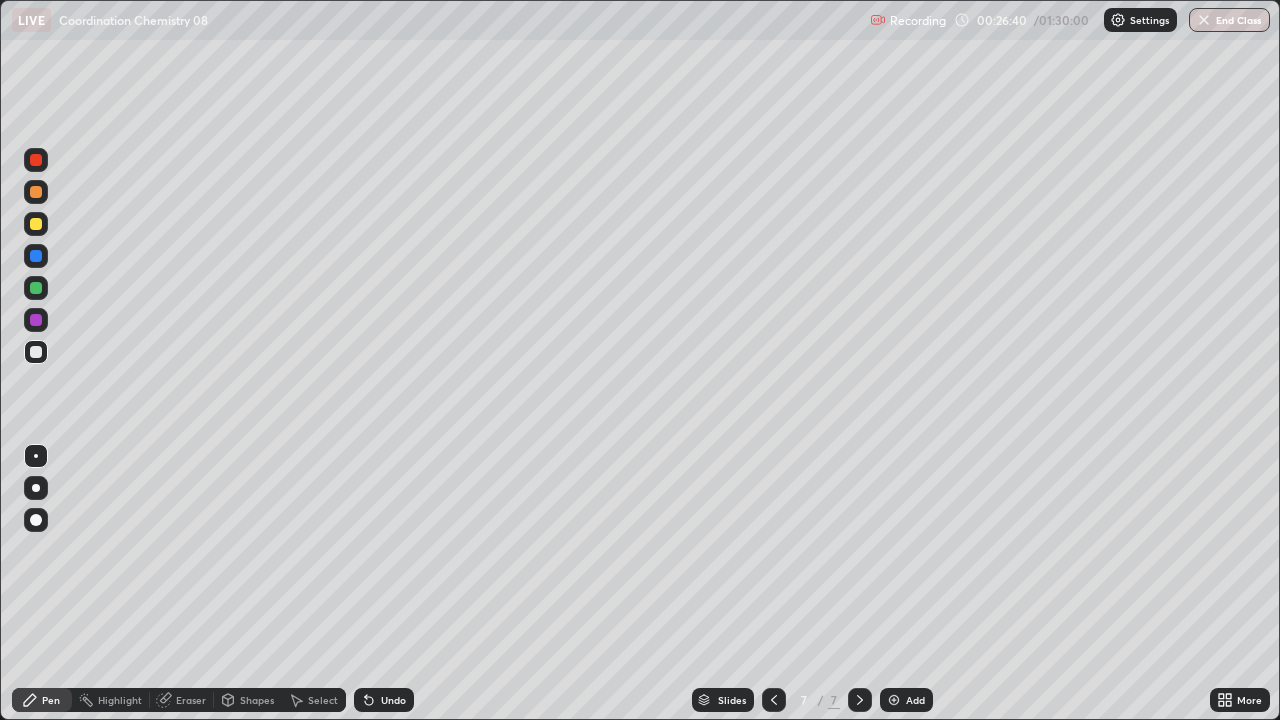click 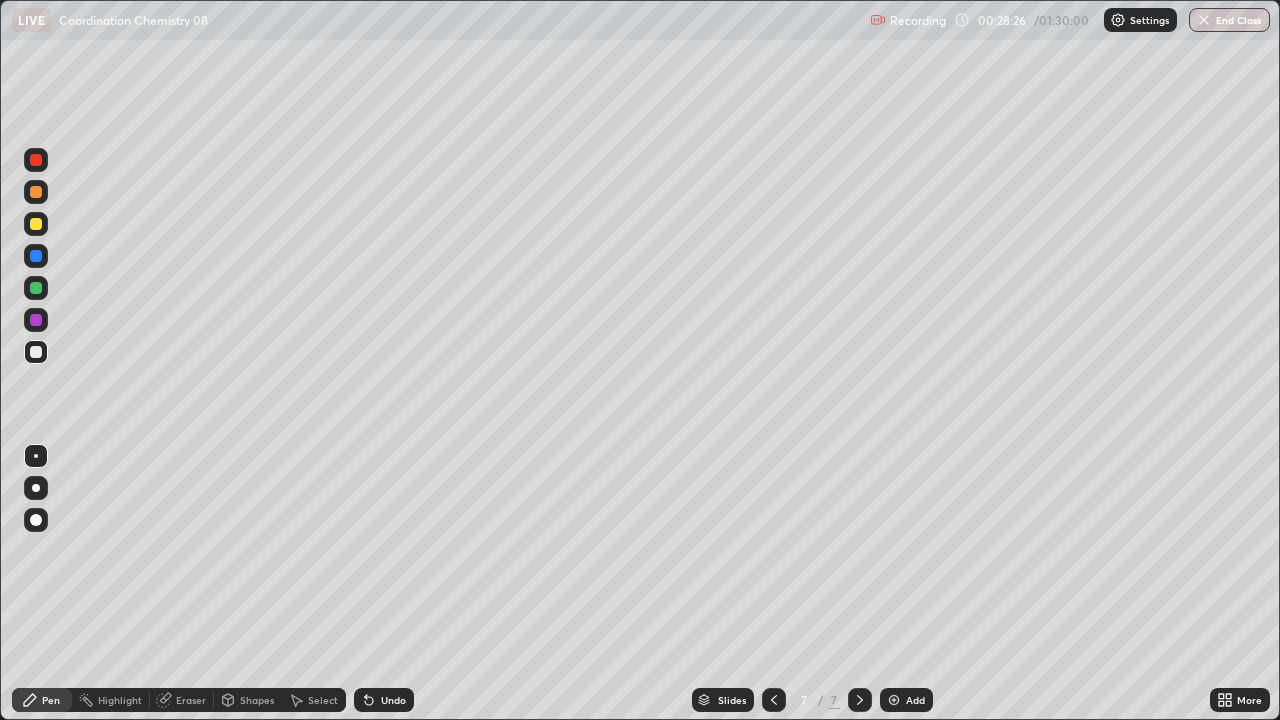 click at bounding box center (36, 288) 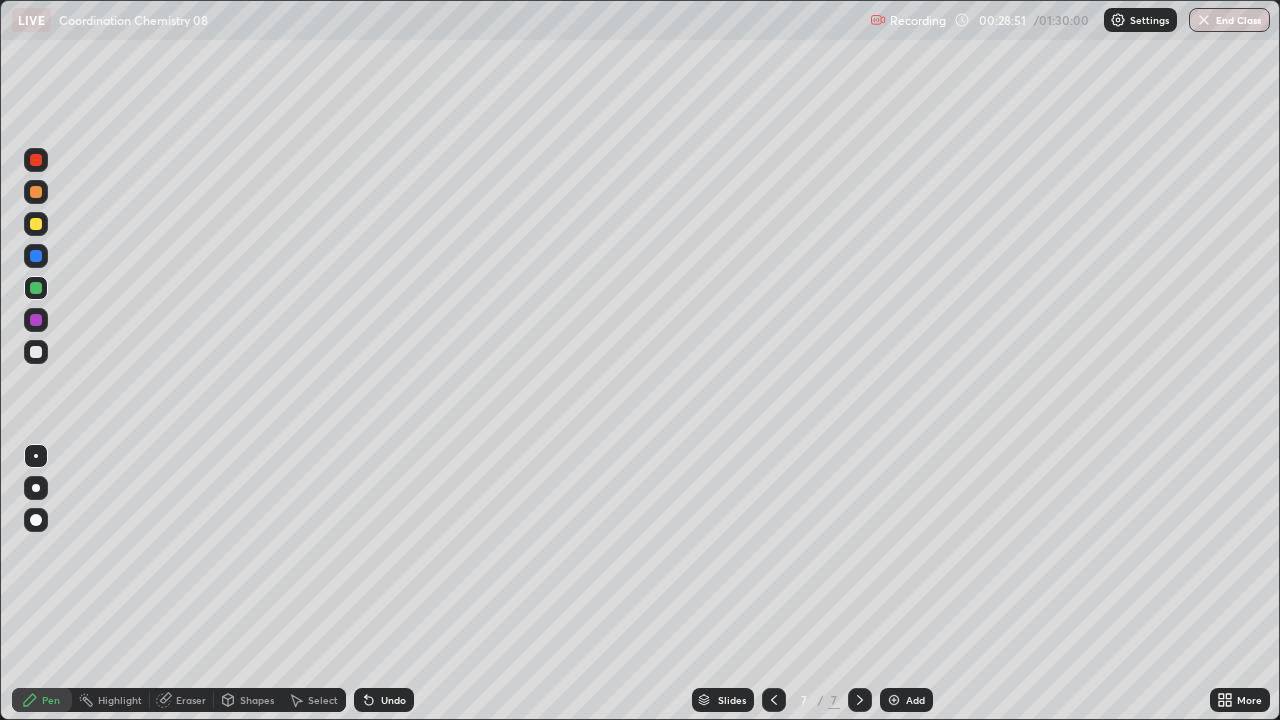 click on "Eraser" at bounding box center (191, 700) 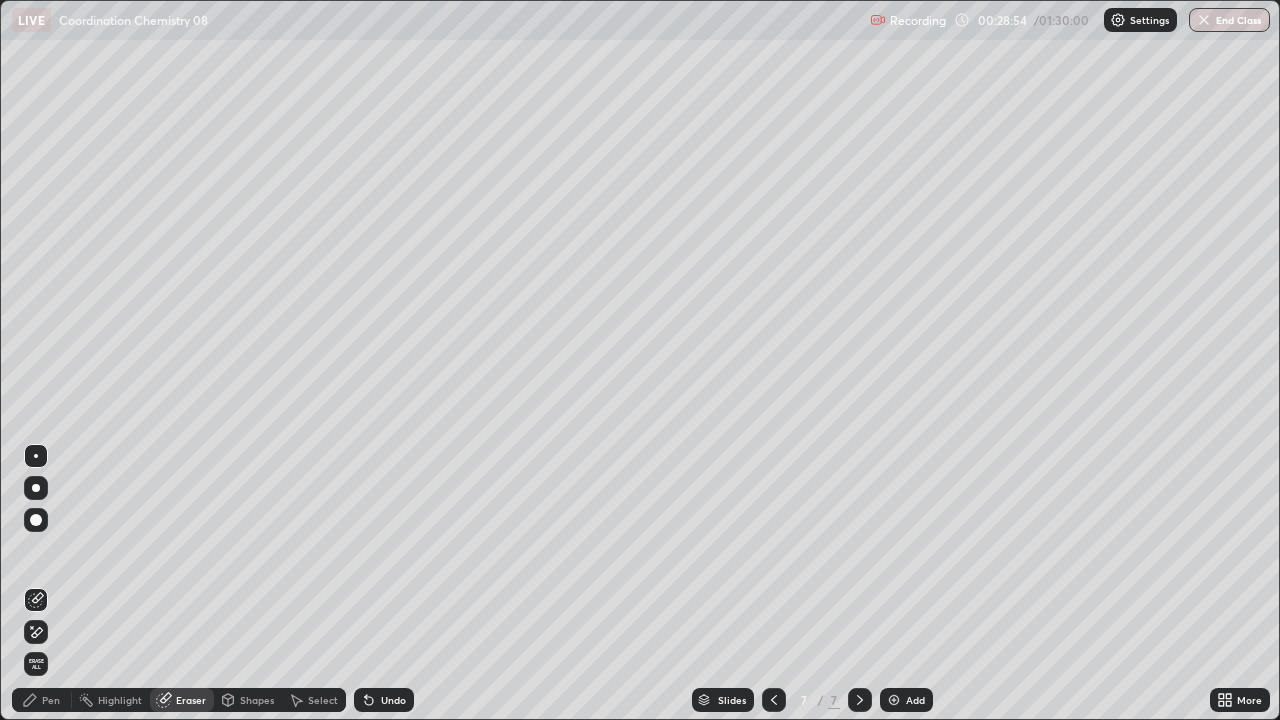 click on "Pen" at bounding box center (51, 700) 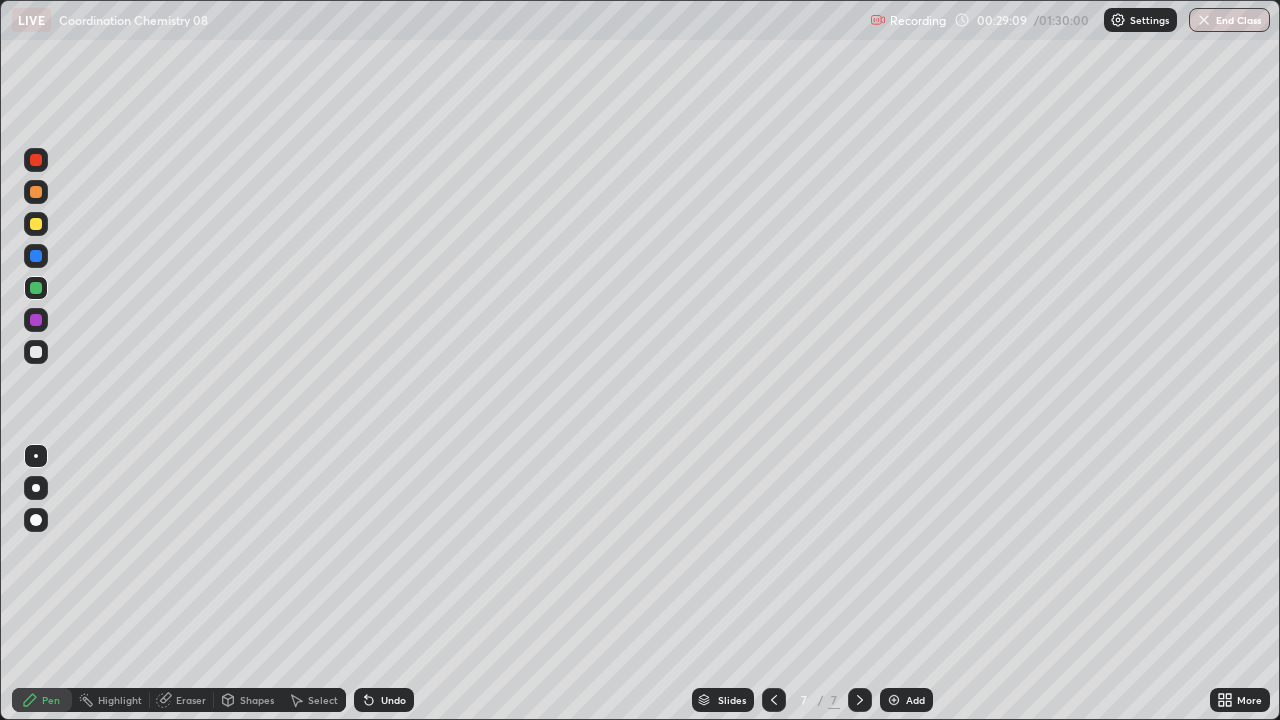 click at bounding box center (36, 224) 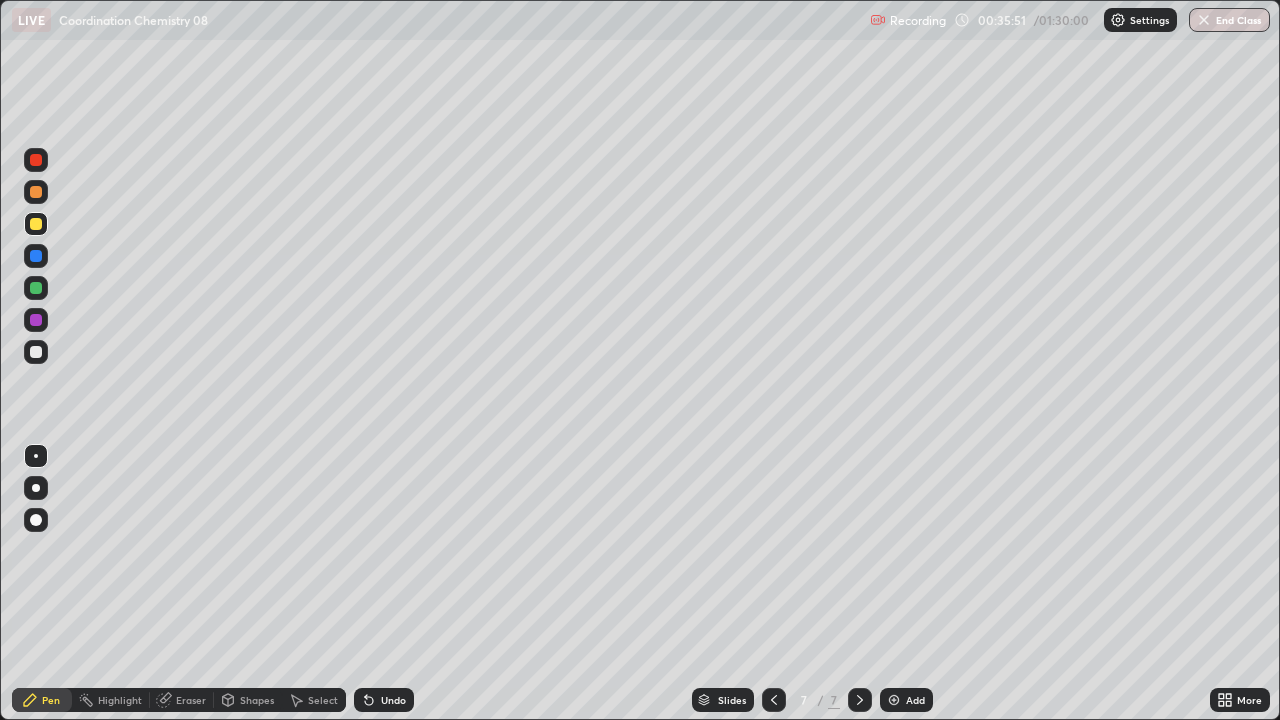 click at bounding box center [894, 700] 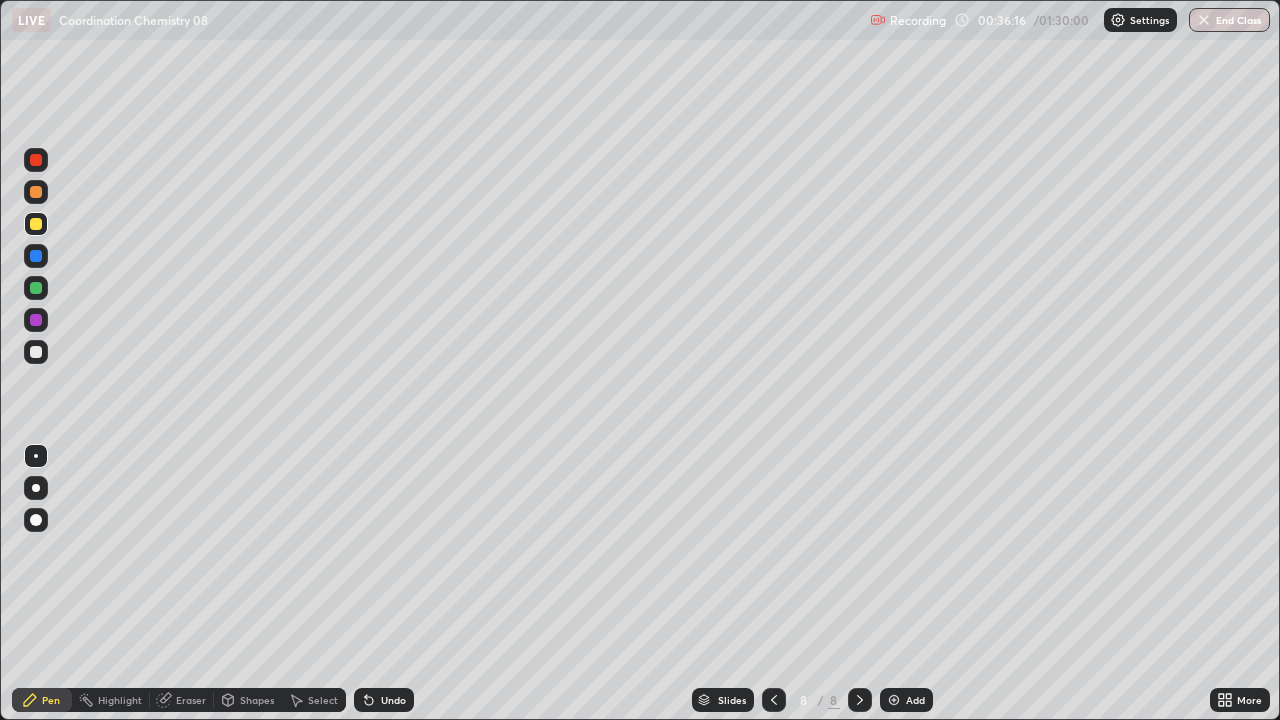 click 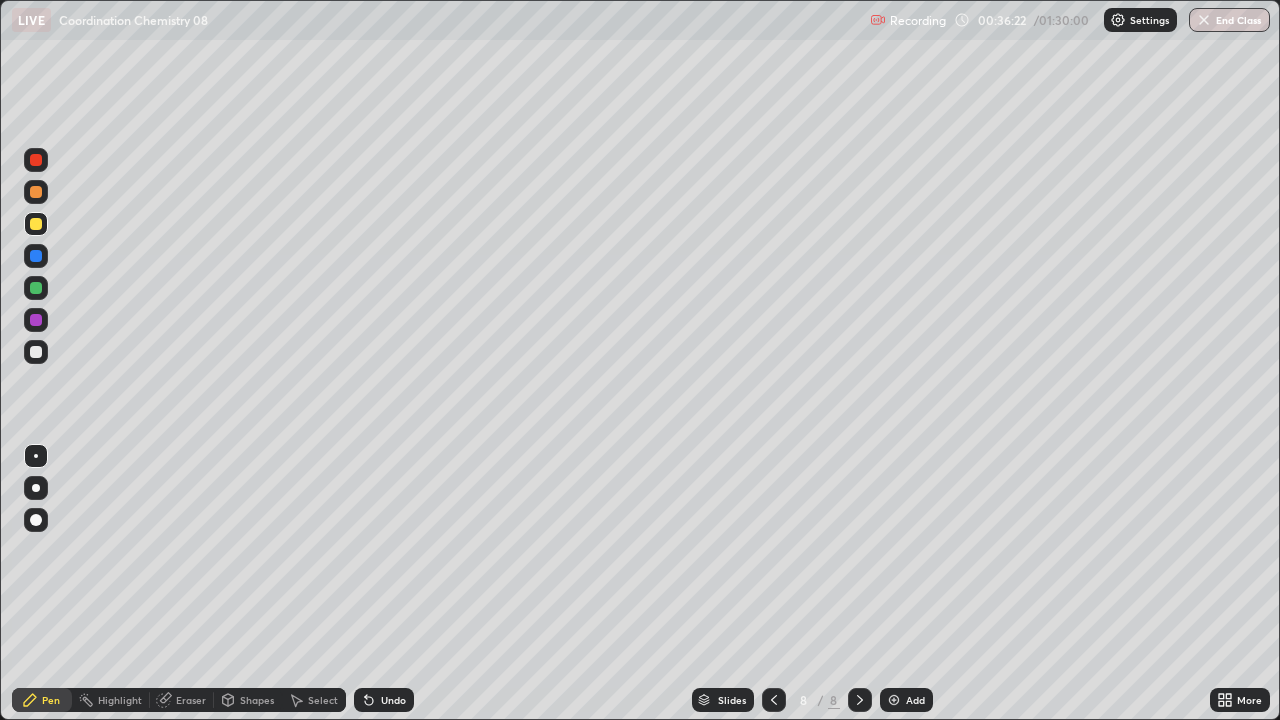click 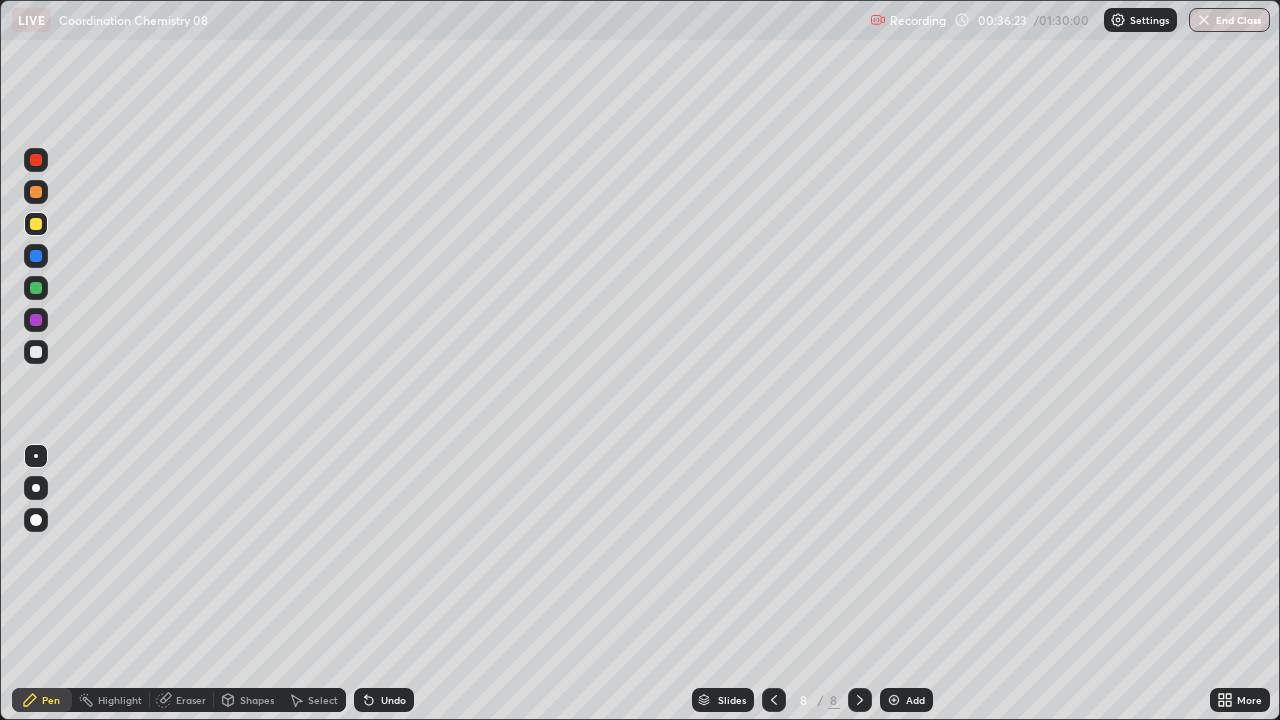 click 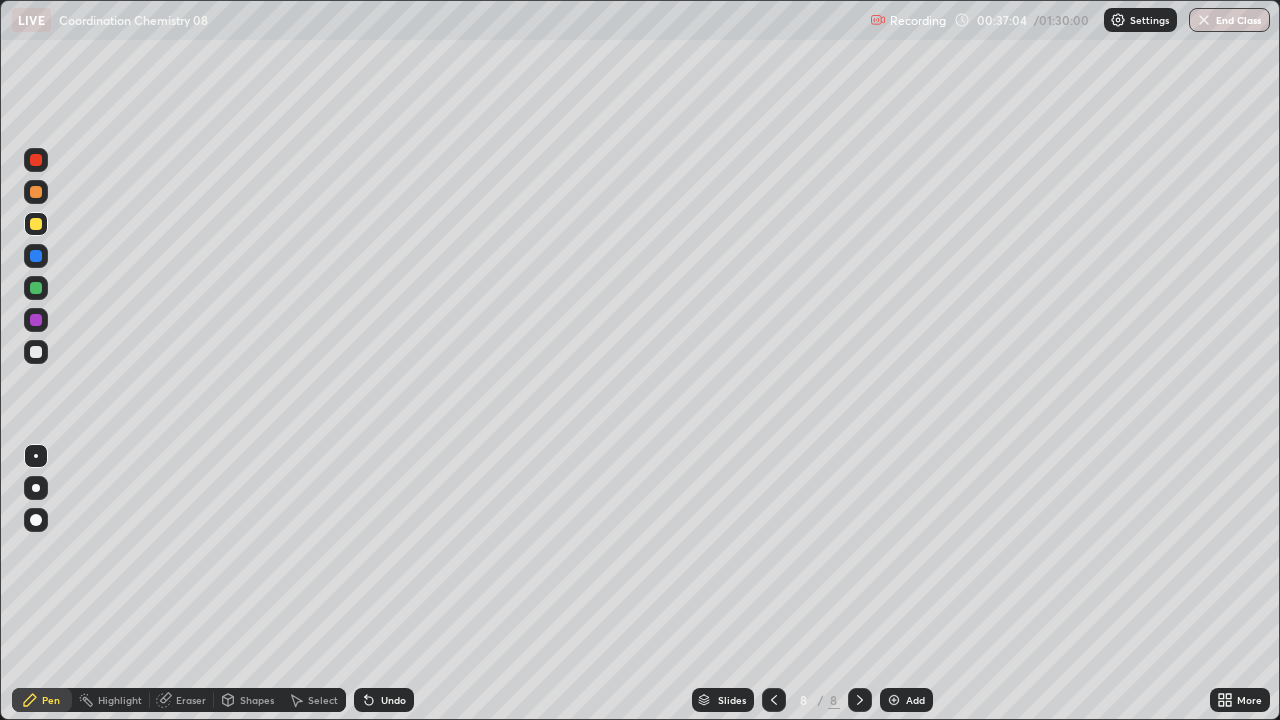 click at bounding box center [36, 224] 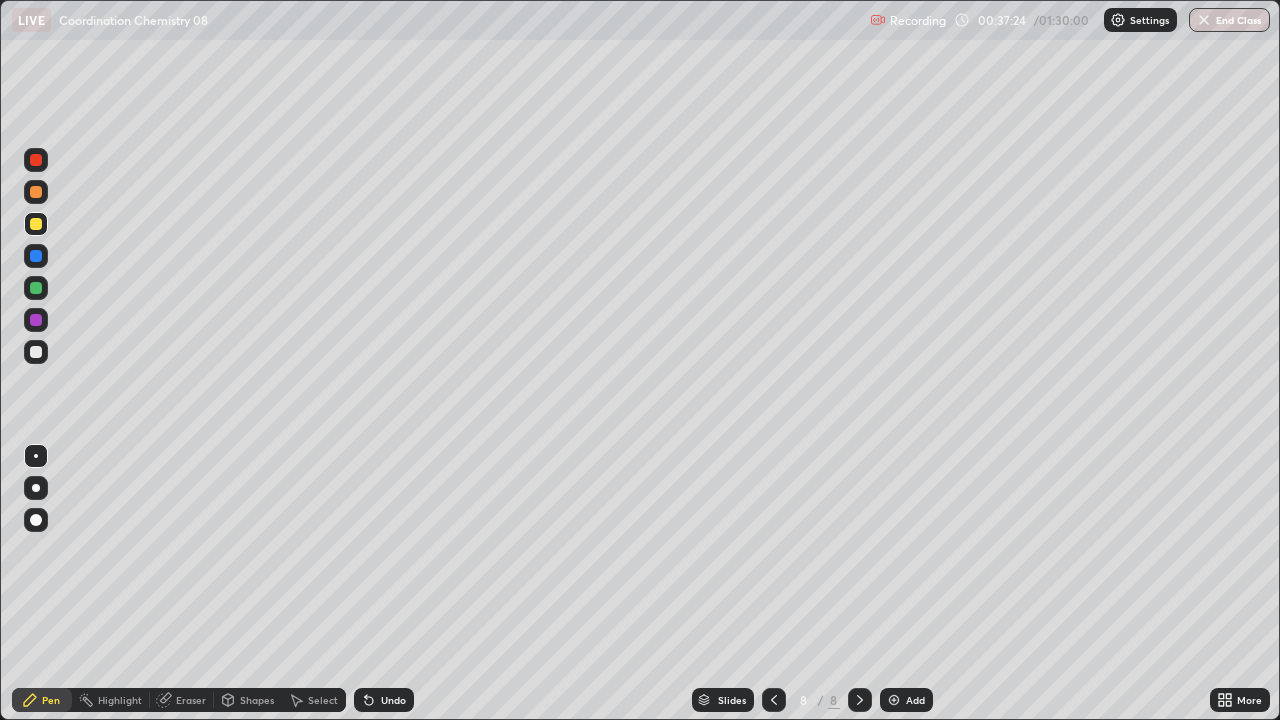 click at bounding box center [36, 352] 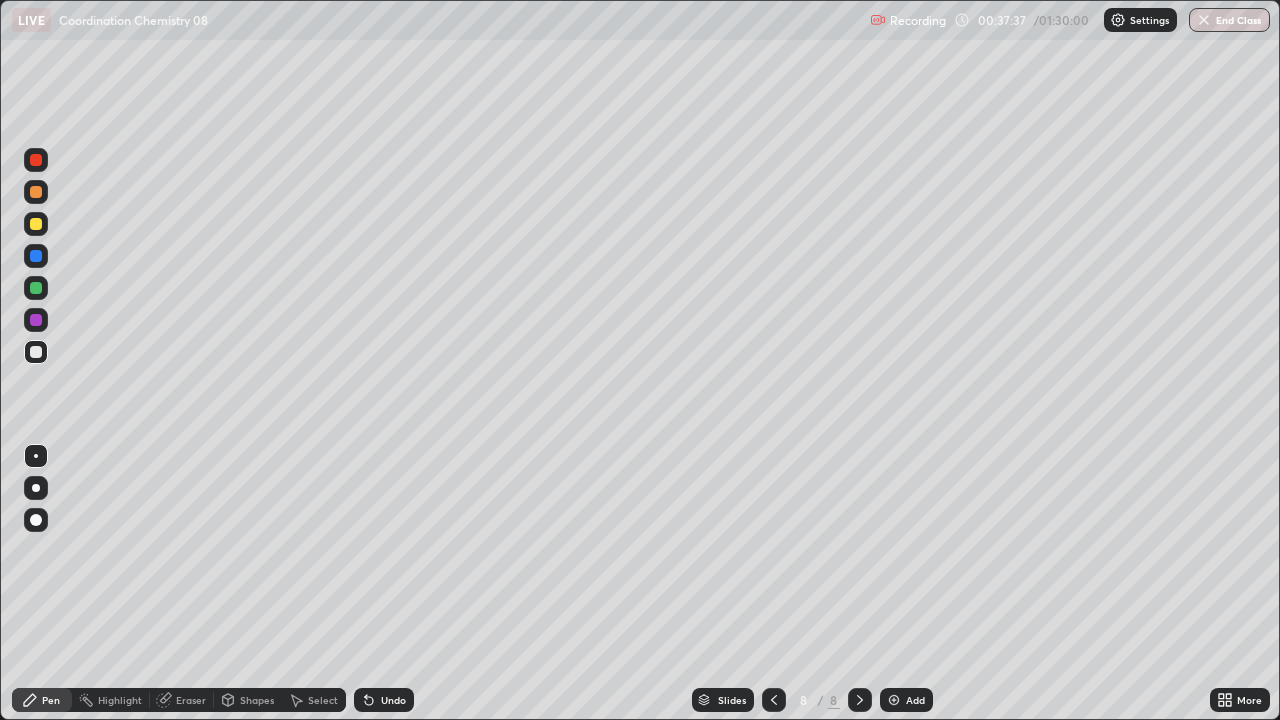 click at bounding box center [36, 288] 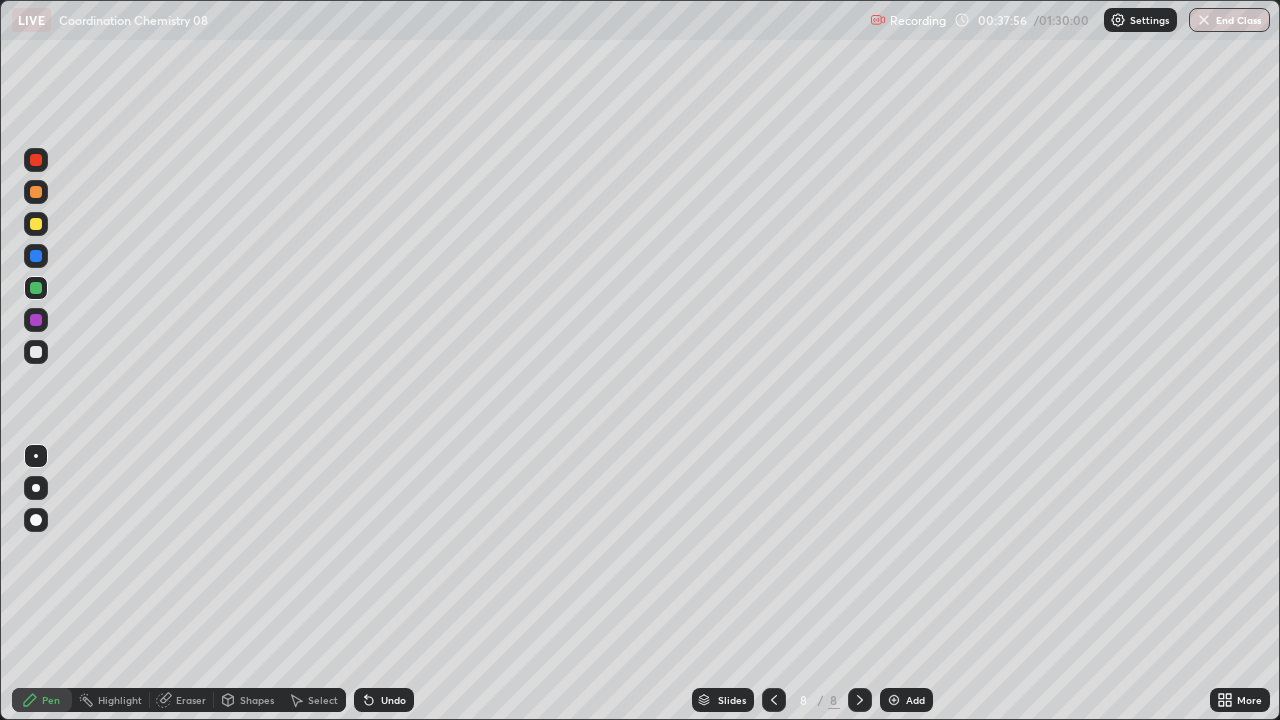 click 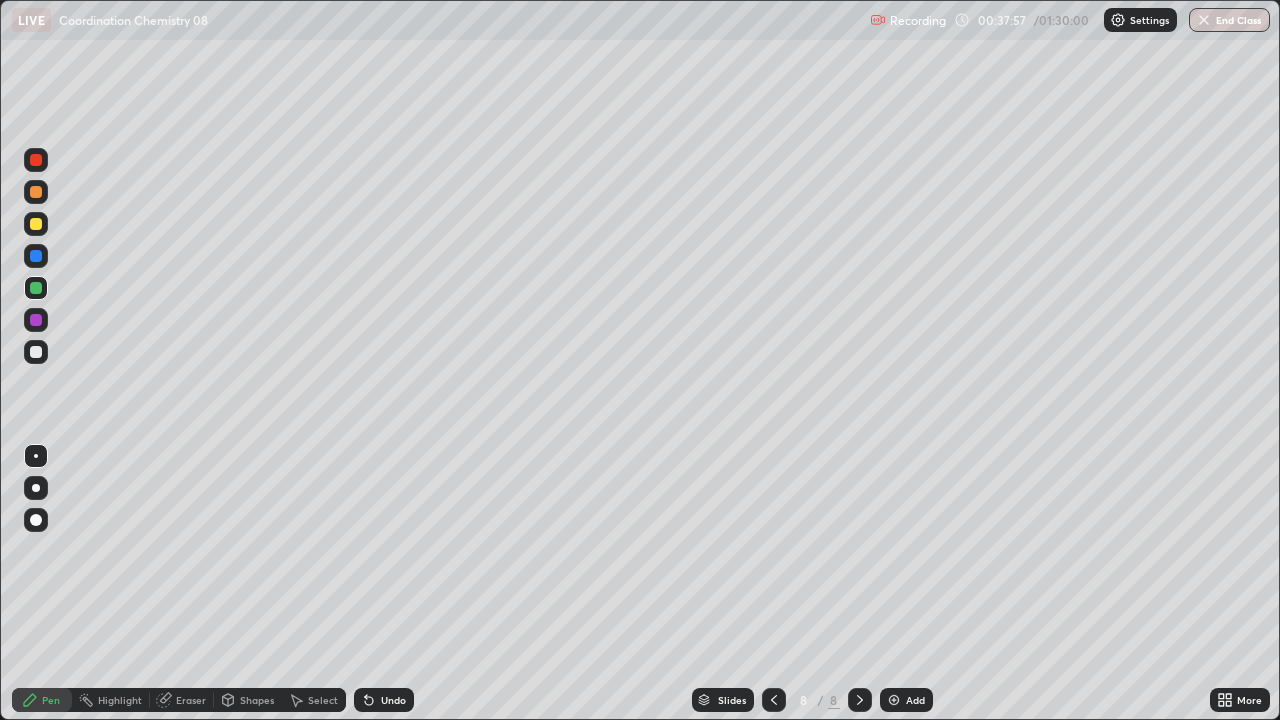 click 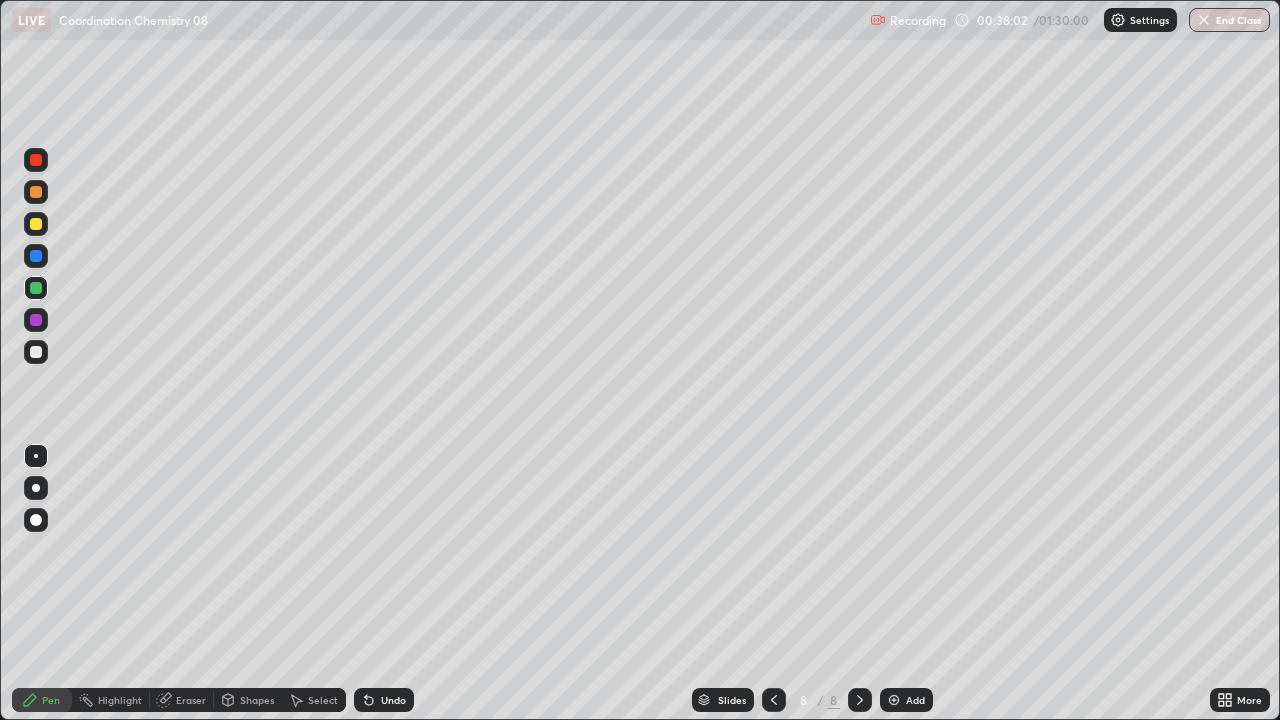 click 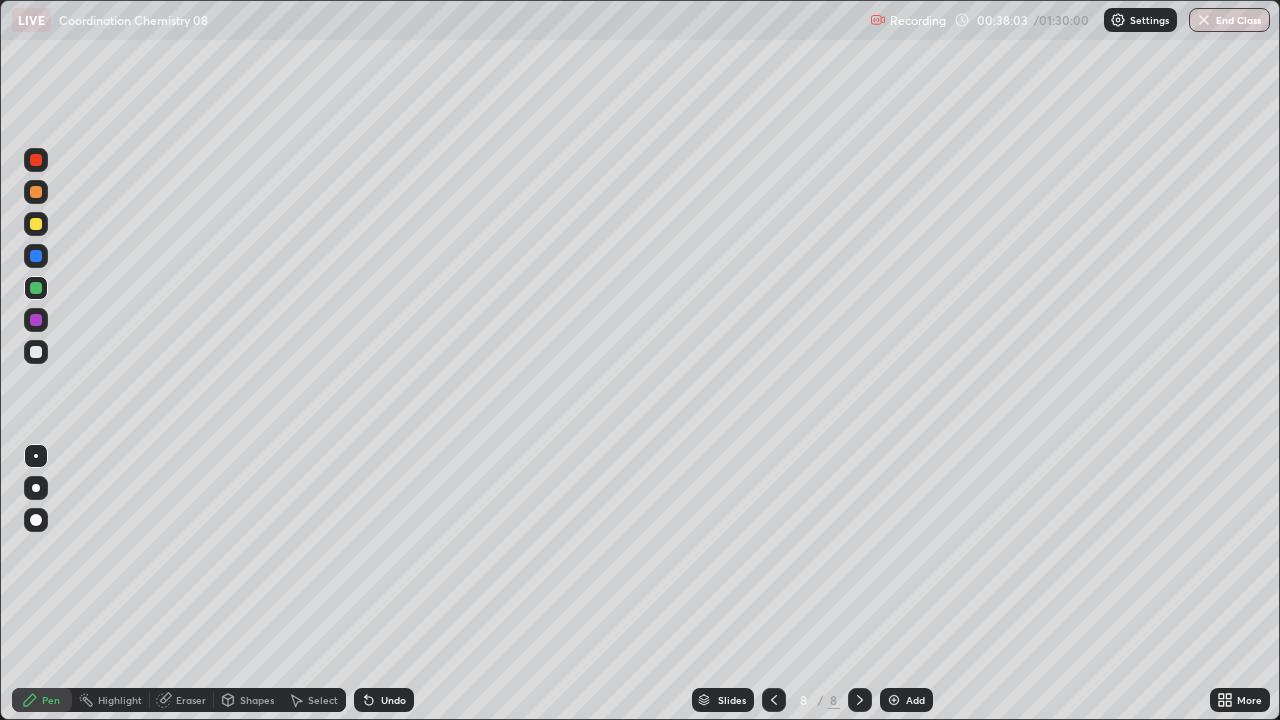click 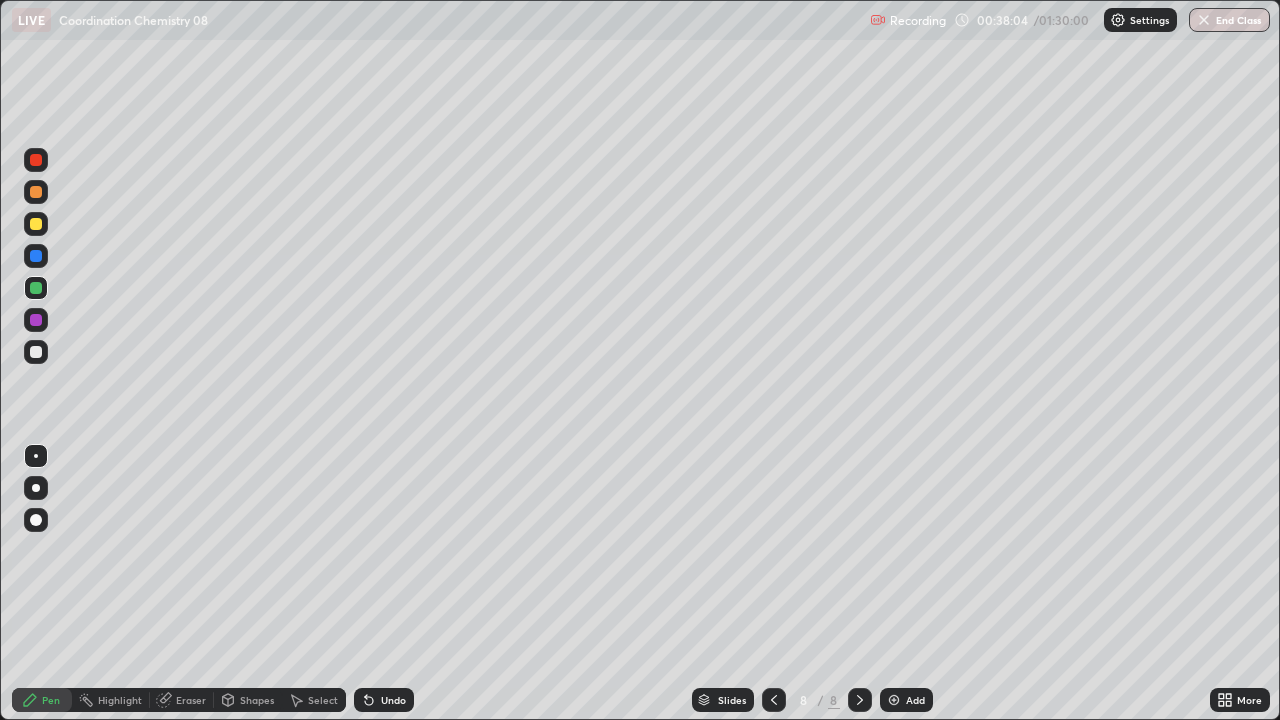 click 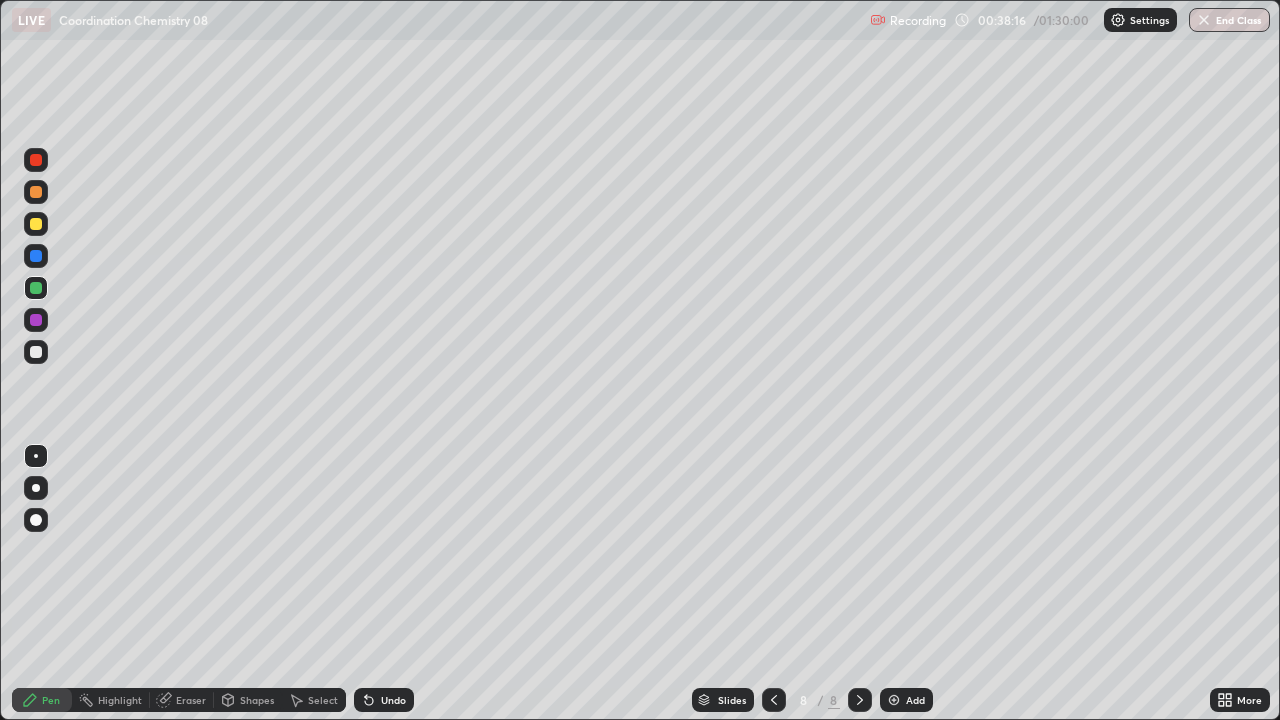 click 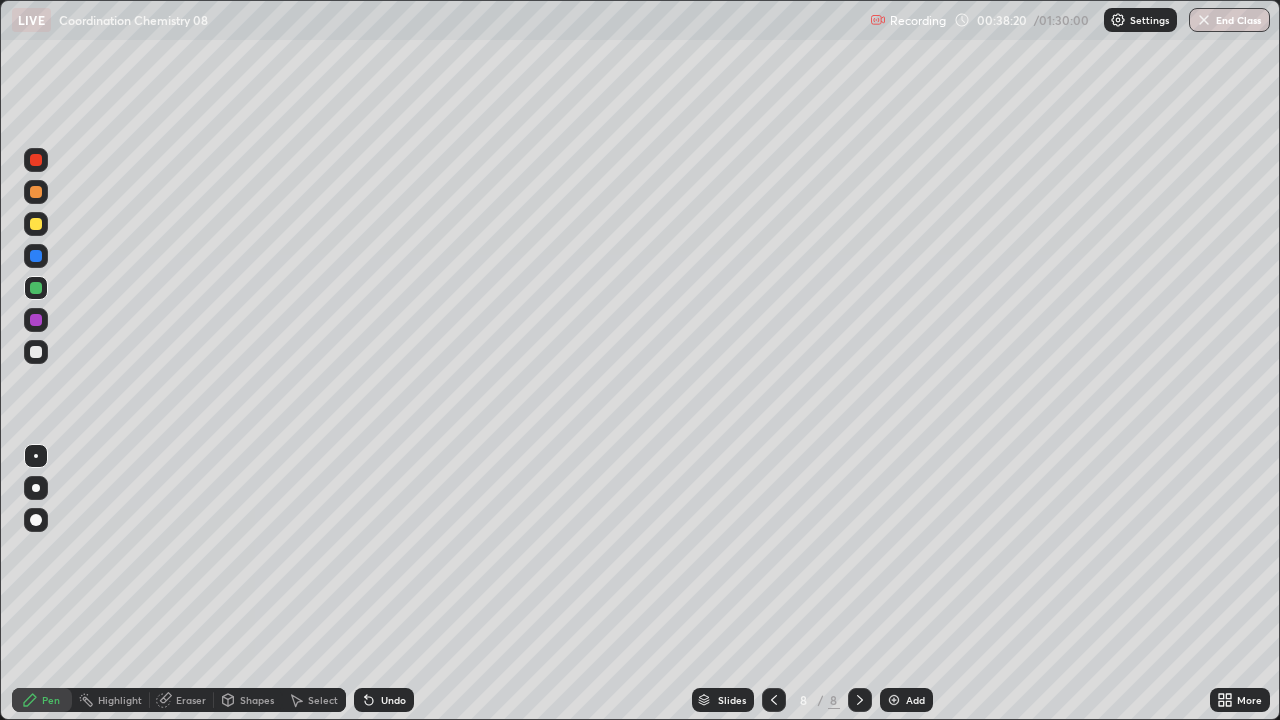click 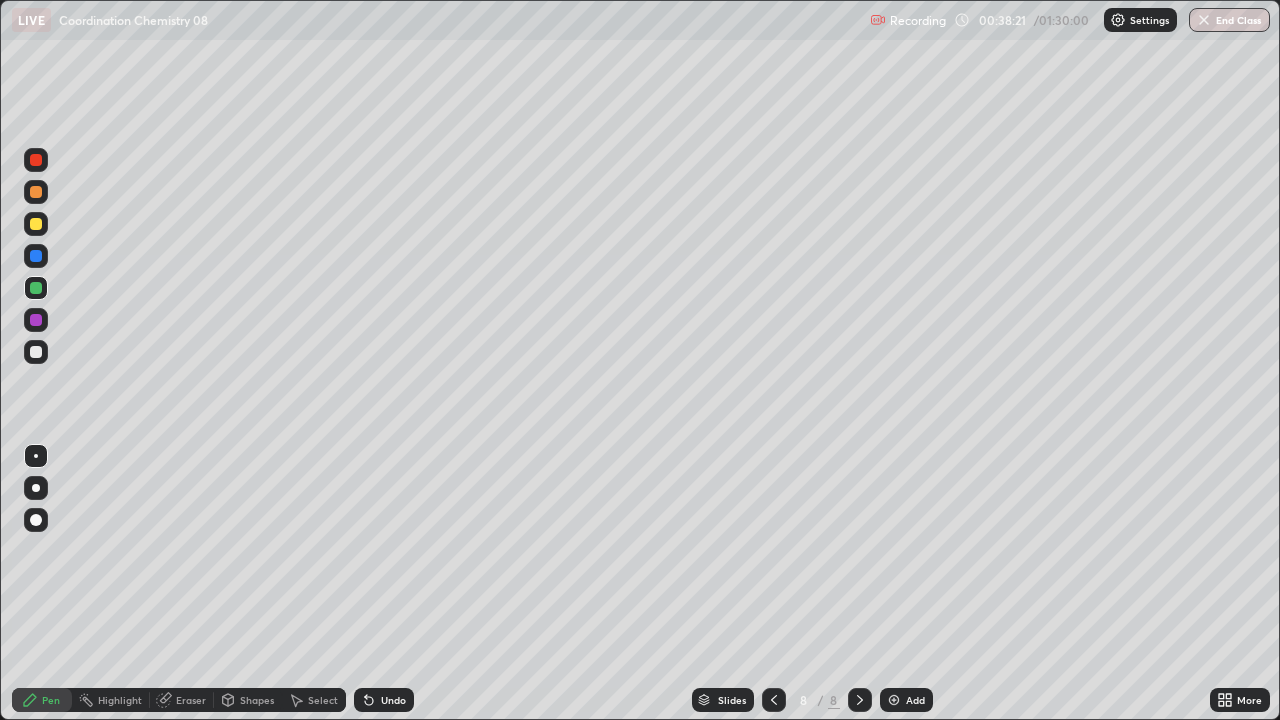 click 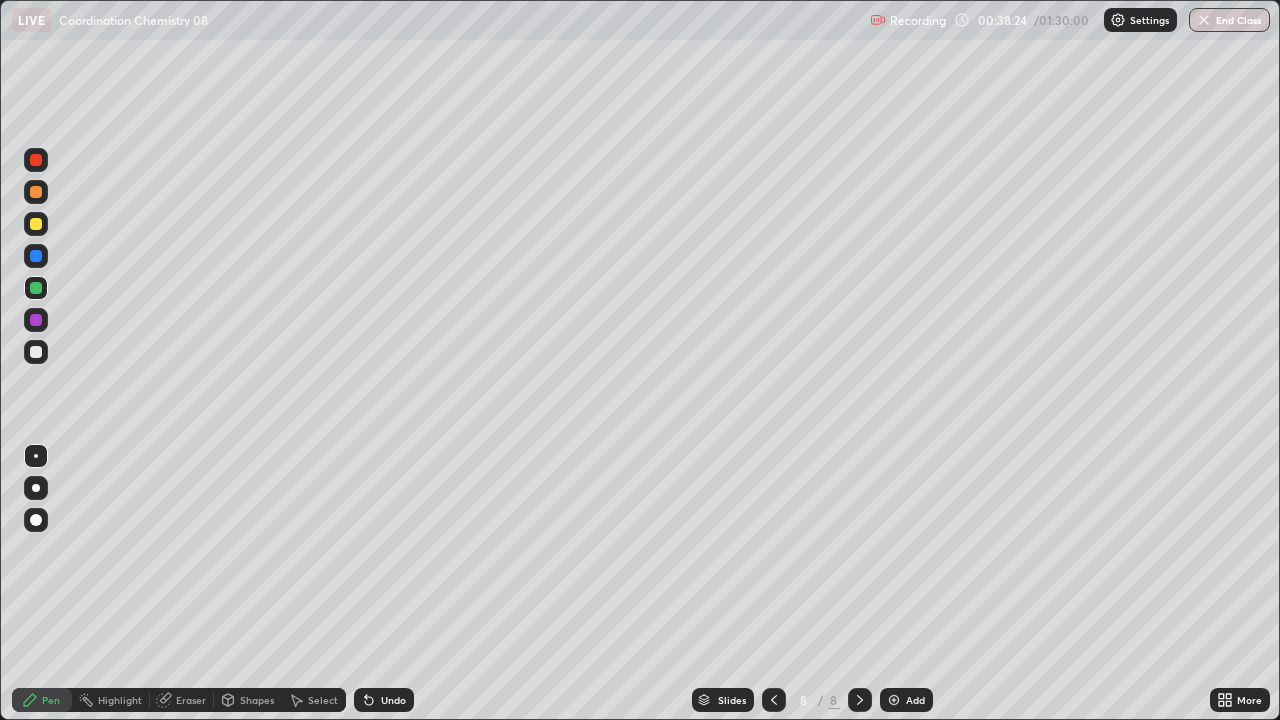 click 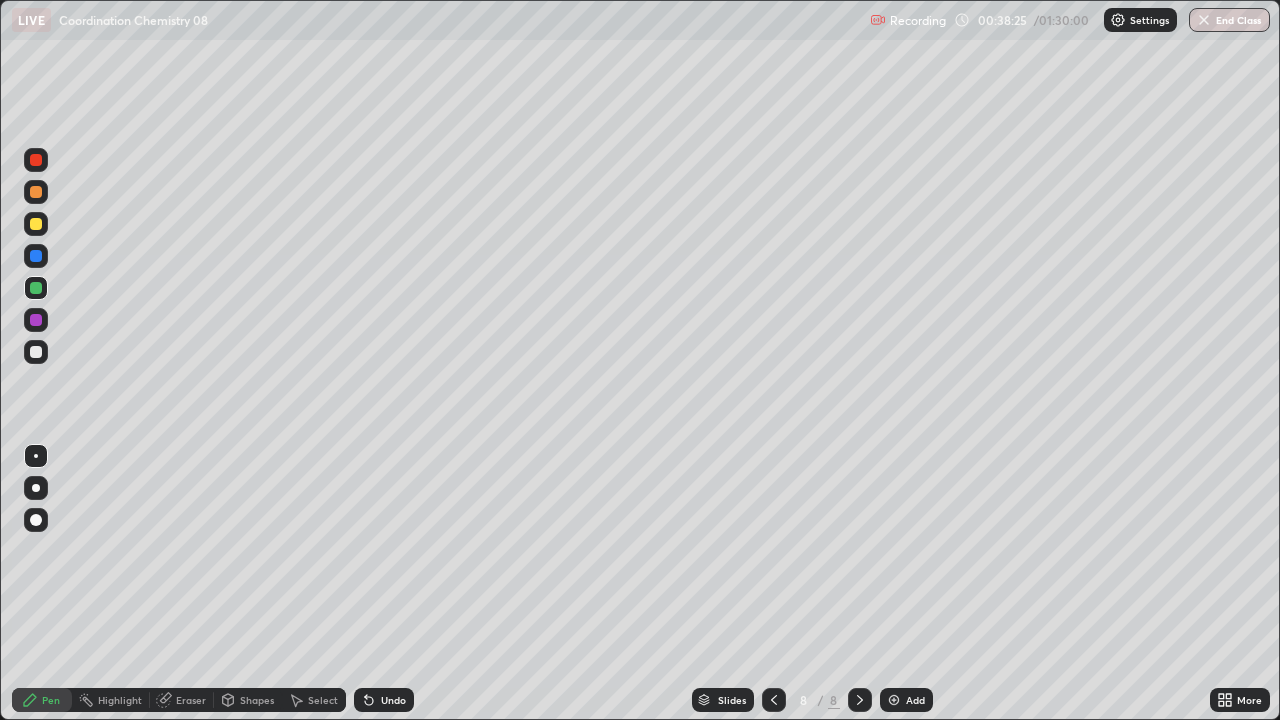 click 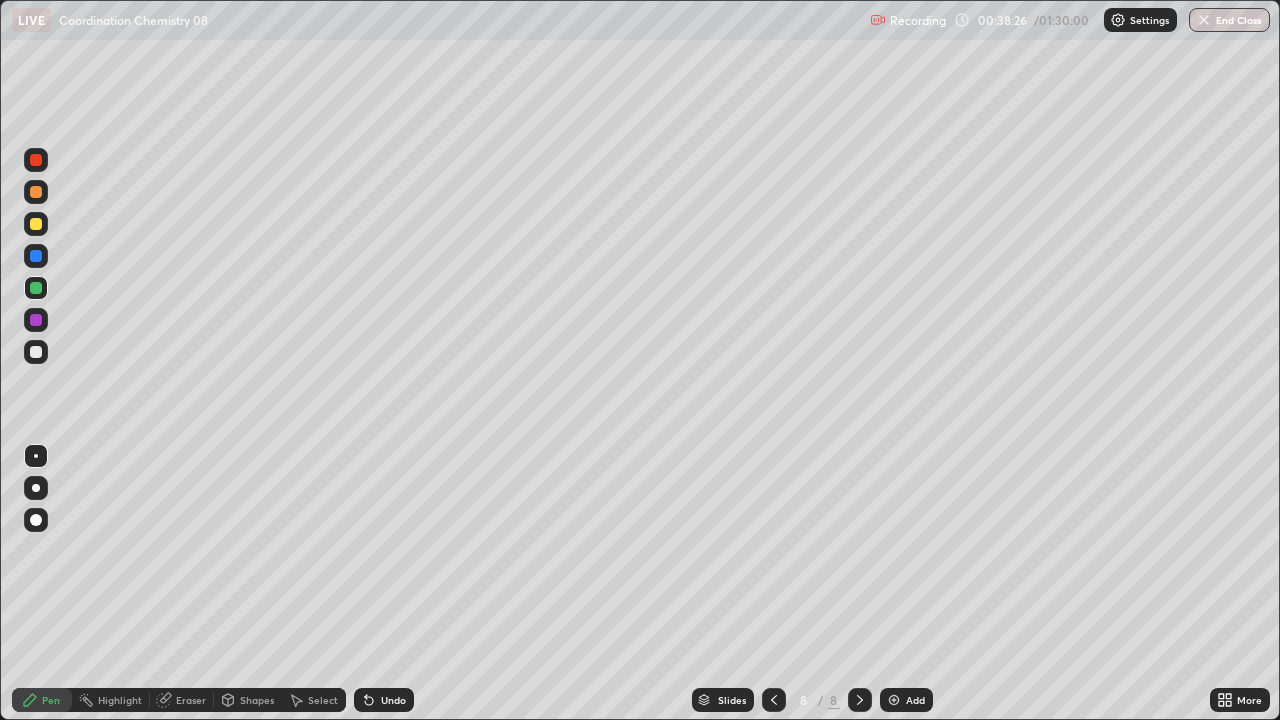 click 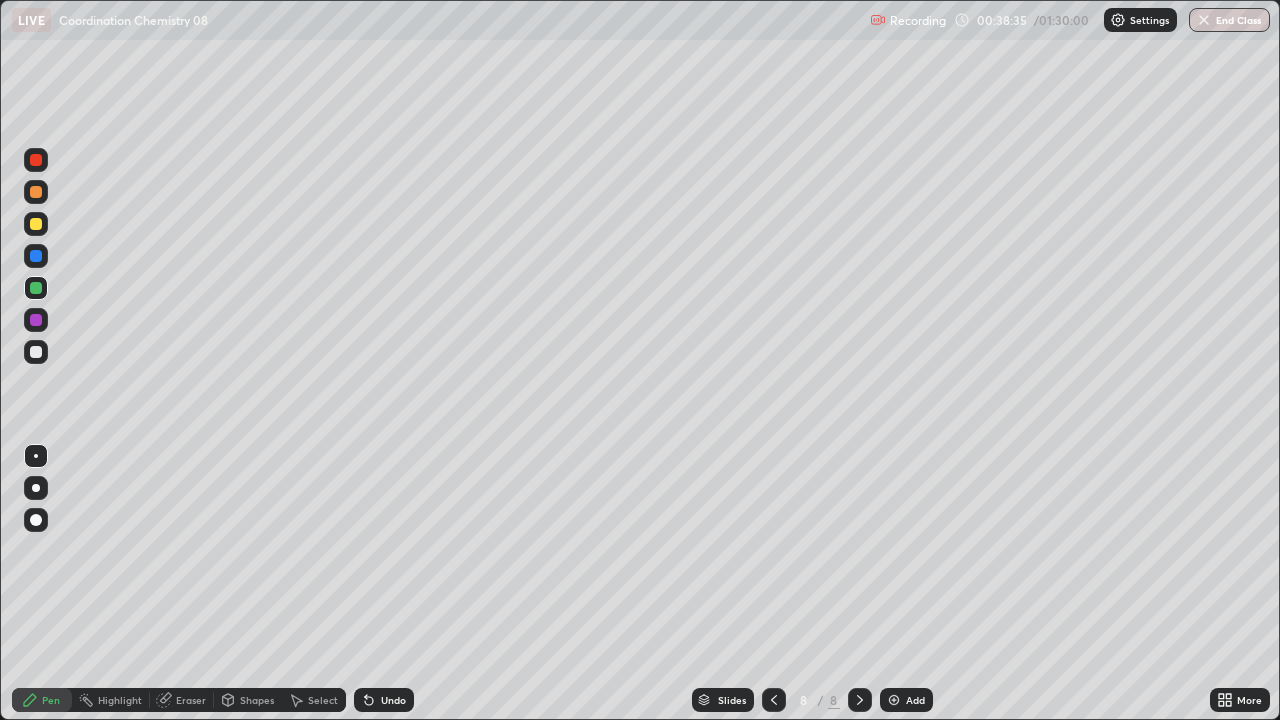 click at bounding box center [36, 352] 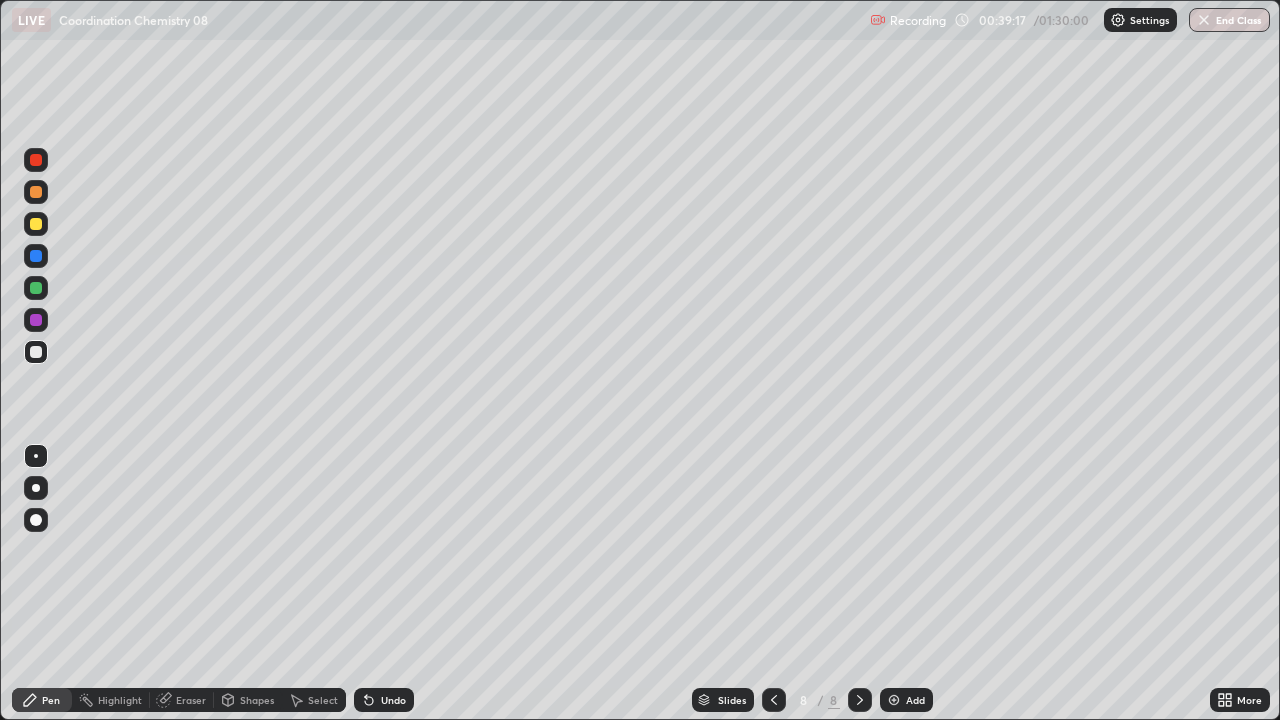 click at bounding box center [36, 288] 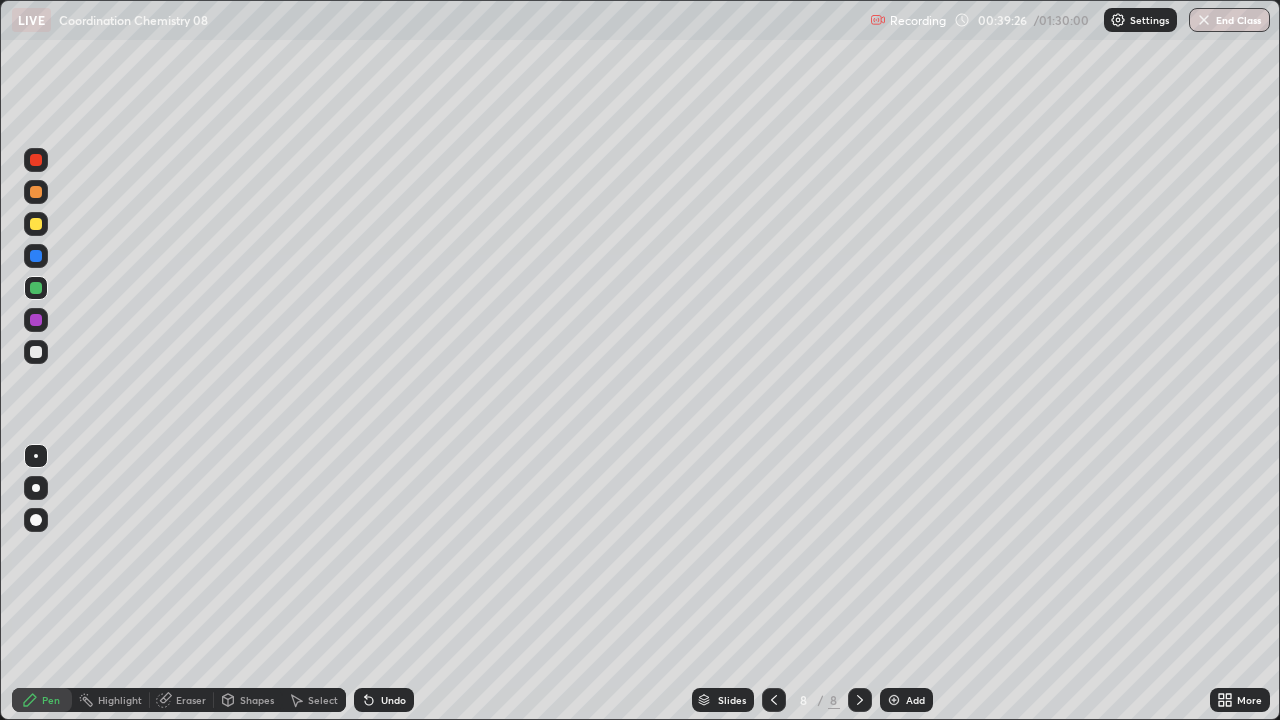 click 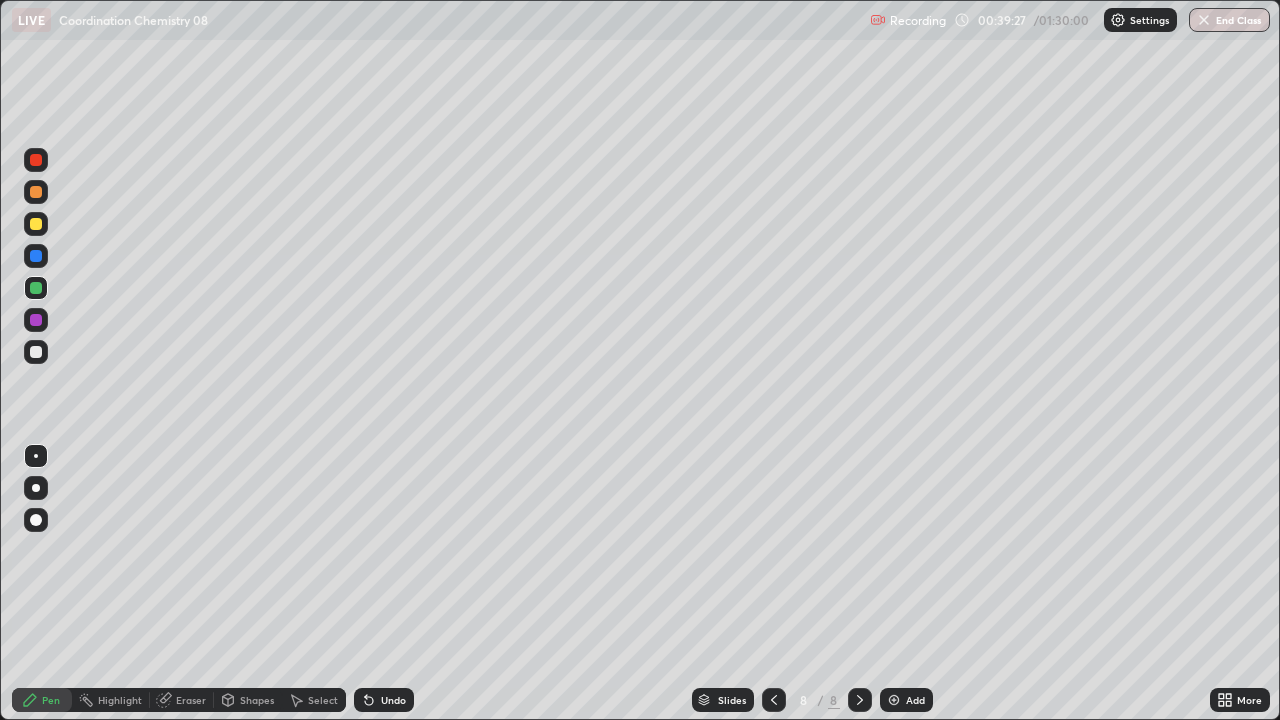 click on "Undo" at bounding box center (384, 700) 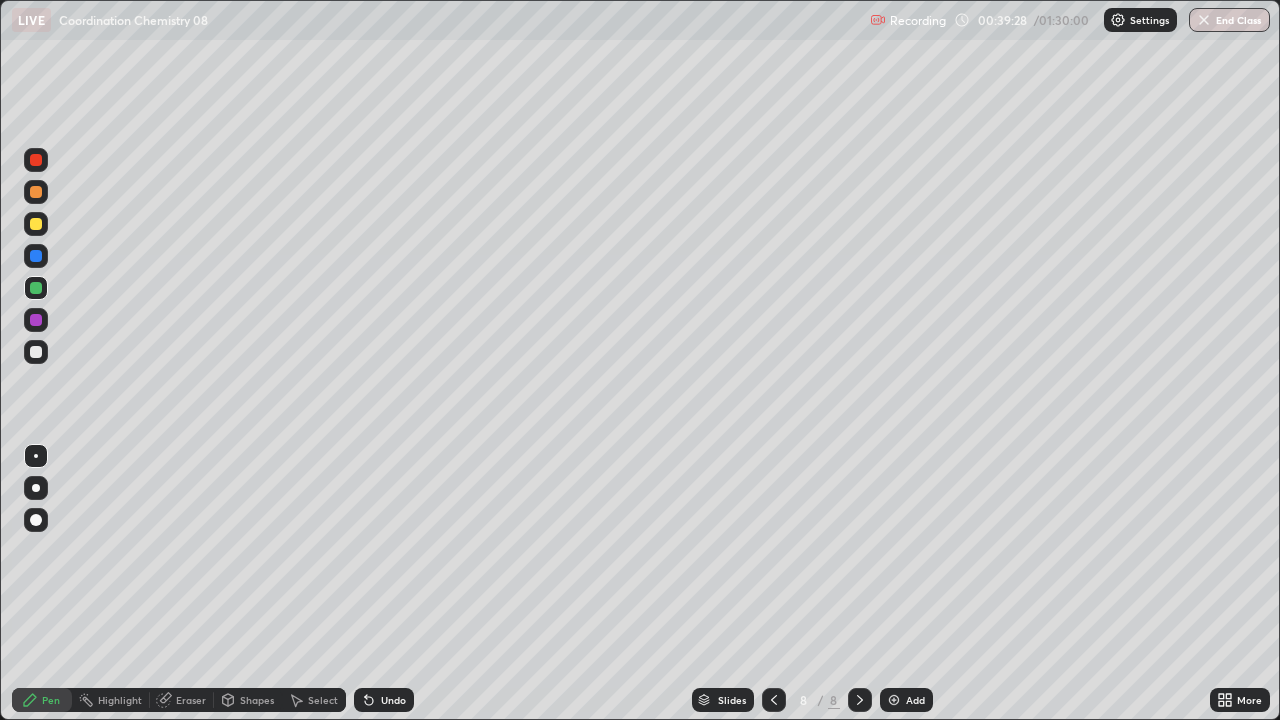 click at bounding box center (36, 224) 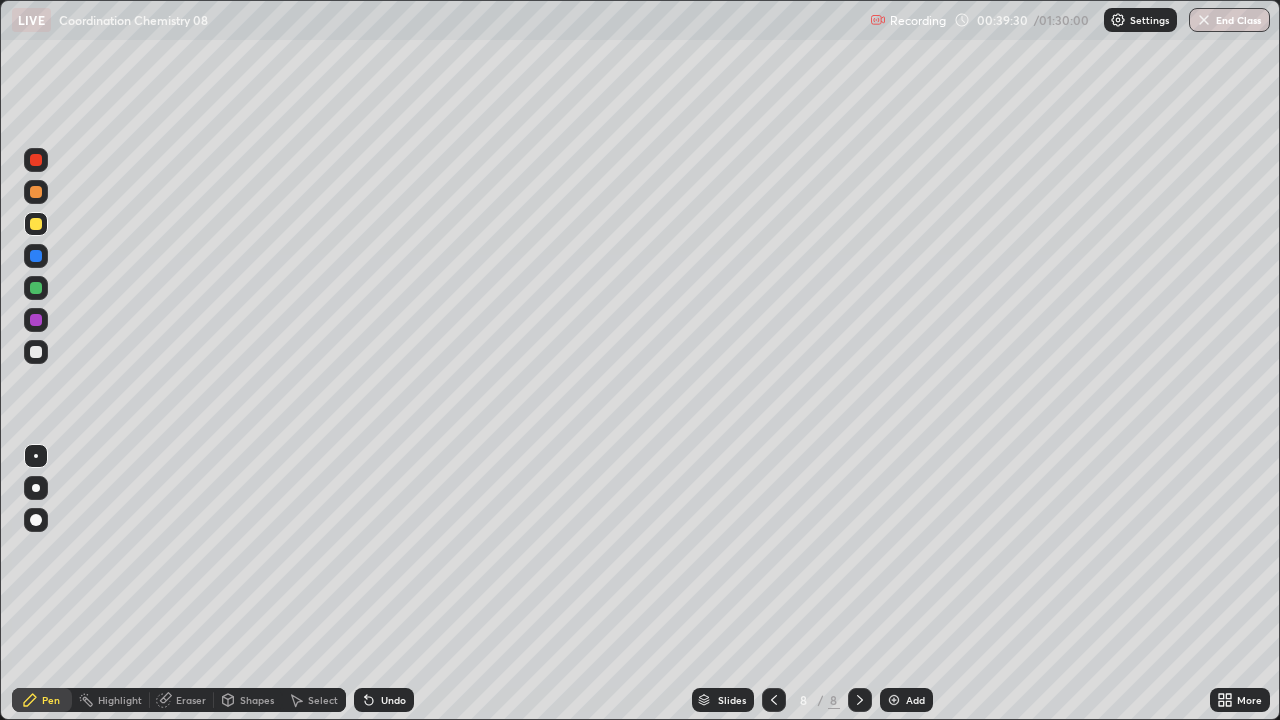 click at bounding box center [36, 288] 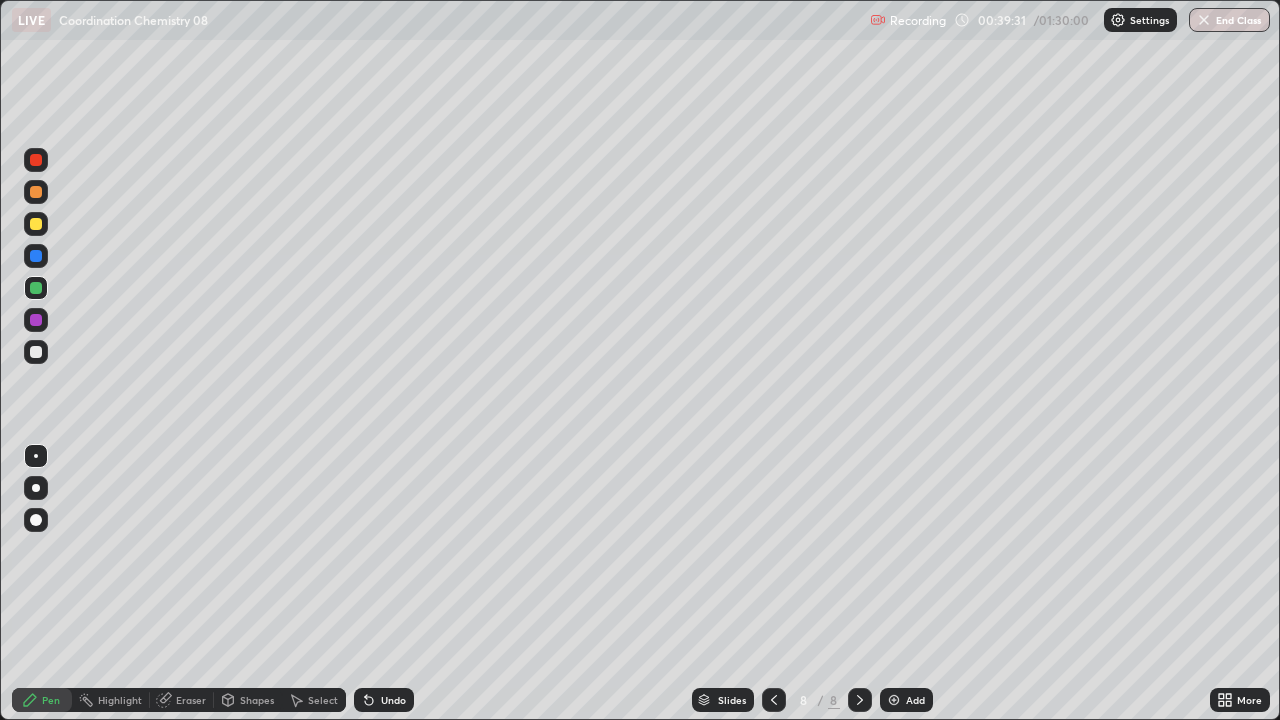 click at bounding box center (36, 320) 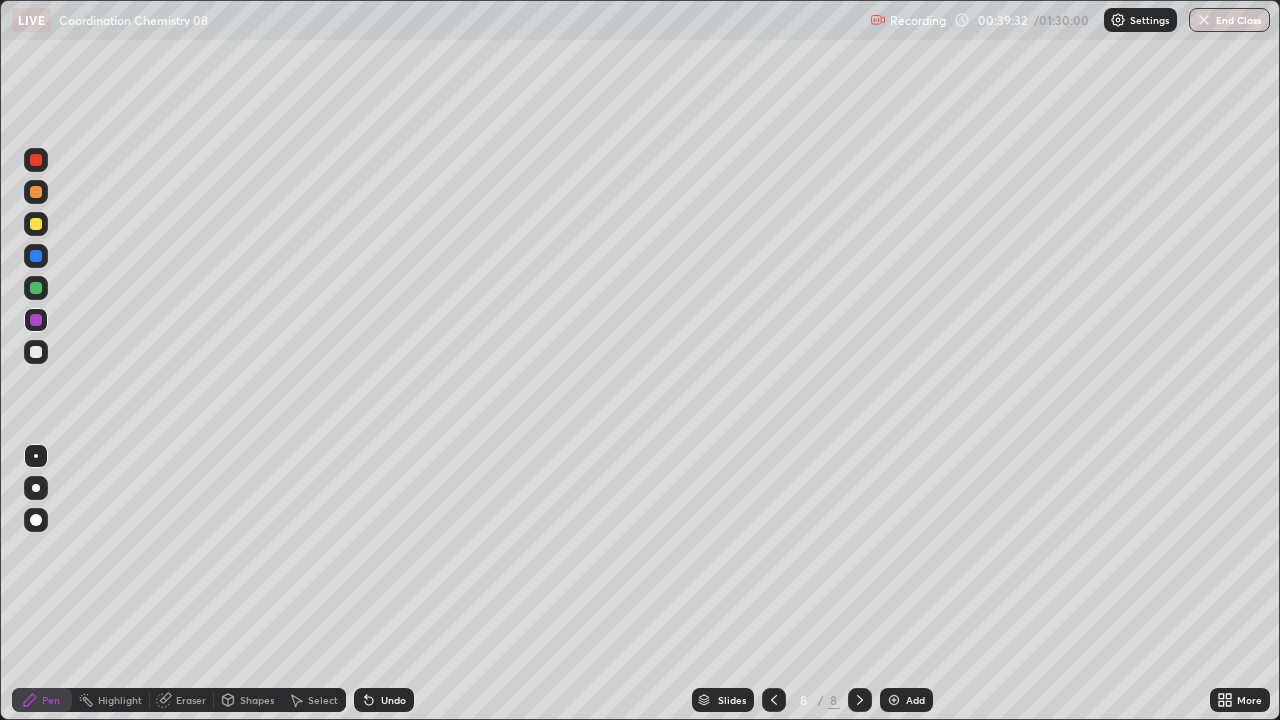 click at bounding box center [36, 288] 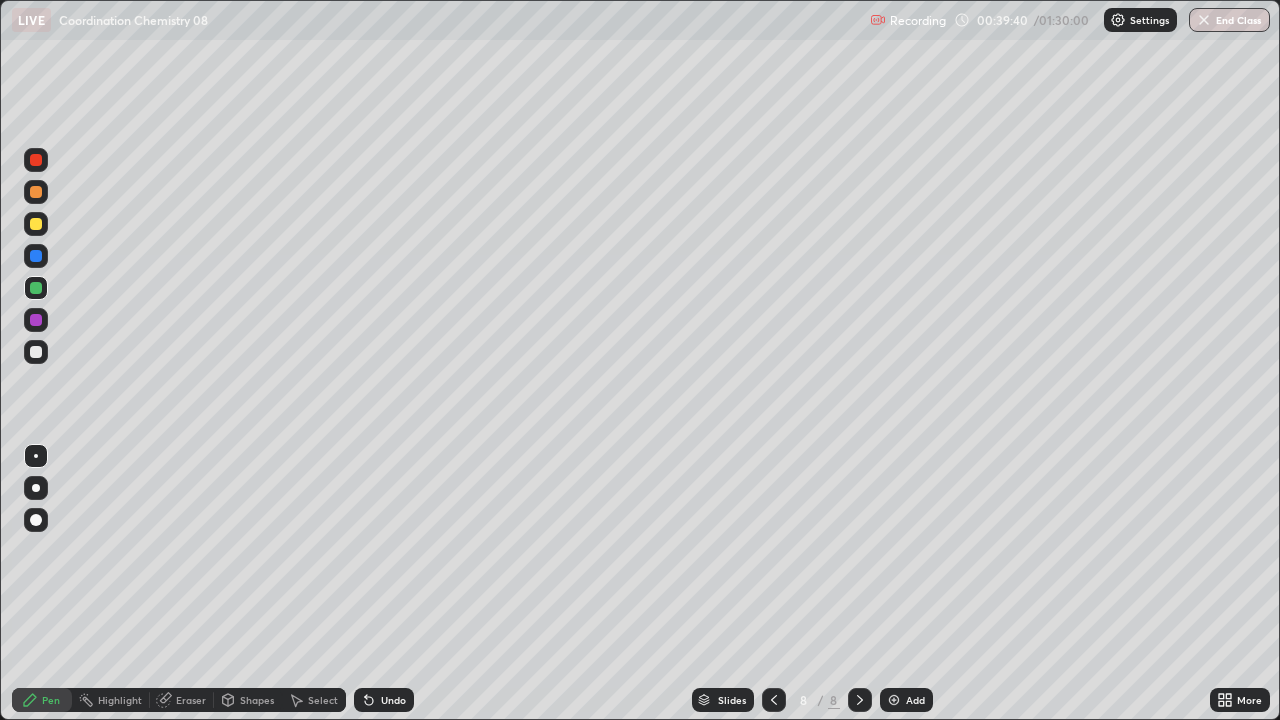 click at bounding box center [36, 256] 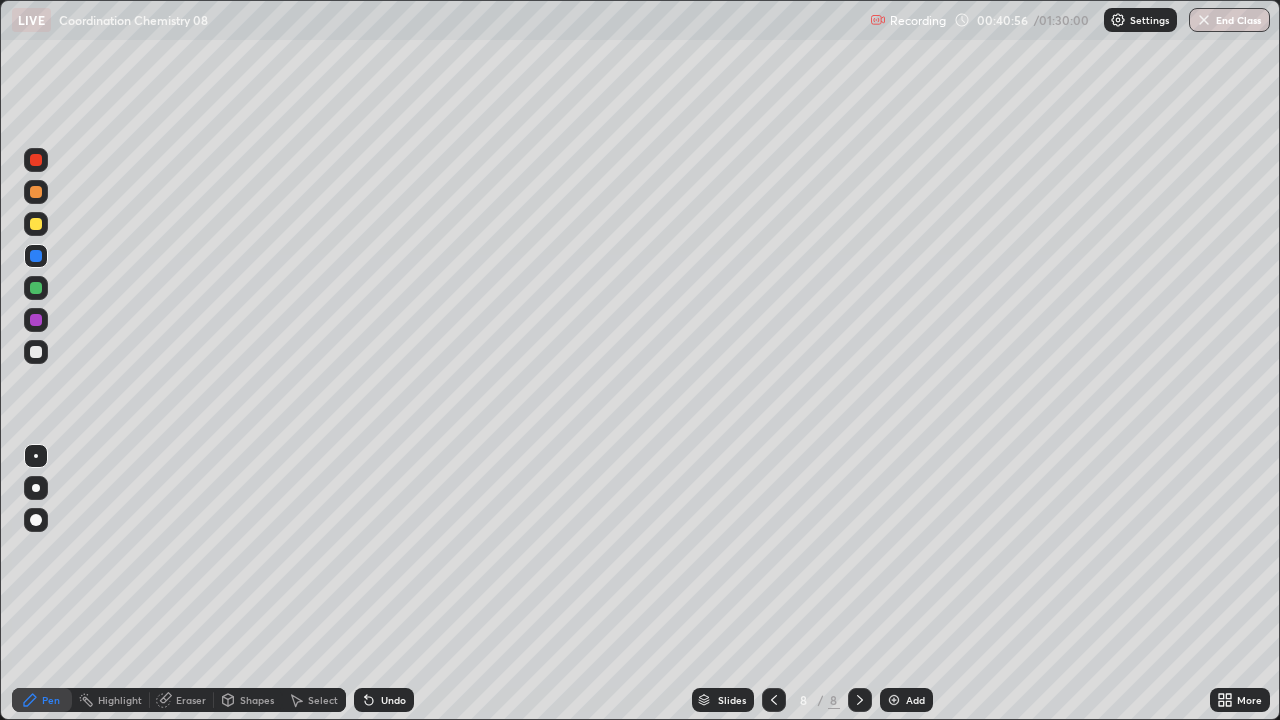click at bounding box center [36, 352] 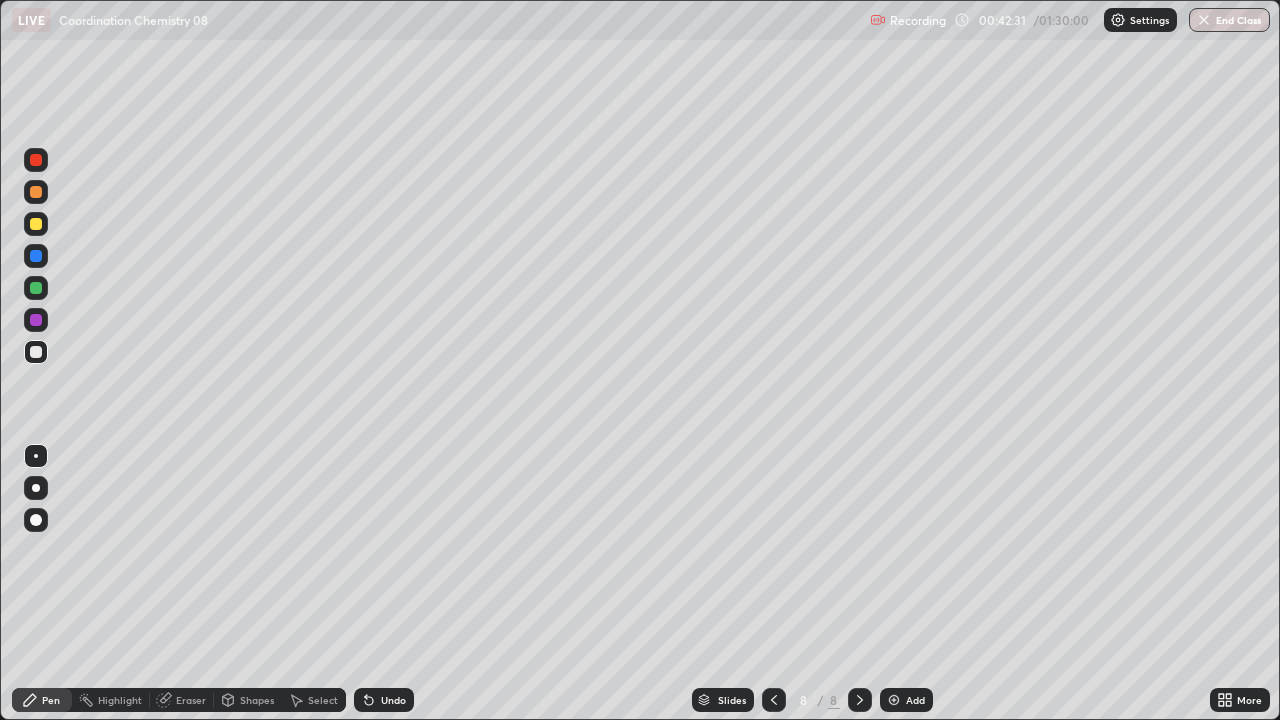 click at bounding box center (894, 700) 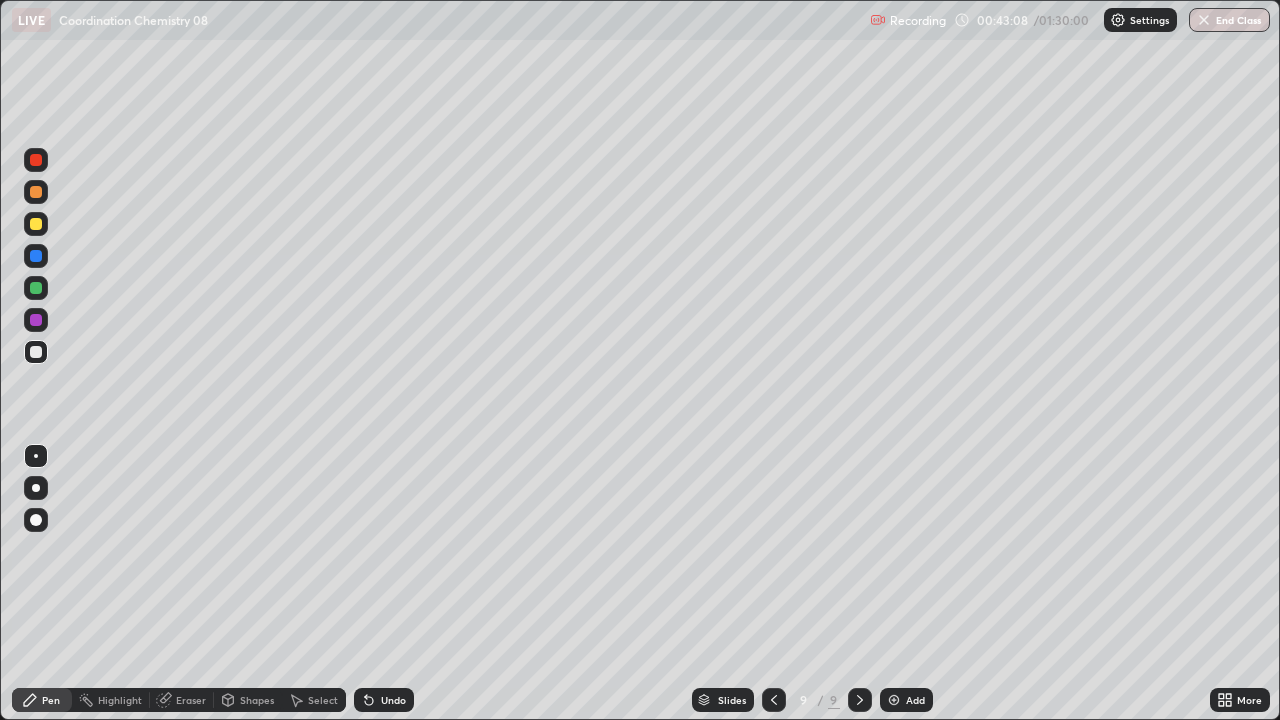 click on "Undo" at bounding box center [384, 700] 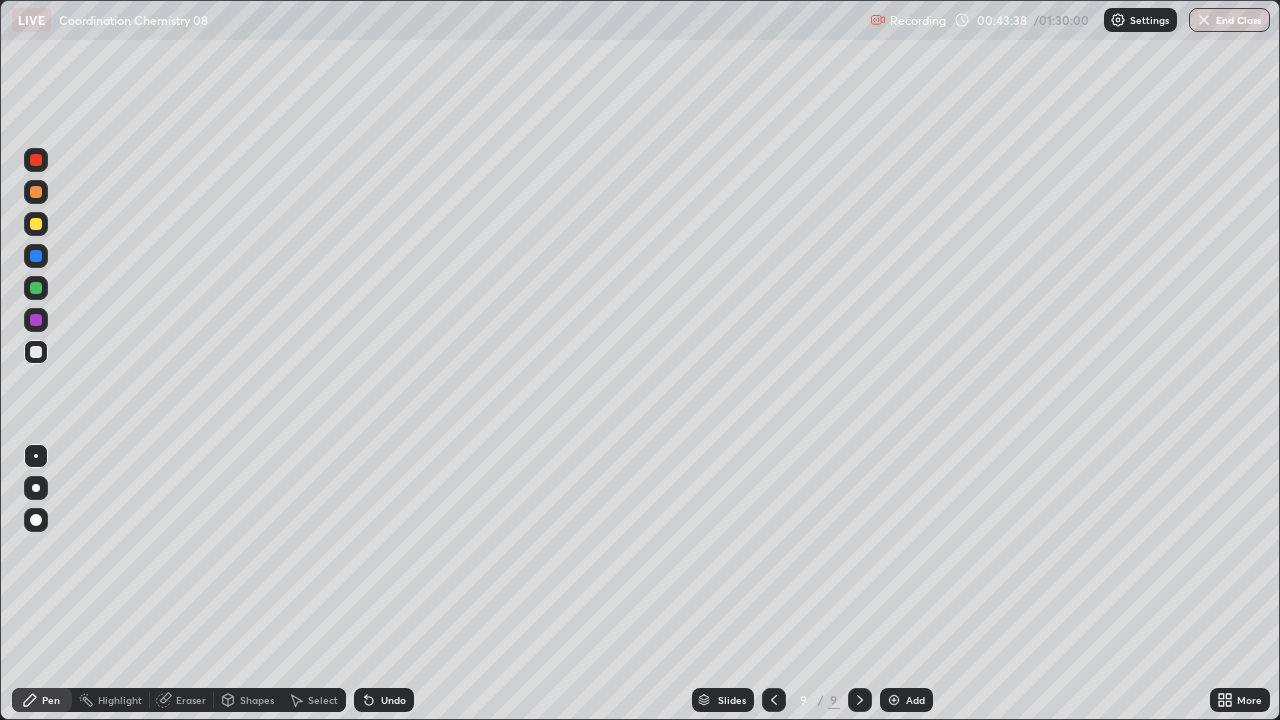 click at bounding box center [36, 288] 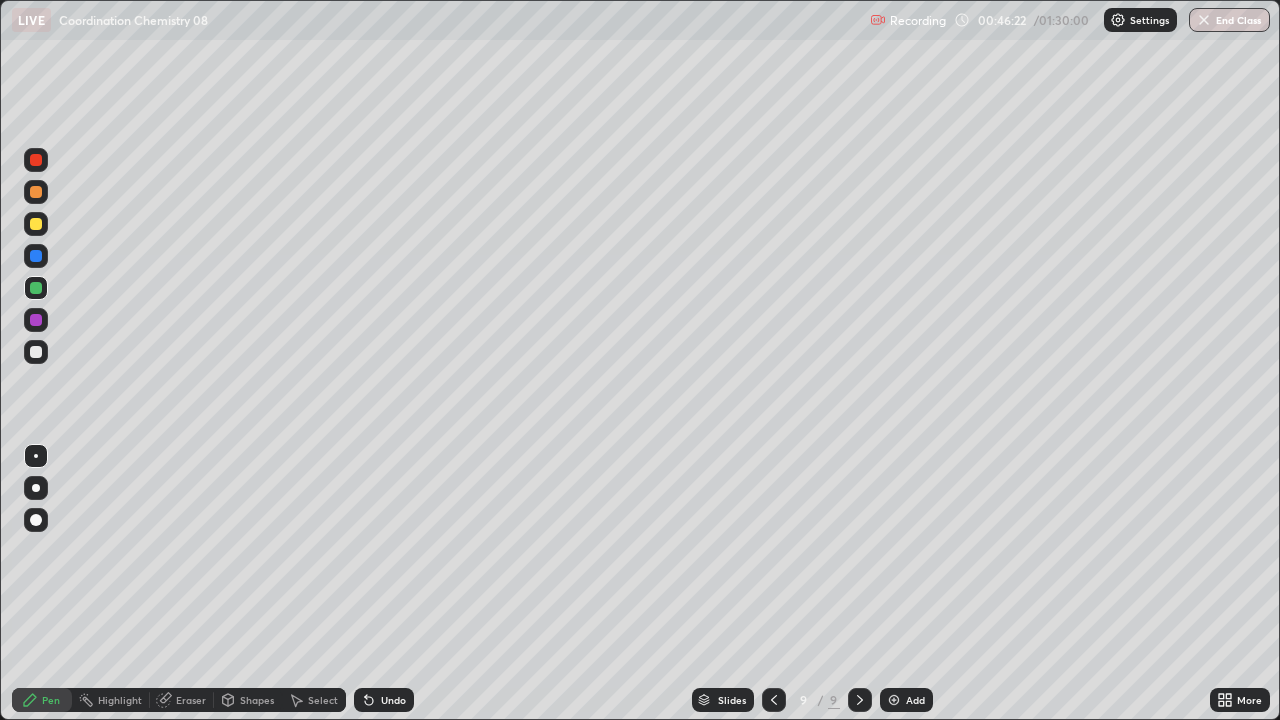 click at bounding box center (894, 700) 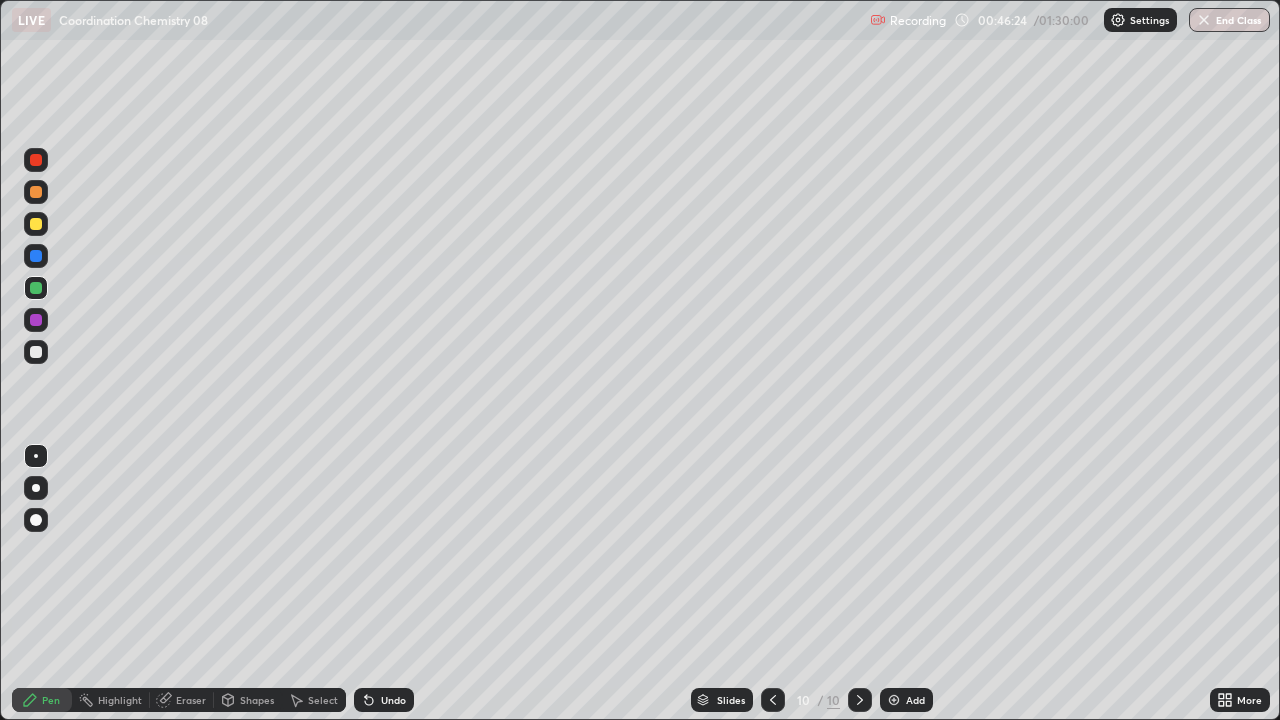 click at bounding box center (36, 352) 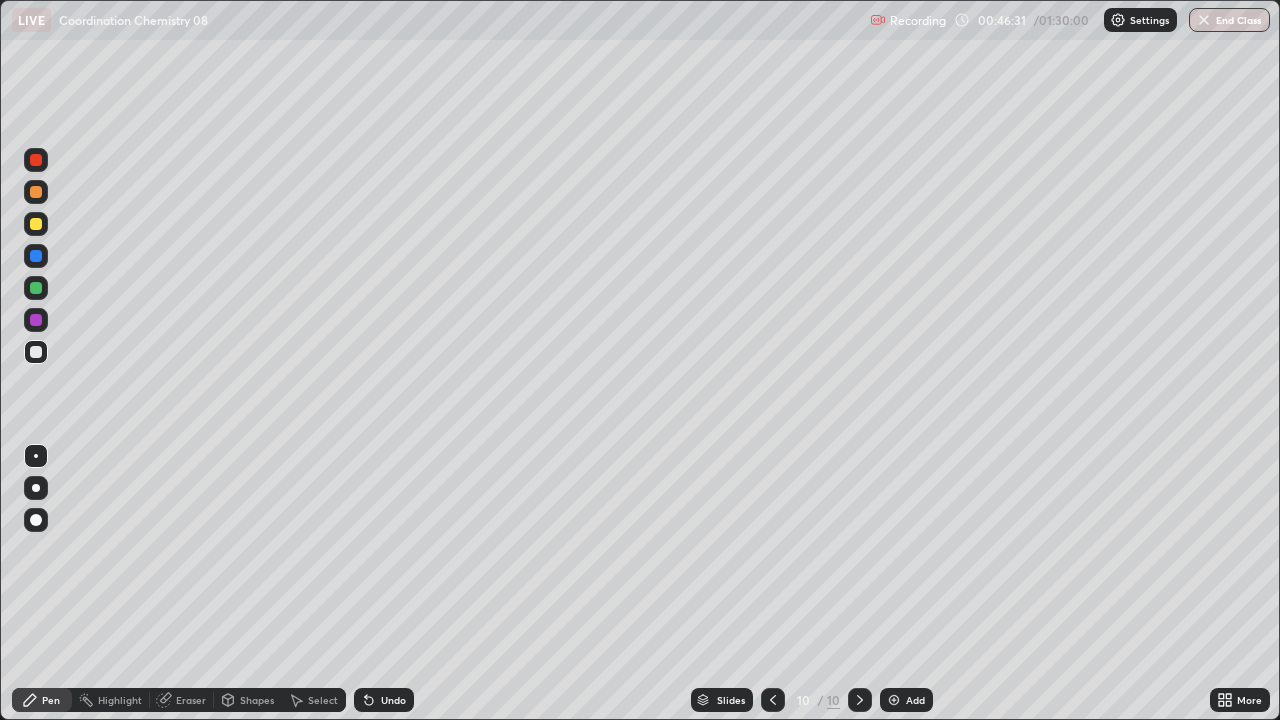 click on "Eraser" at bounding box center (182, 700) 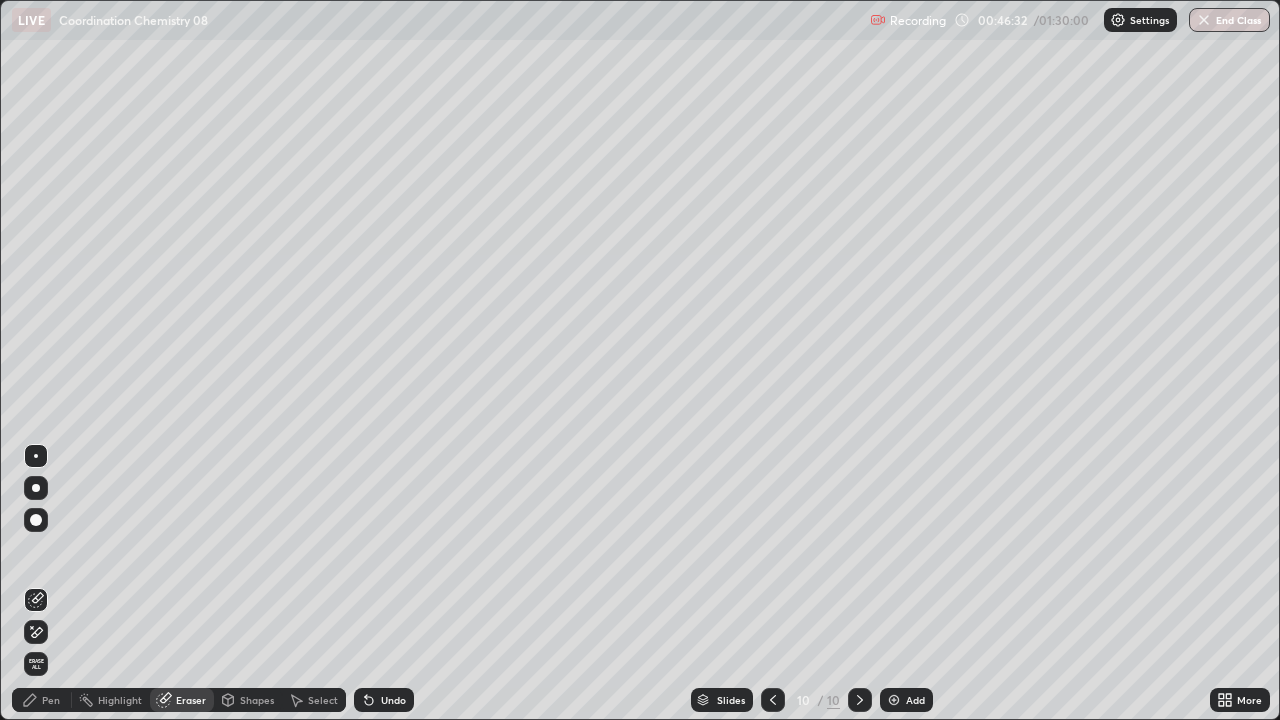 click on "Pen" at bounding box center [51, 700] 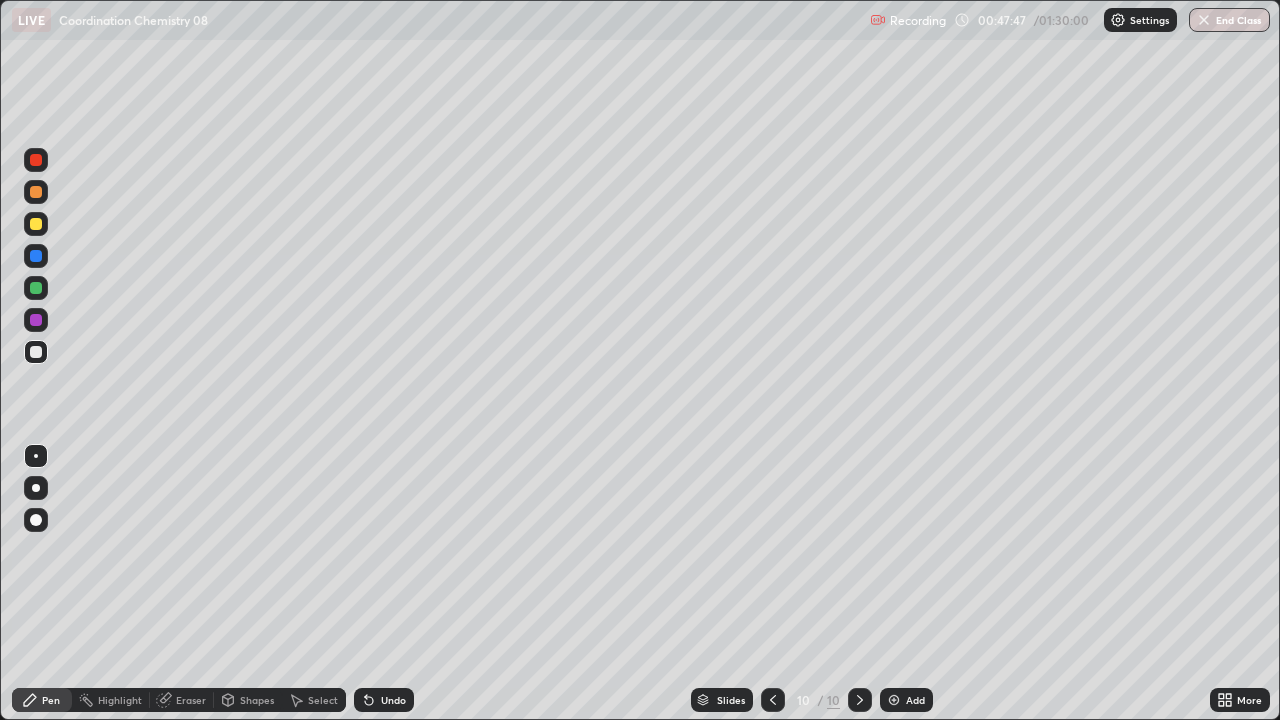 click 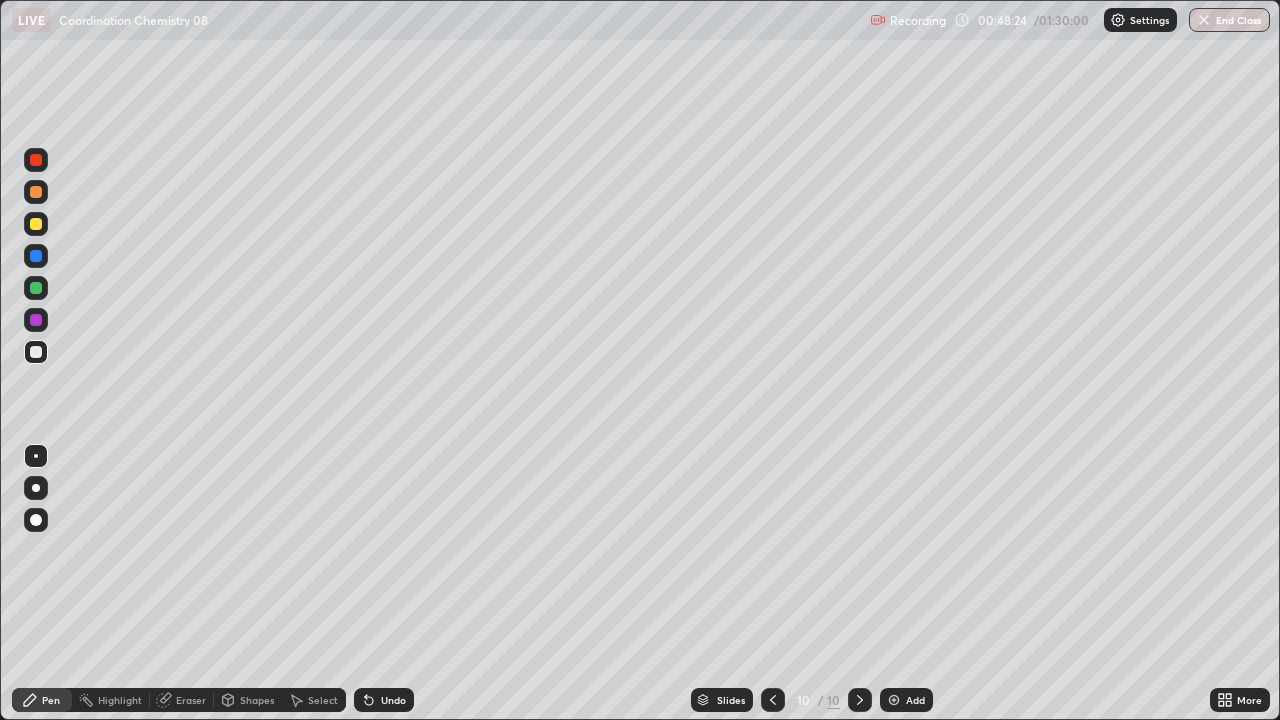 click at bounding box center (36, 320) 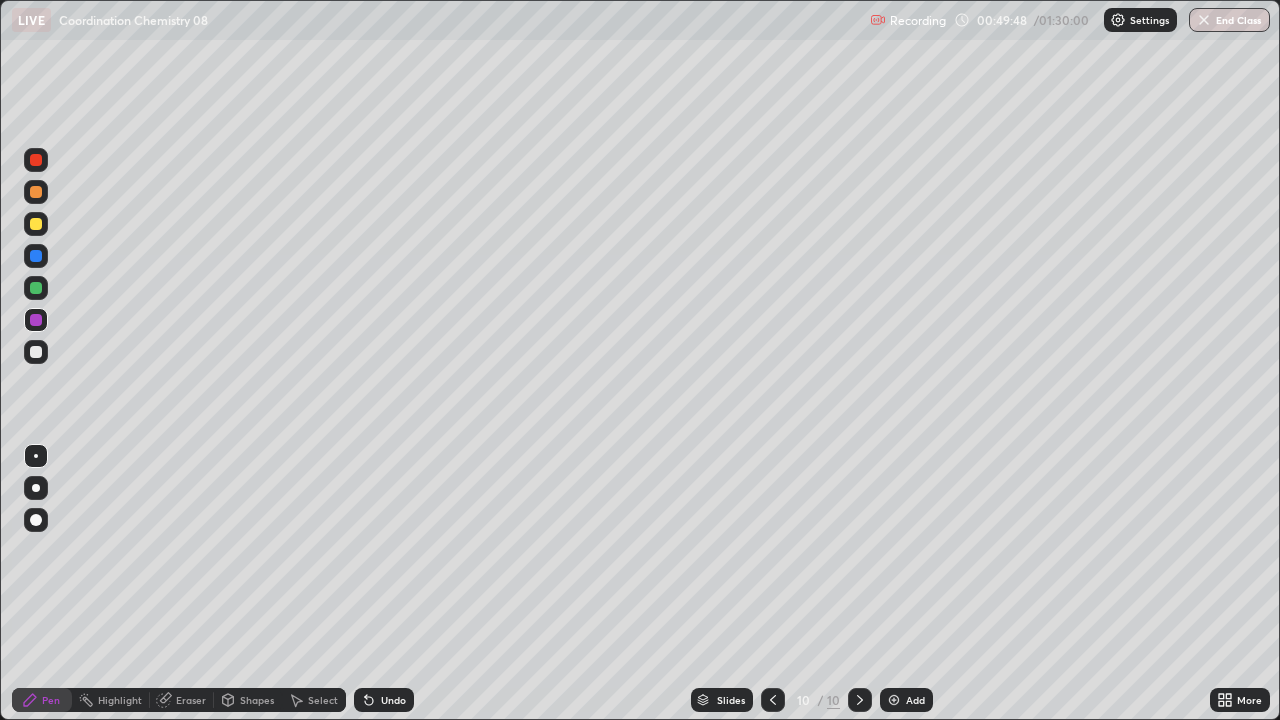 click at bounding box center [36, 224] 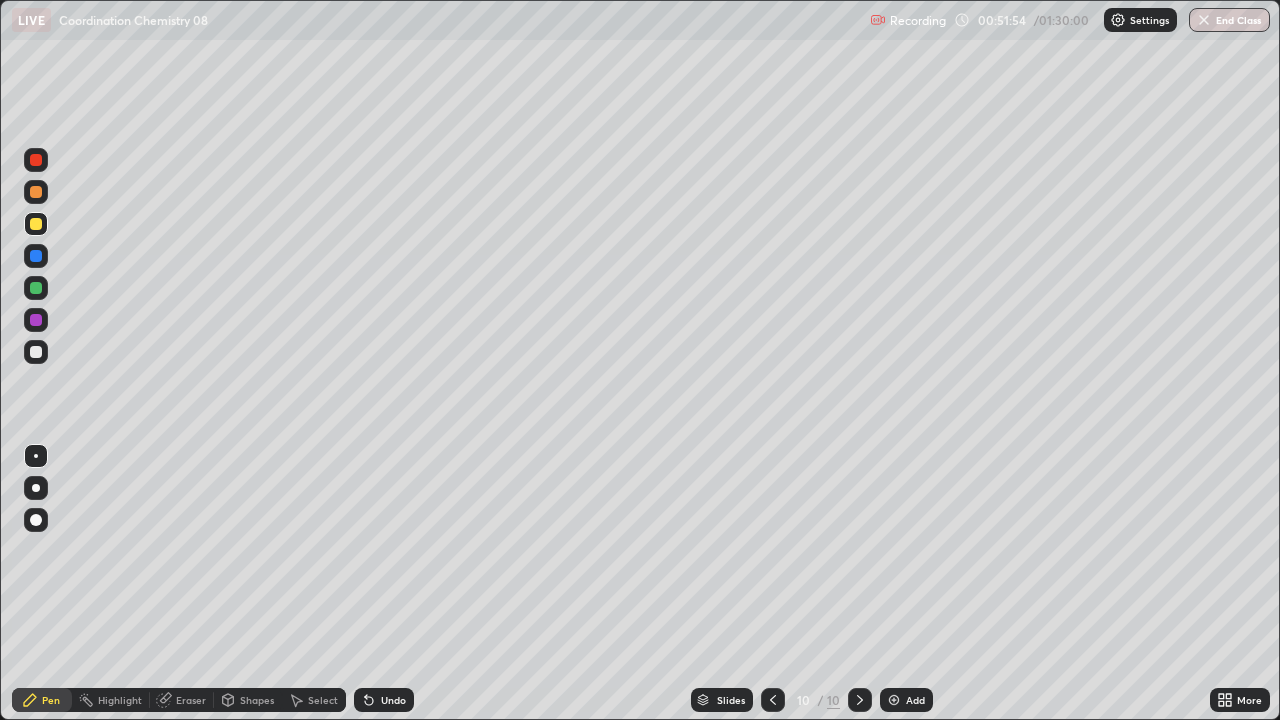 click at bounding box center [894, 700] 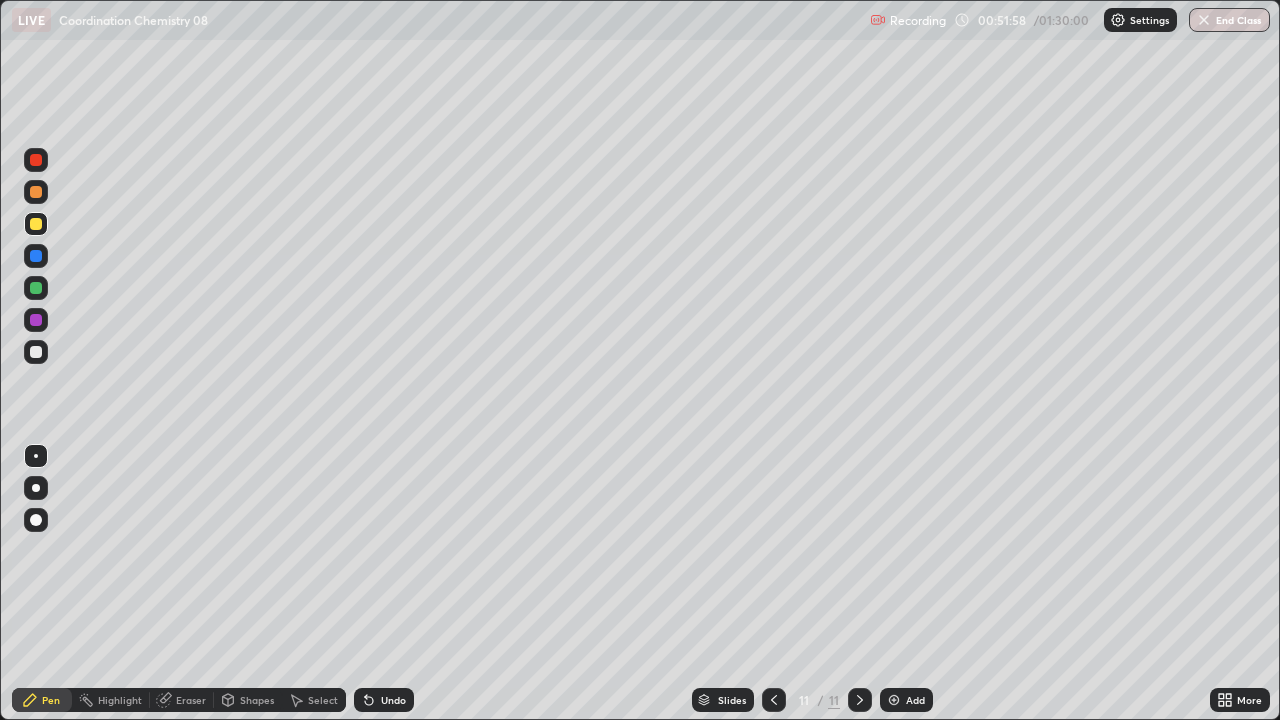 click at bounding box center (36, 352) 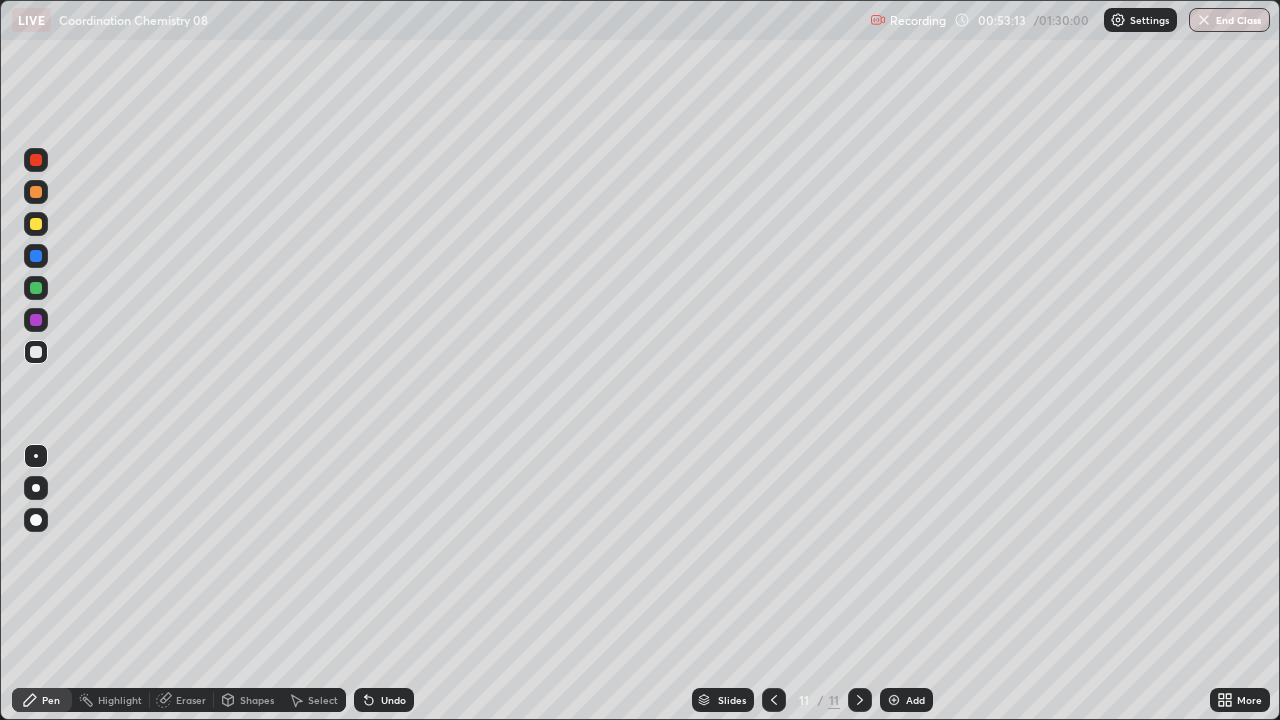 click at bounding box center [36, 224] 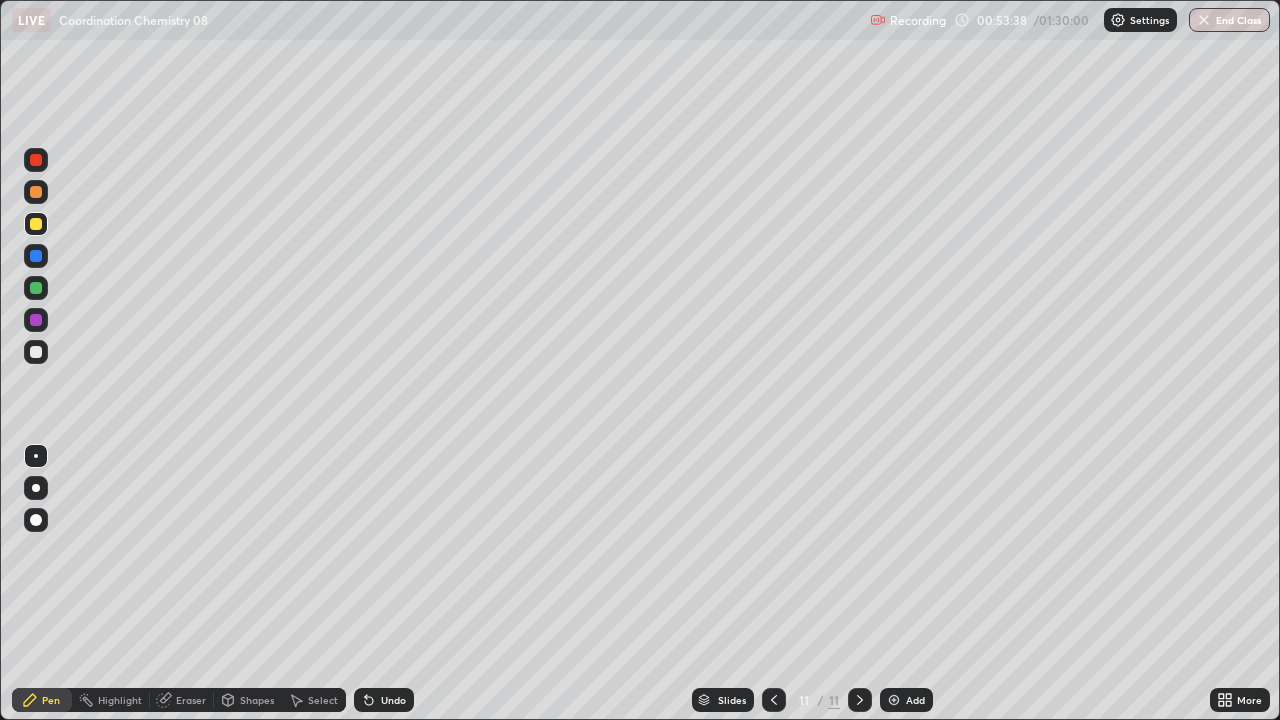 click 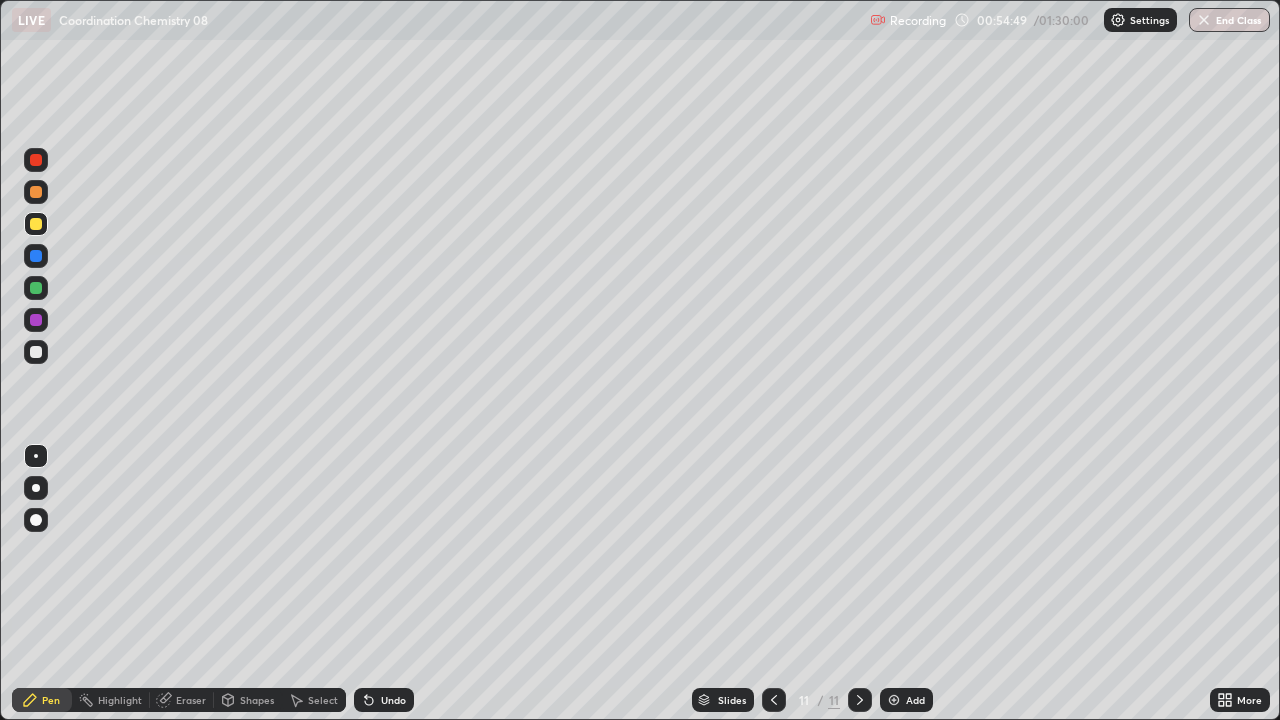 click at bounding box center (36, 352) 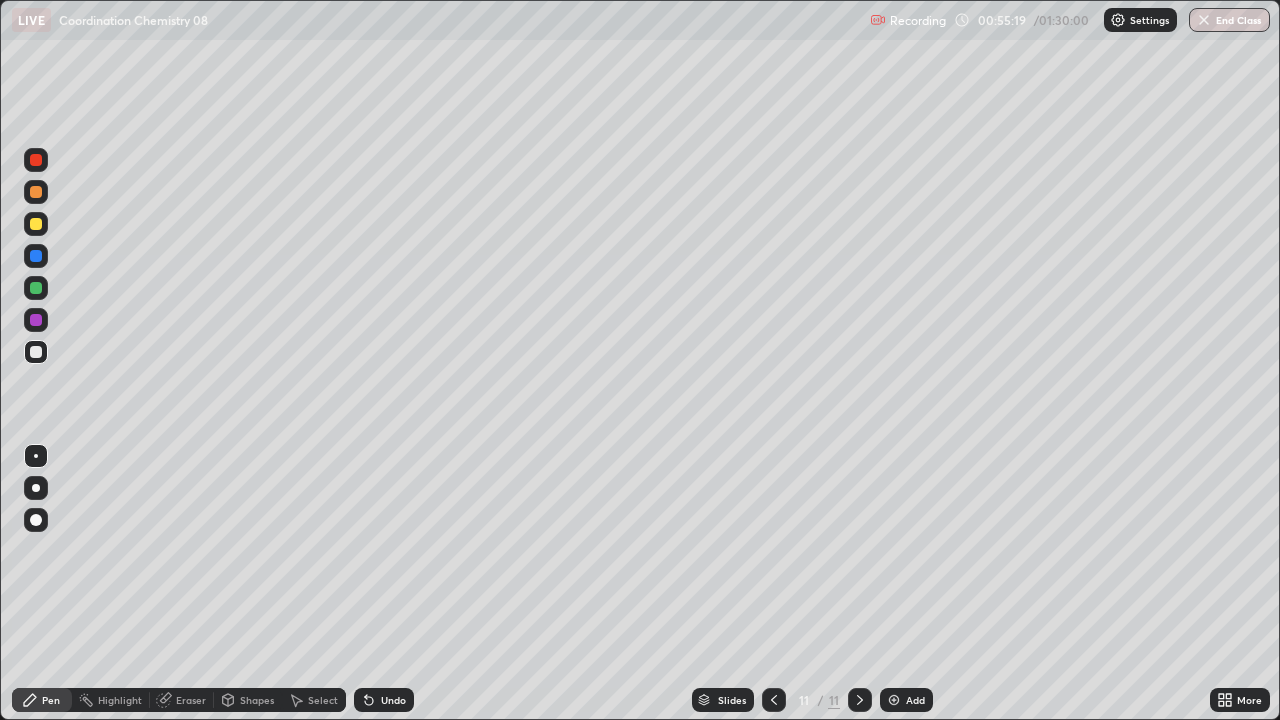 click at bounding box center (894, 700) 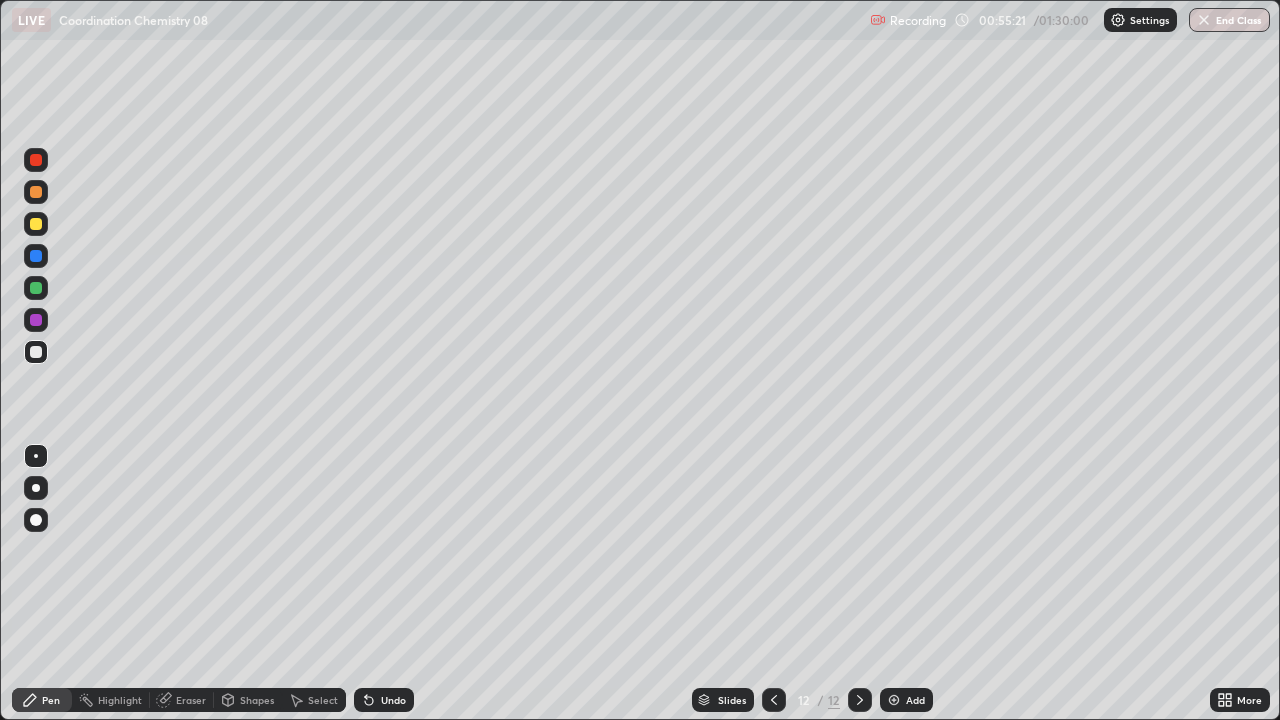 click at bounding box center (36, 352) 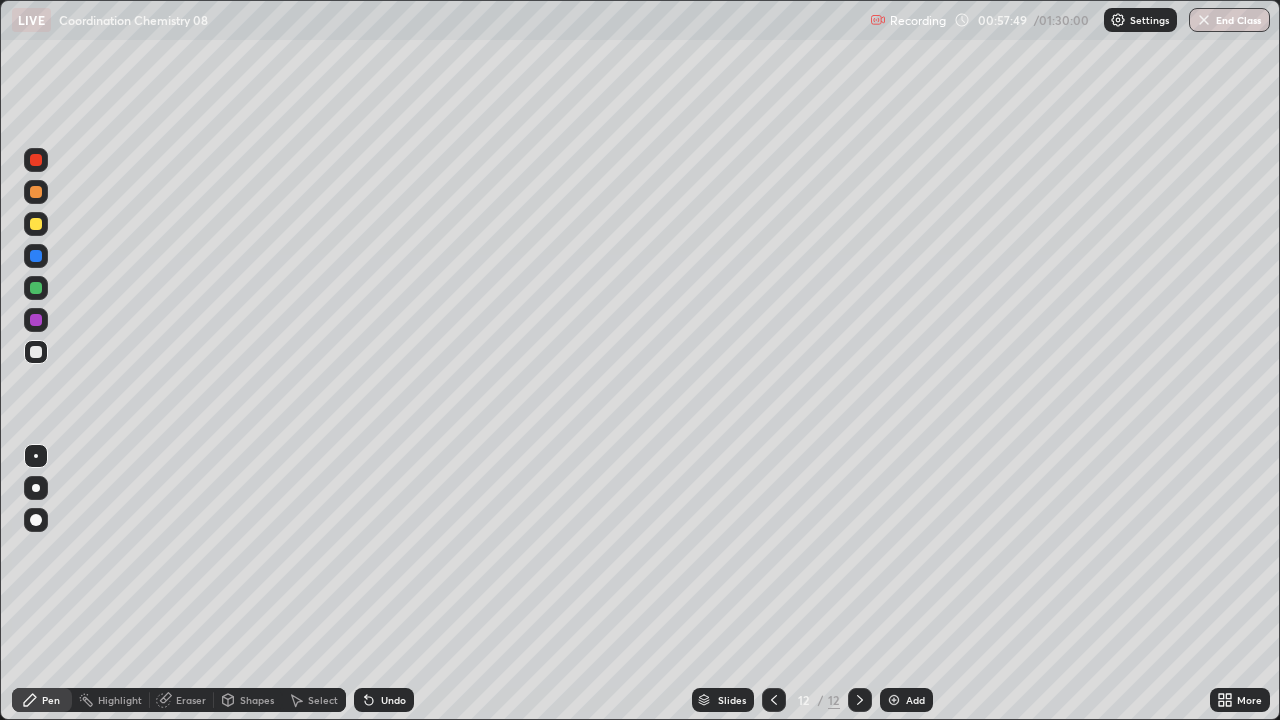 click at bounding box center (36, 352) 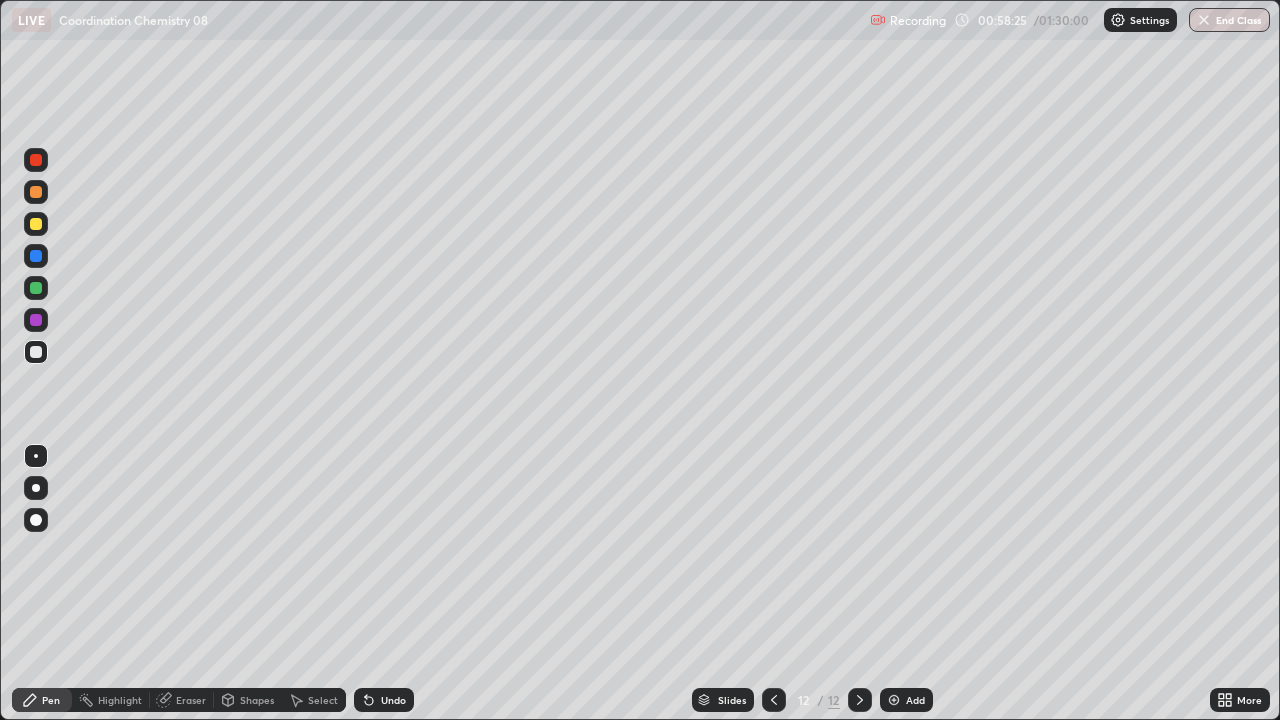 click at bounding box center (36, 288) 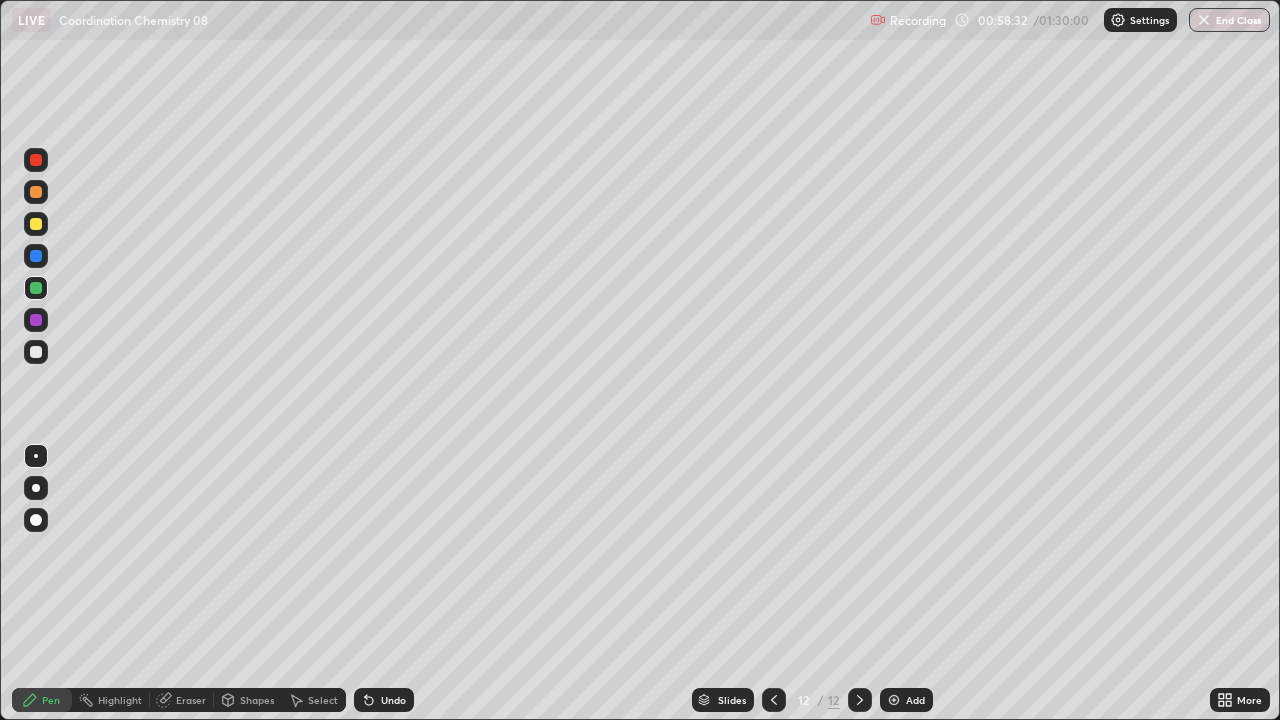 click at bounding box center (36, 352) 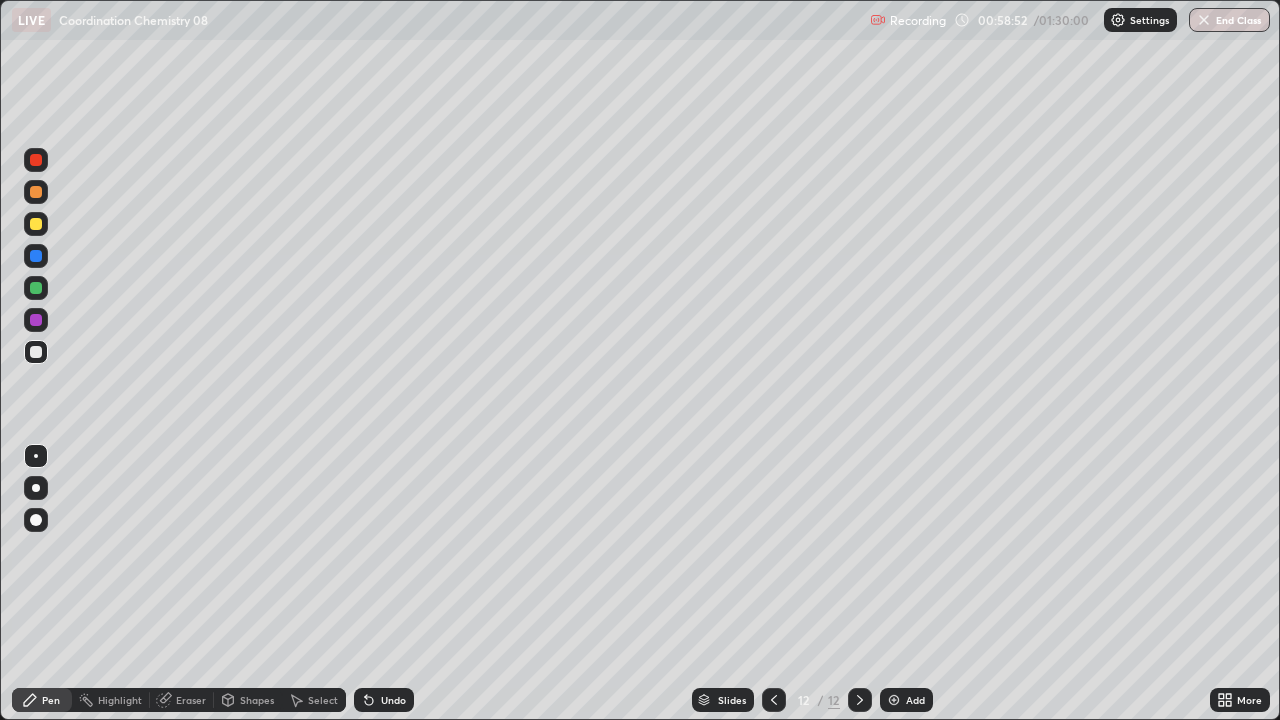 click at bounding box center [36, 224] 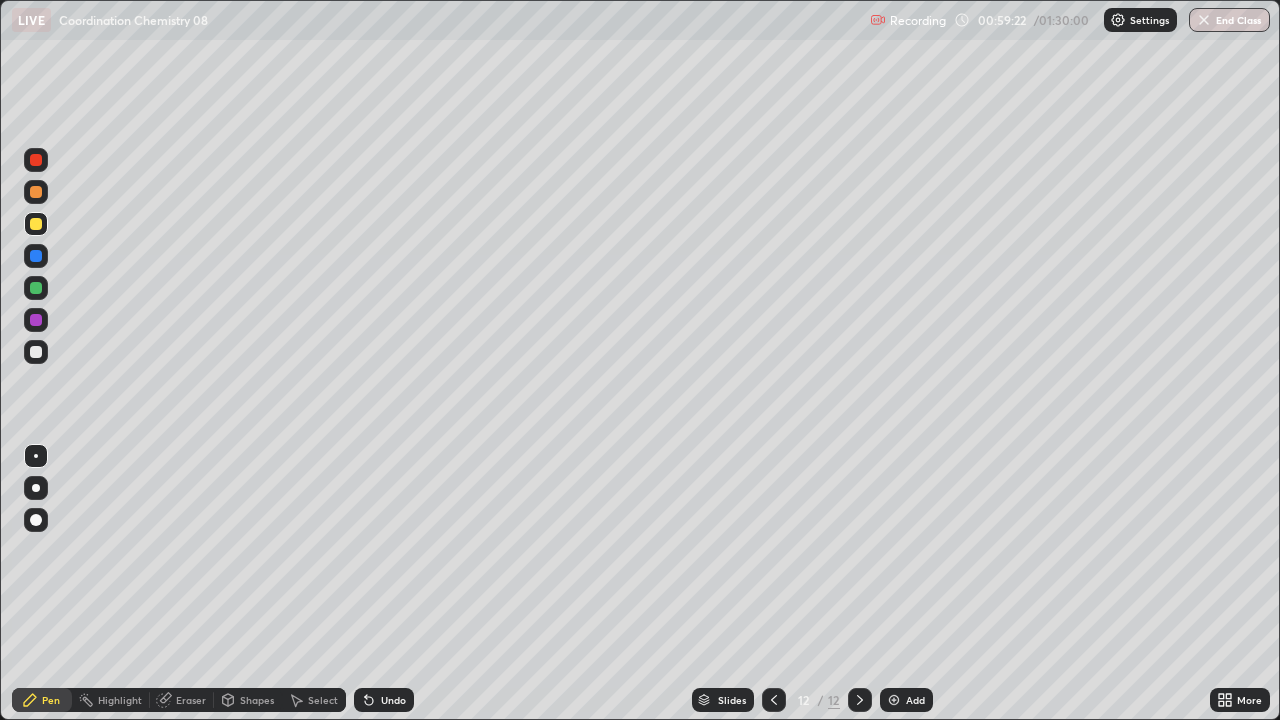 click at bounding box center (36, 352) 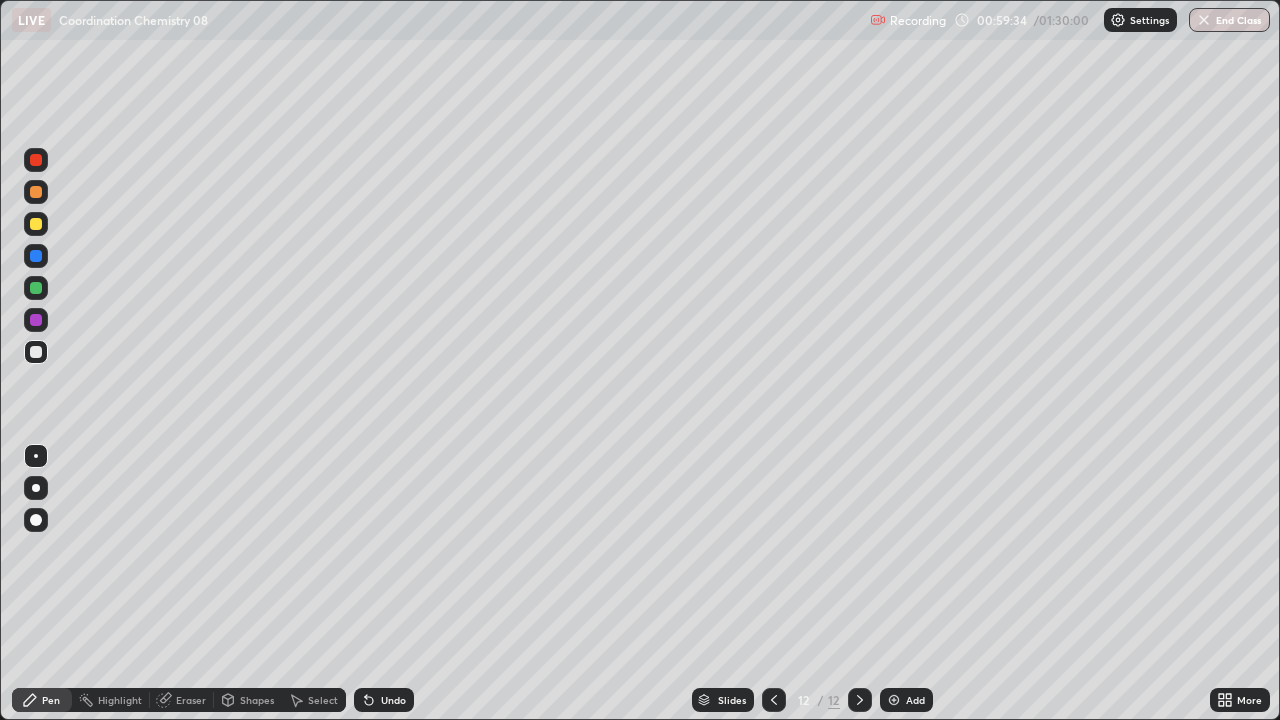 click at bounding box center [36, 224] 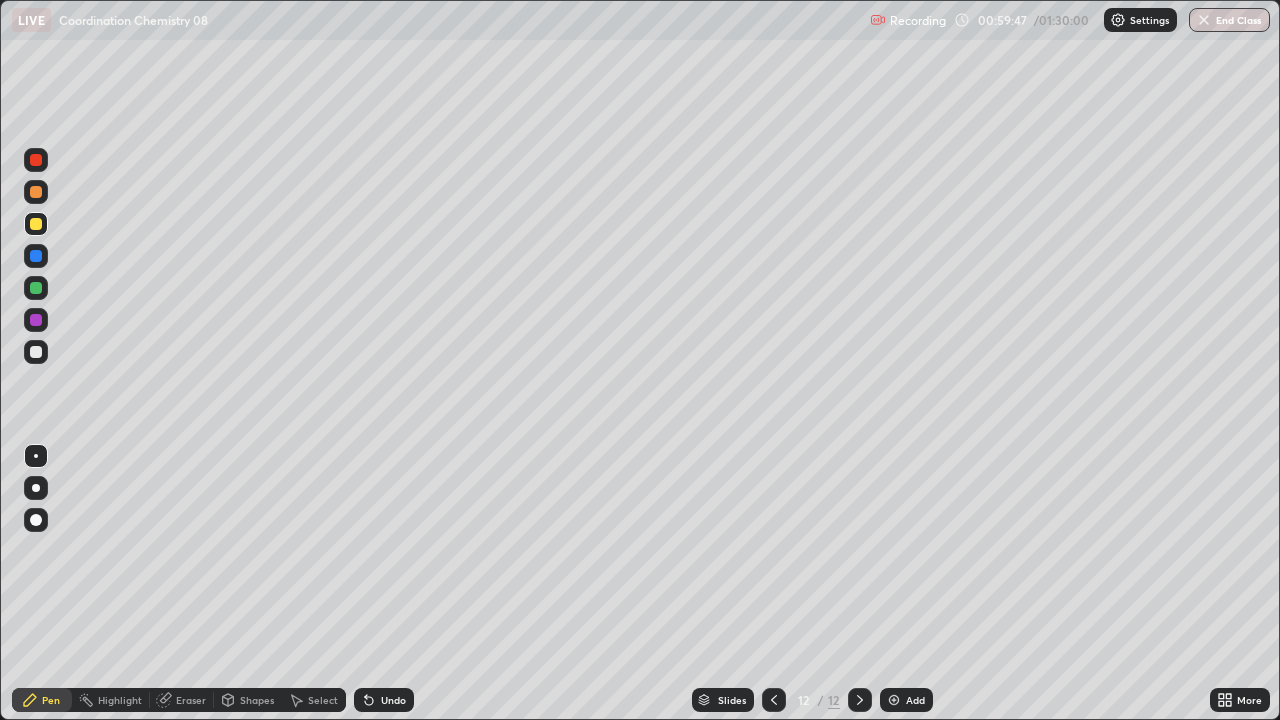 click 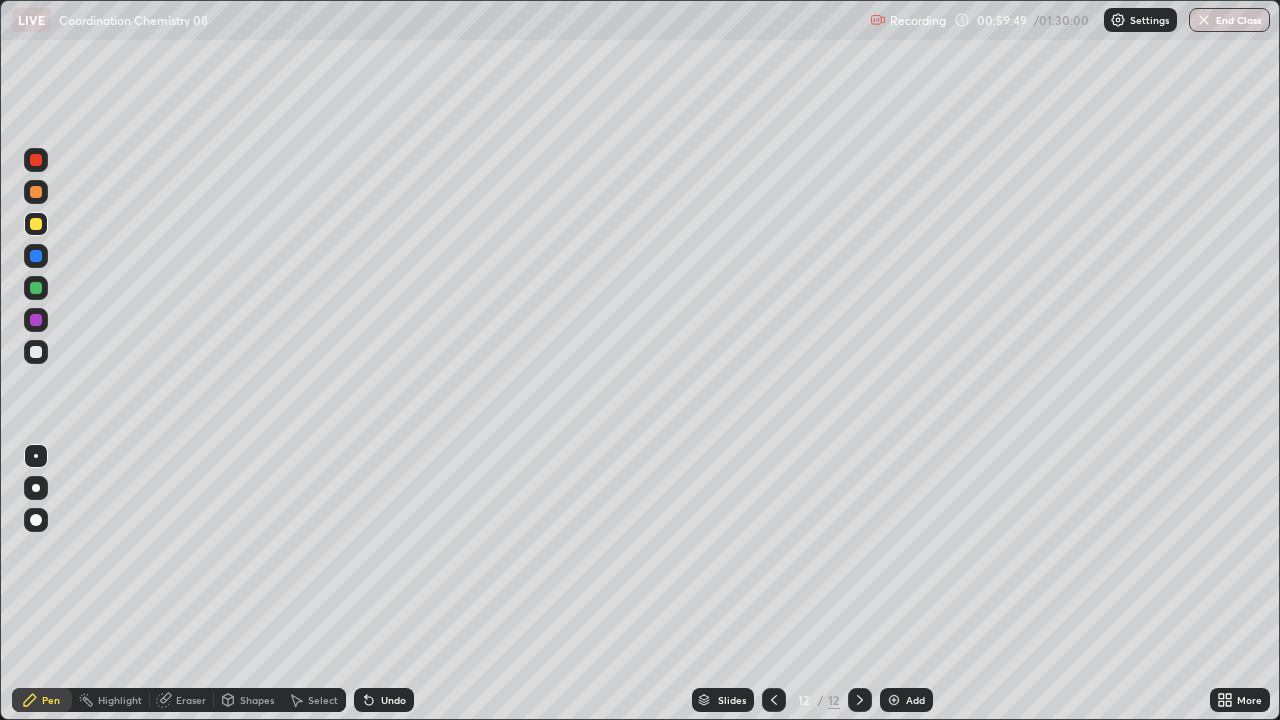 click at bounding box center [36, 352] 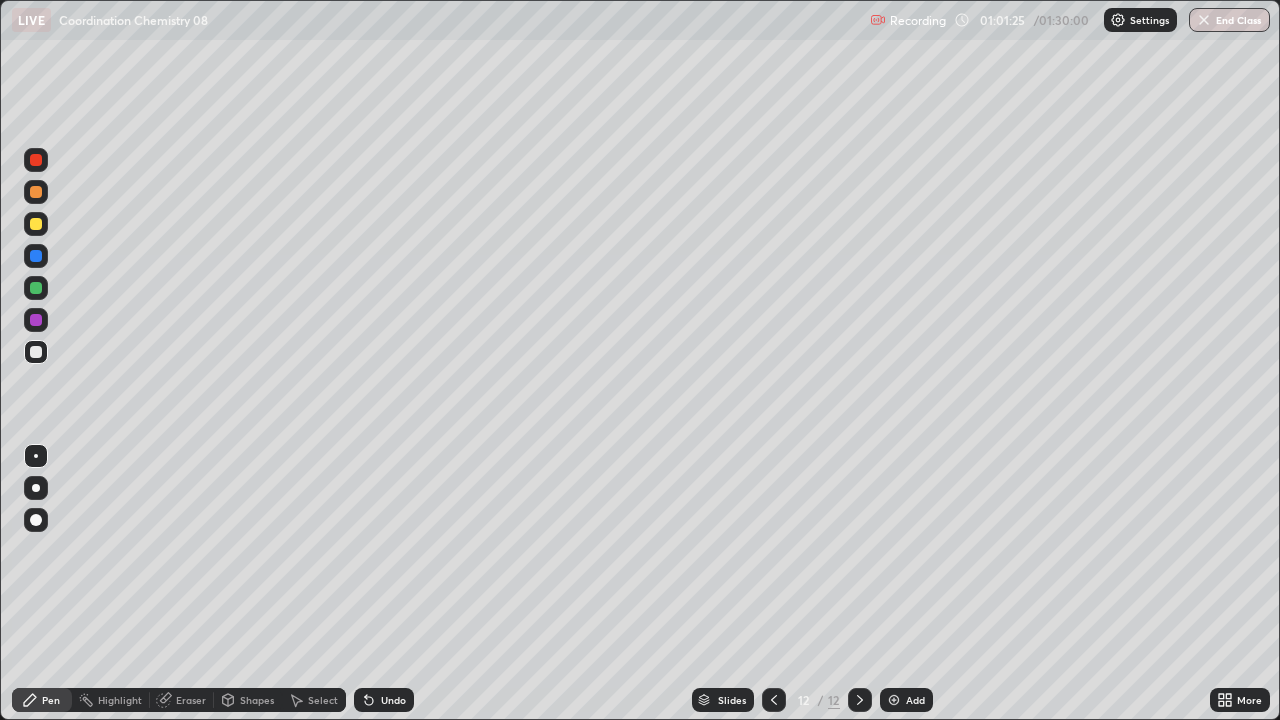 click at bounding box center (36, 288) 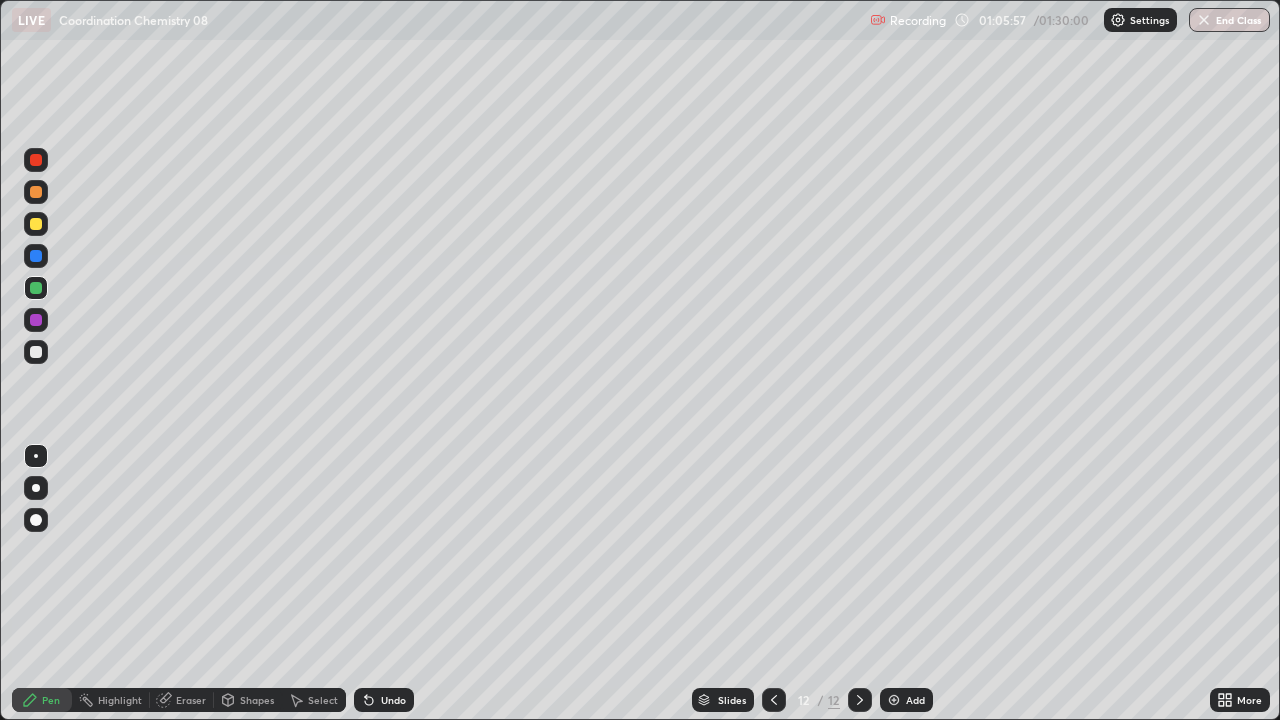 click on "Add" at bounding box center (915, 700) 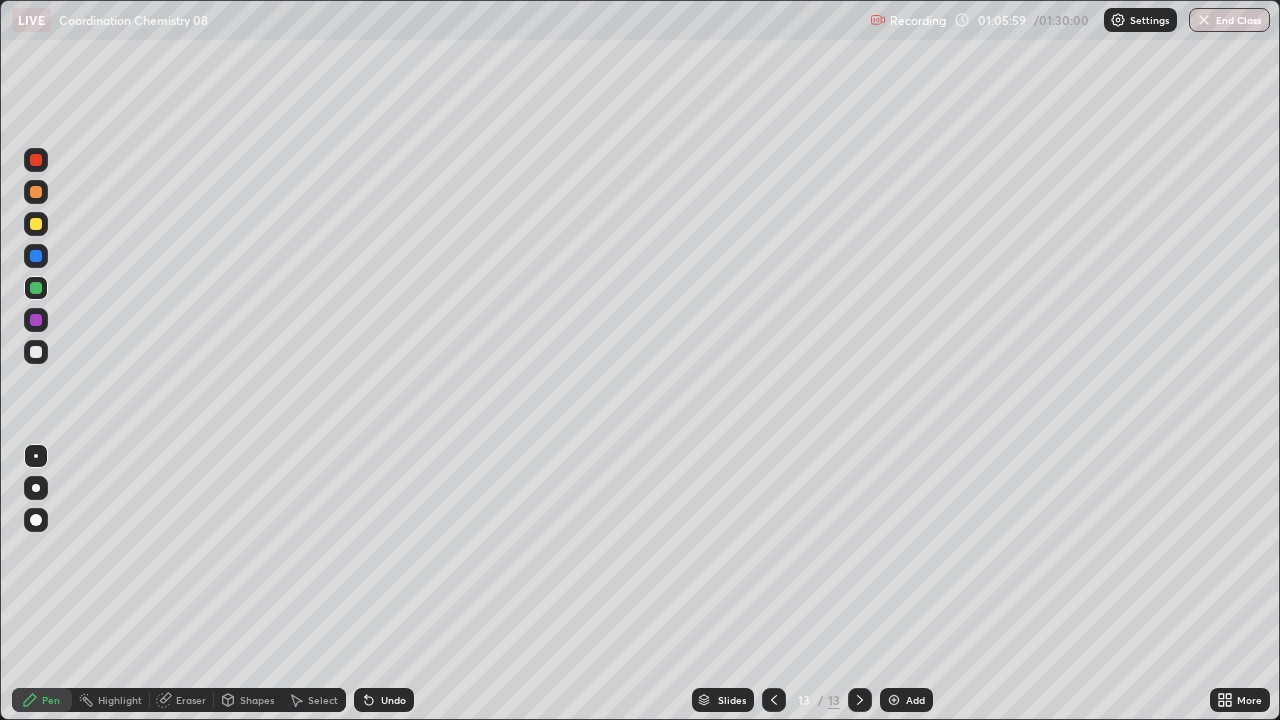 click at bounding box center (36, 352) 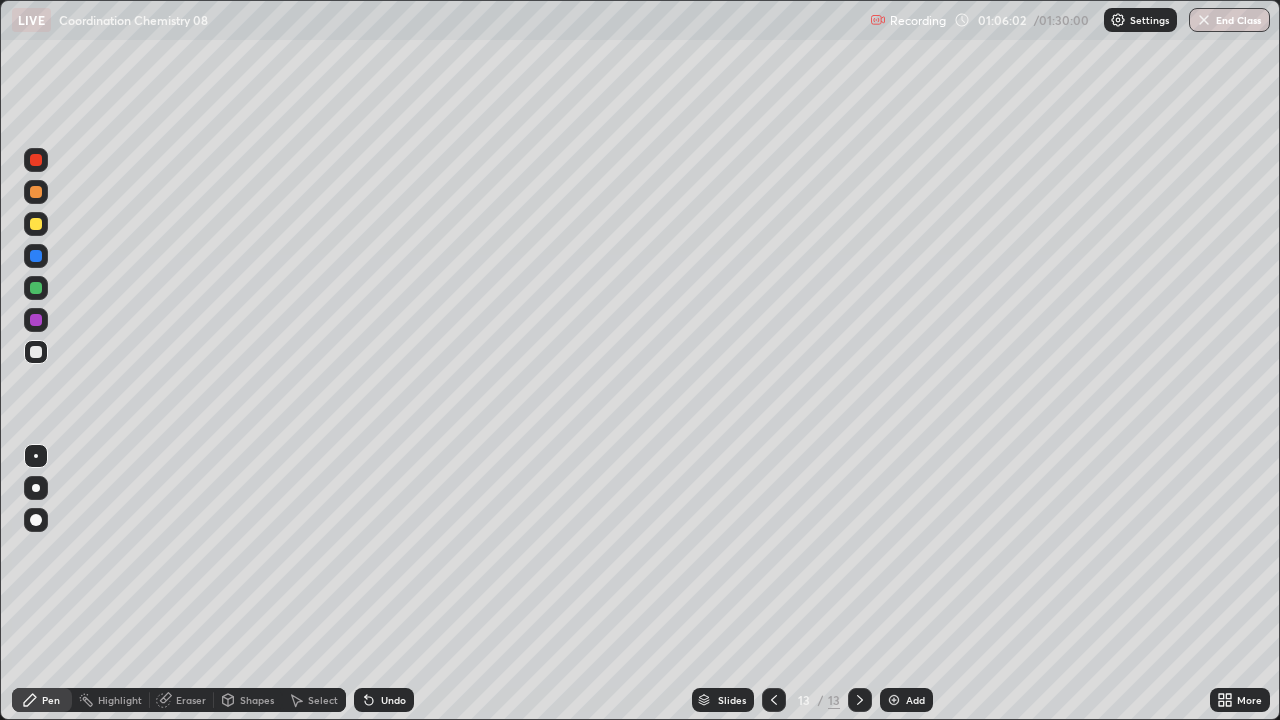 click 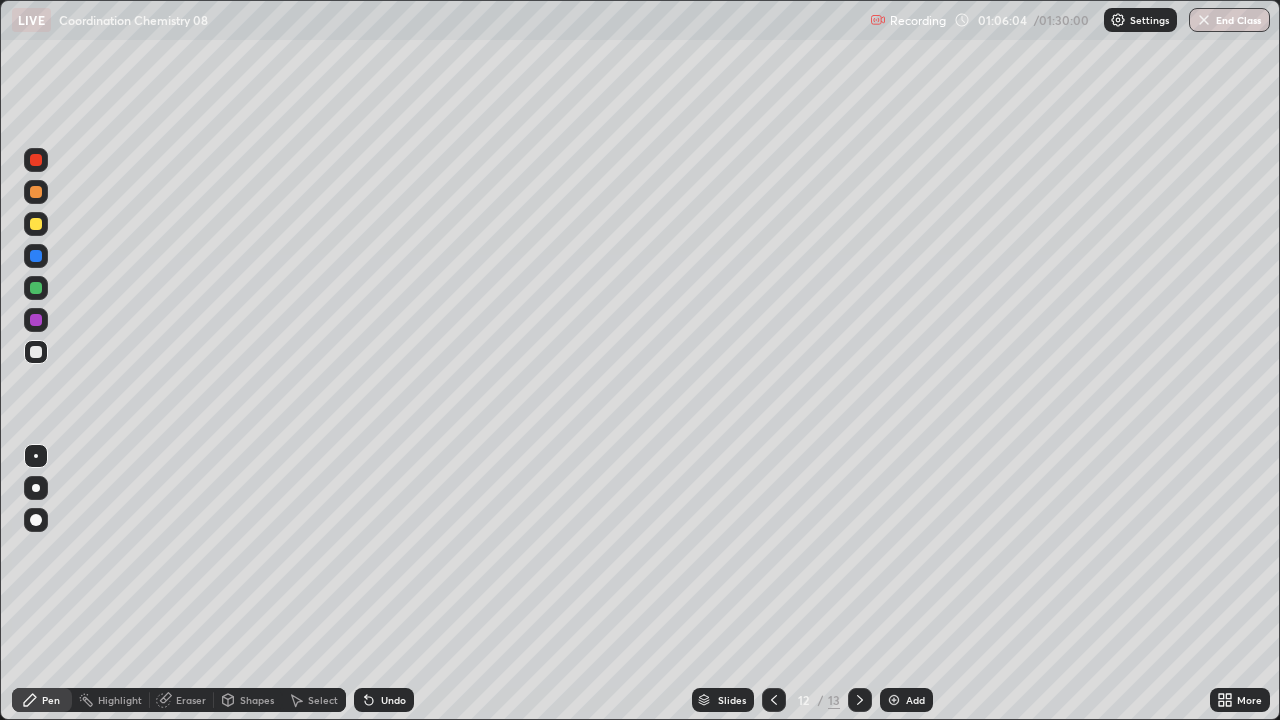 click 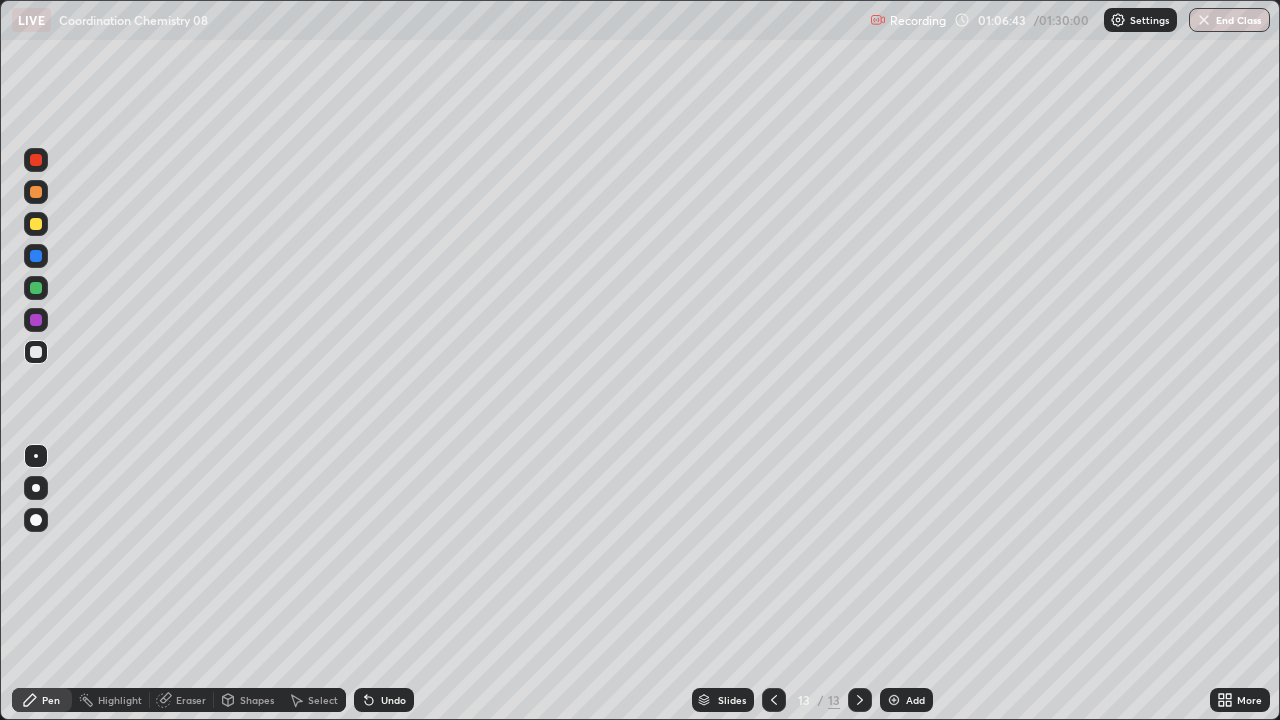 click at bounding box center [774, 700] 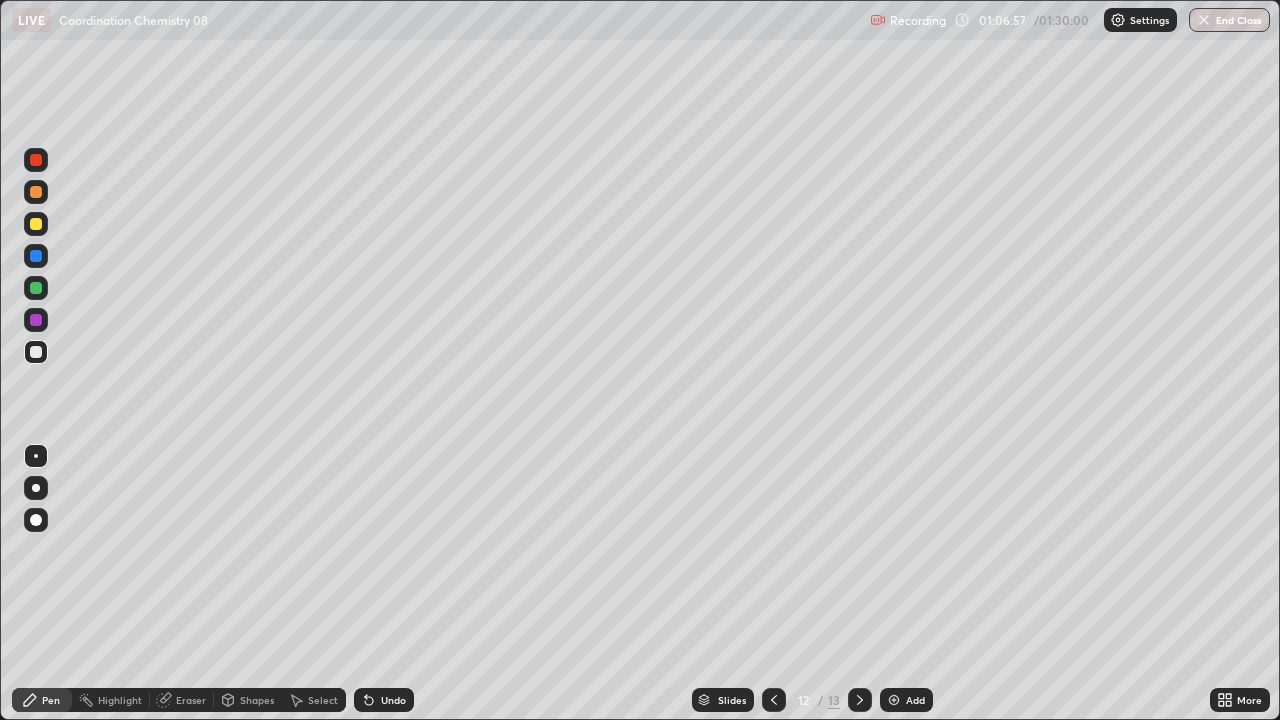 click at bounding box center (860, 700) 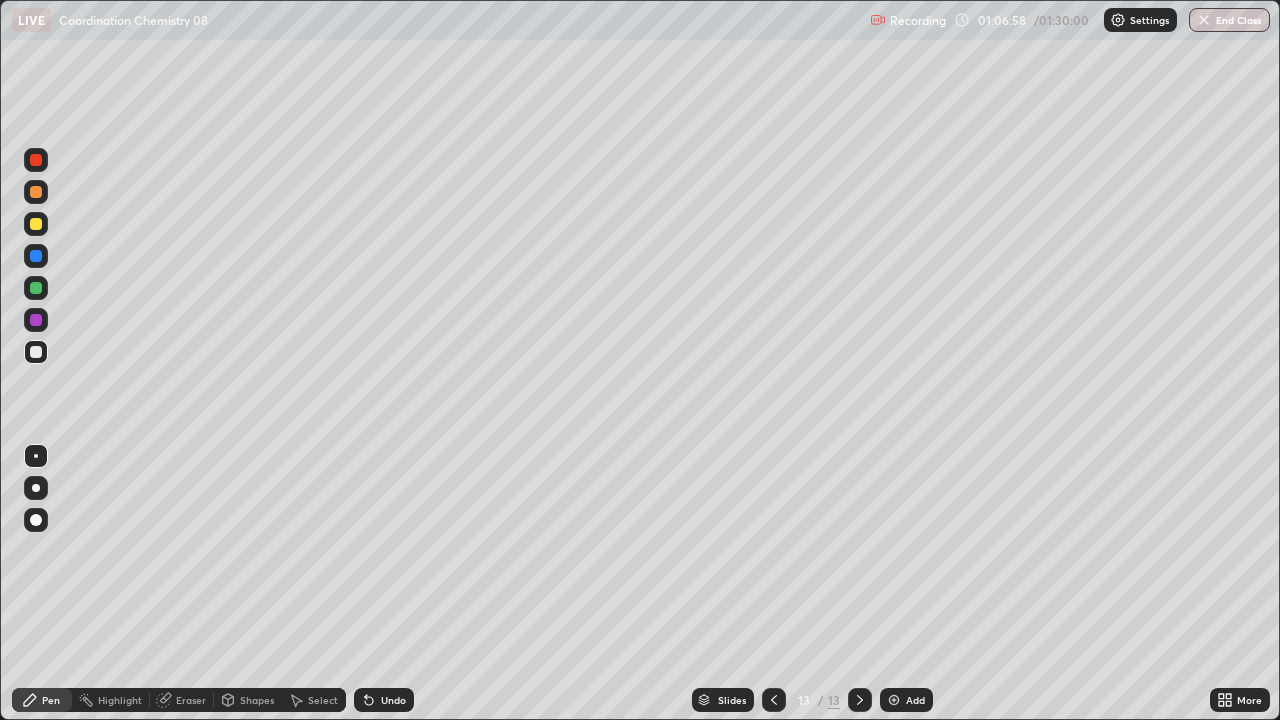click 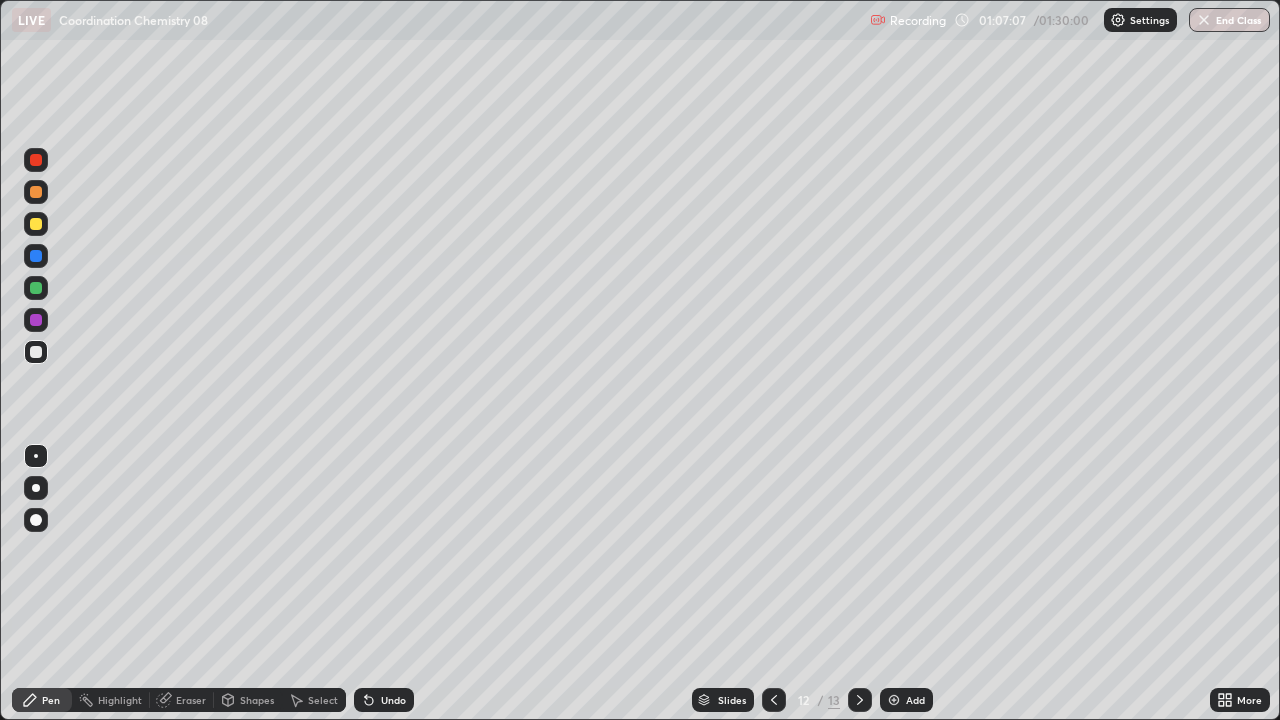 click 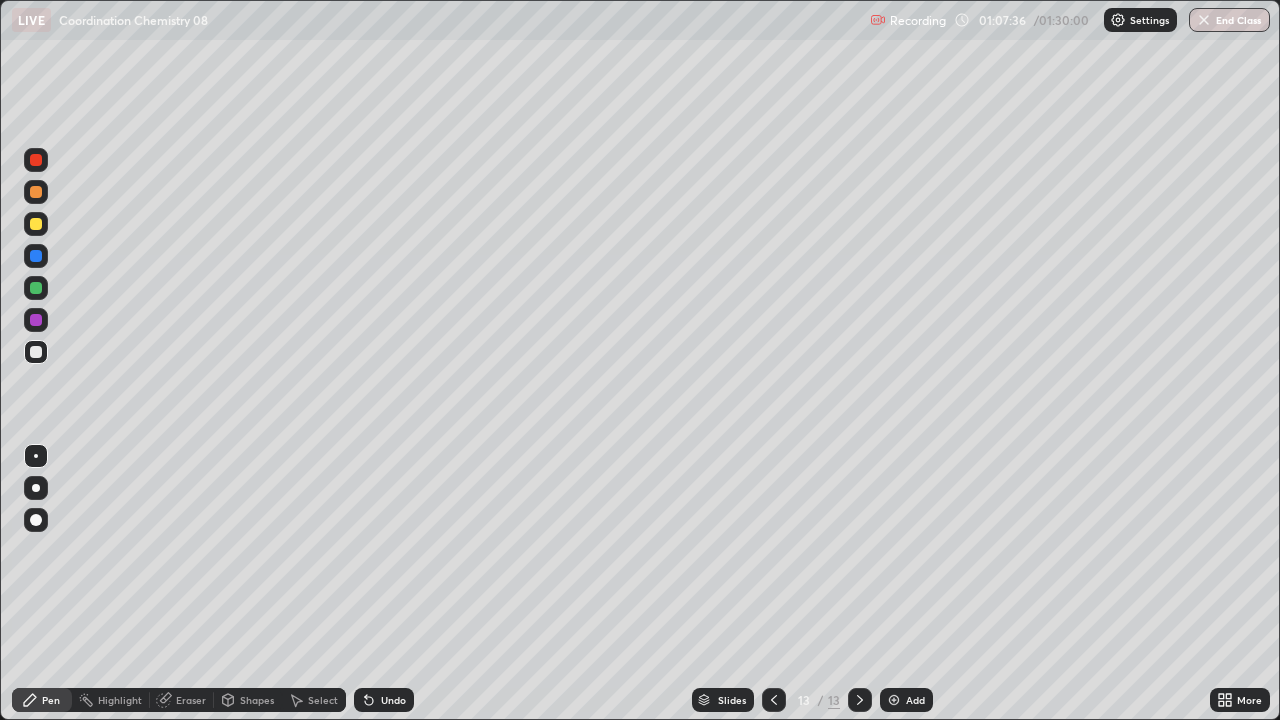 click 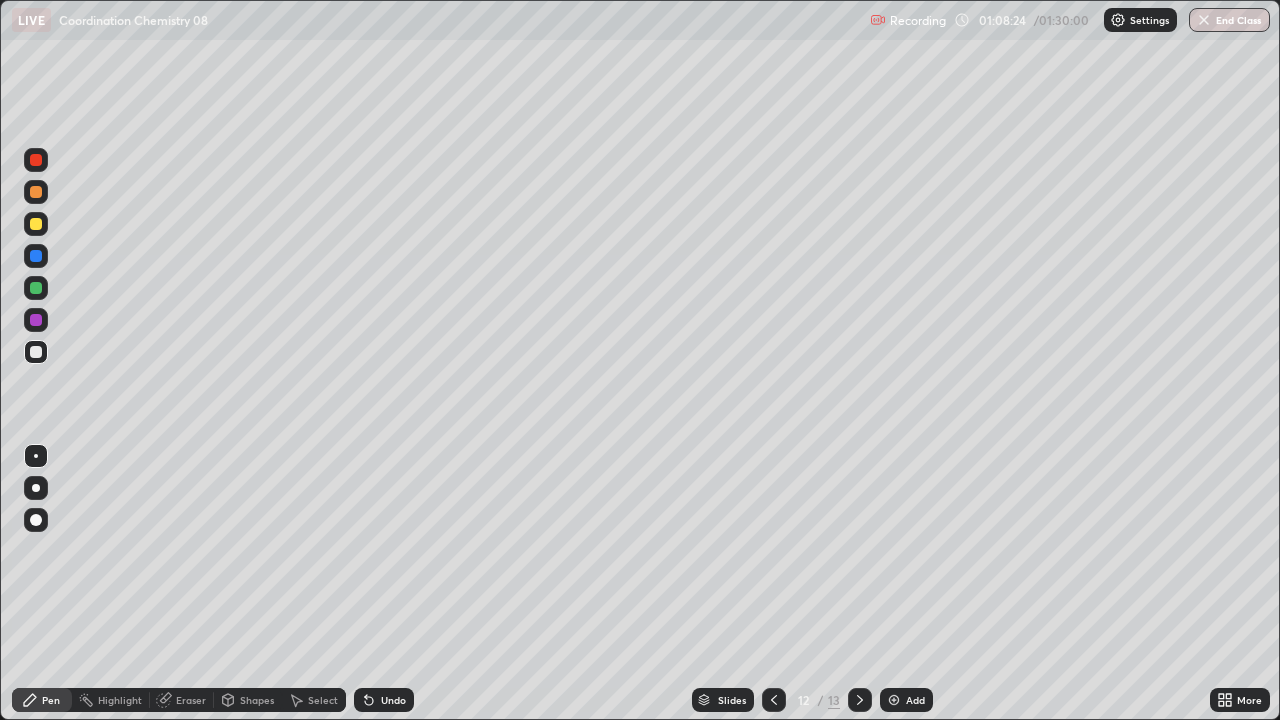 click 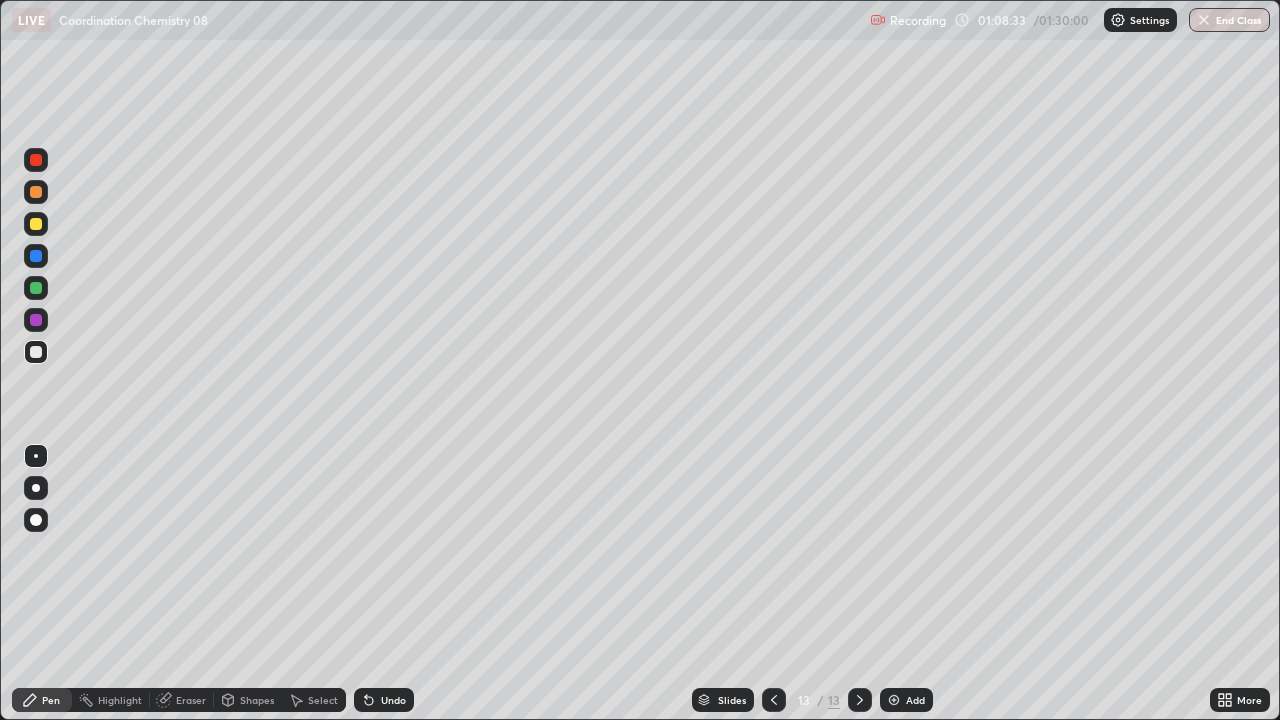 click at bounding box center (894, 700) 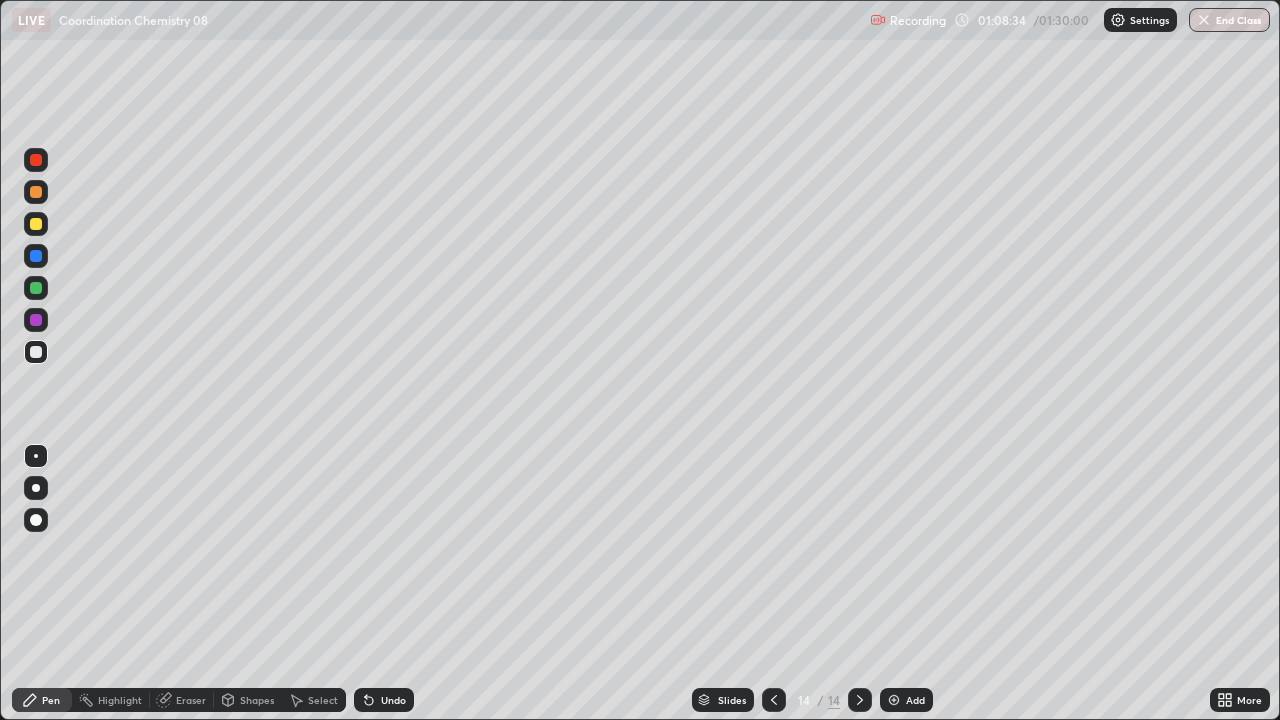 click at bounding box center (36, 352) 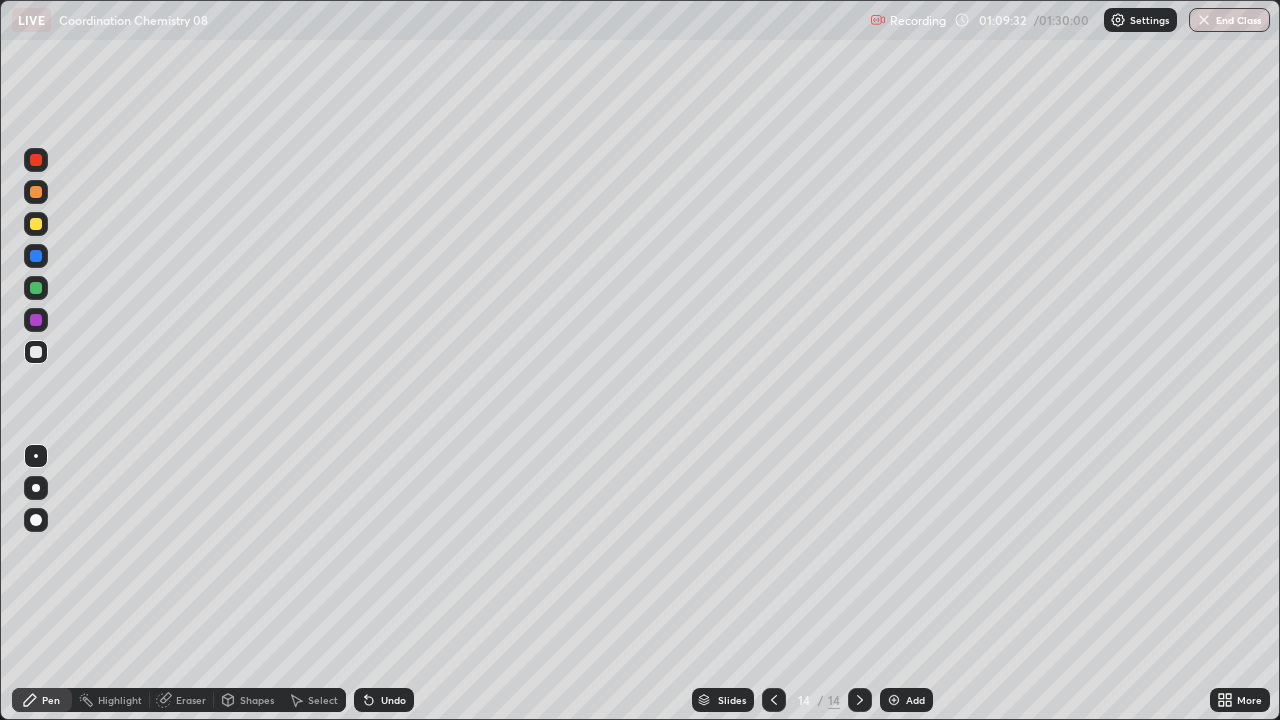 click at bounding box center [36, 352] 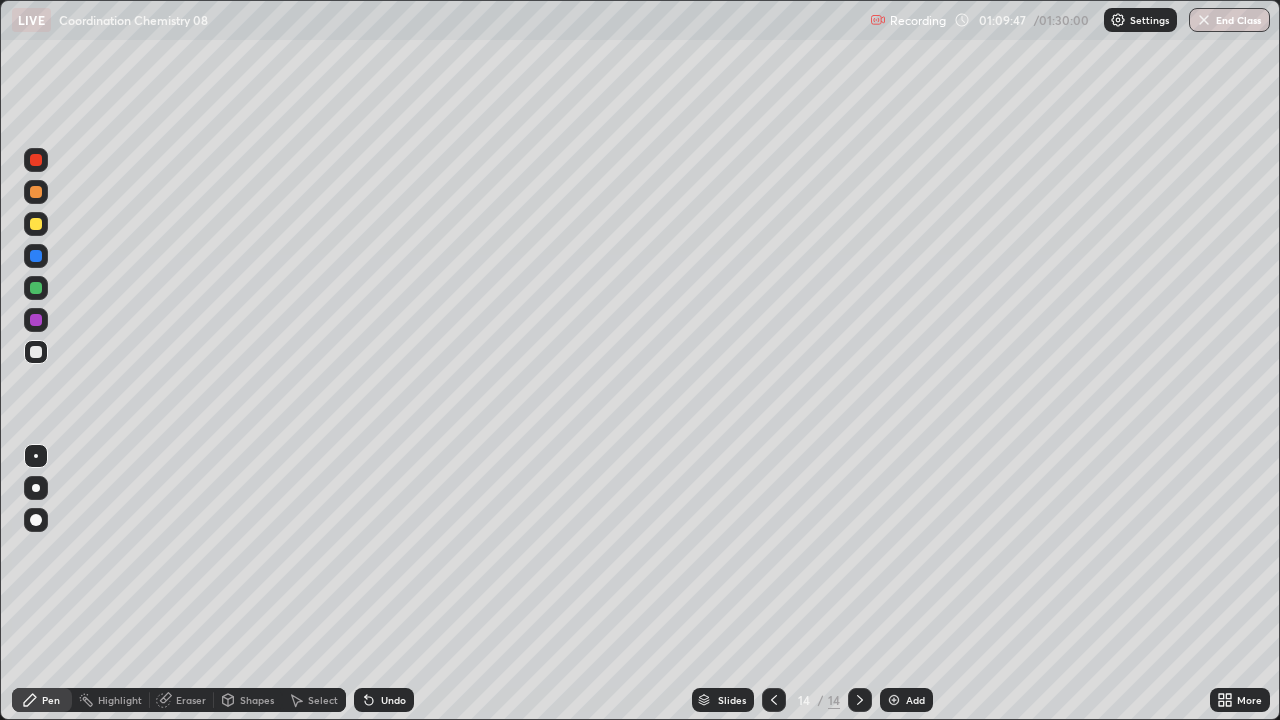 click at bounding box center [36, 352] 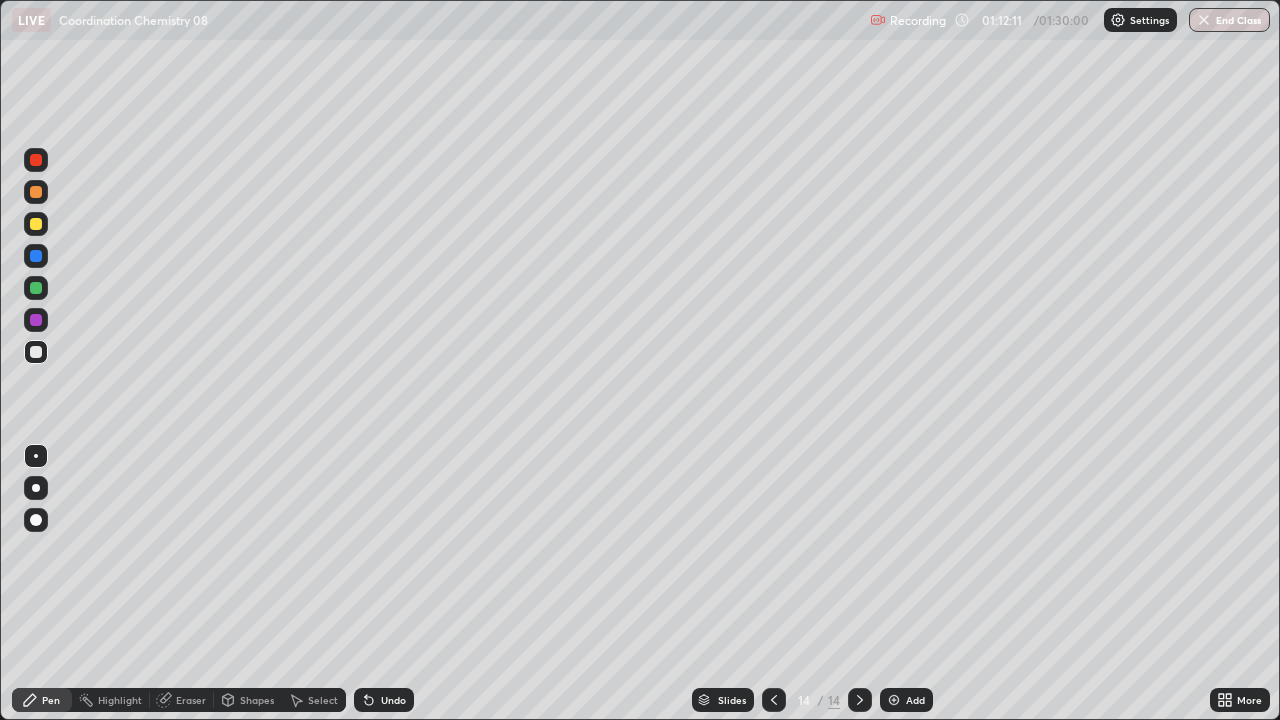 click at bounding box center (36, 224) 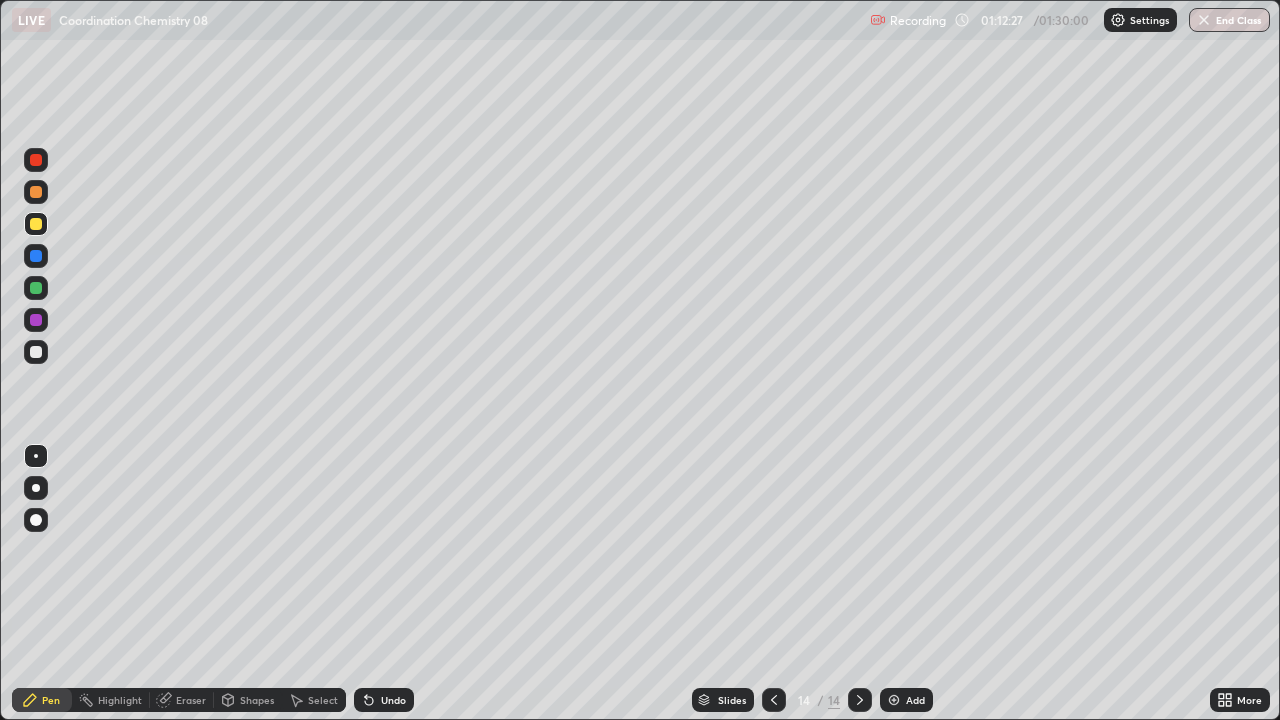 click at bounding box center [894, 700] 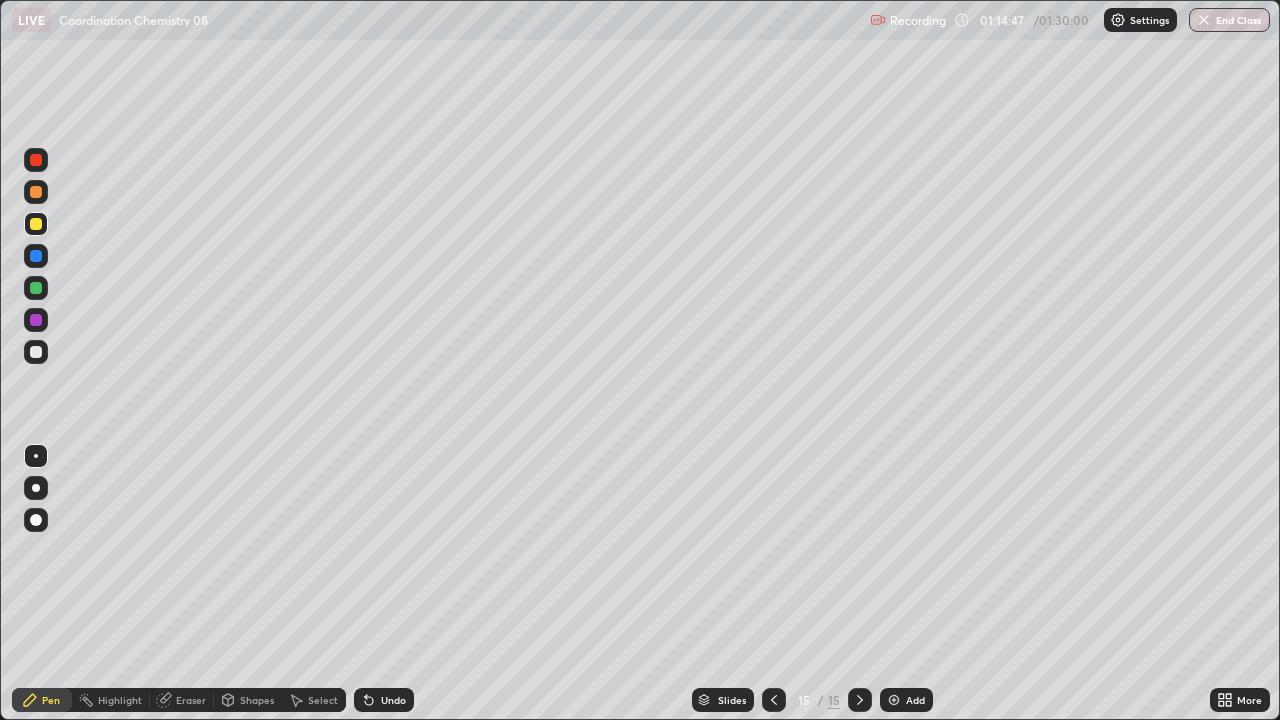 click at bounding box center [894, 700] 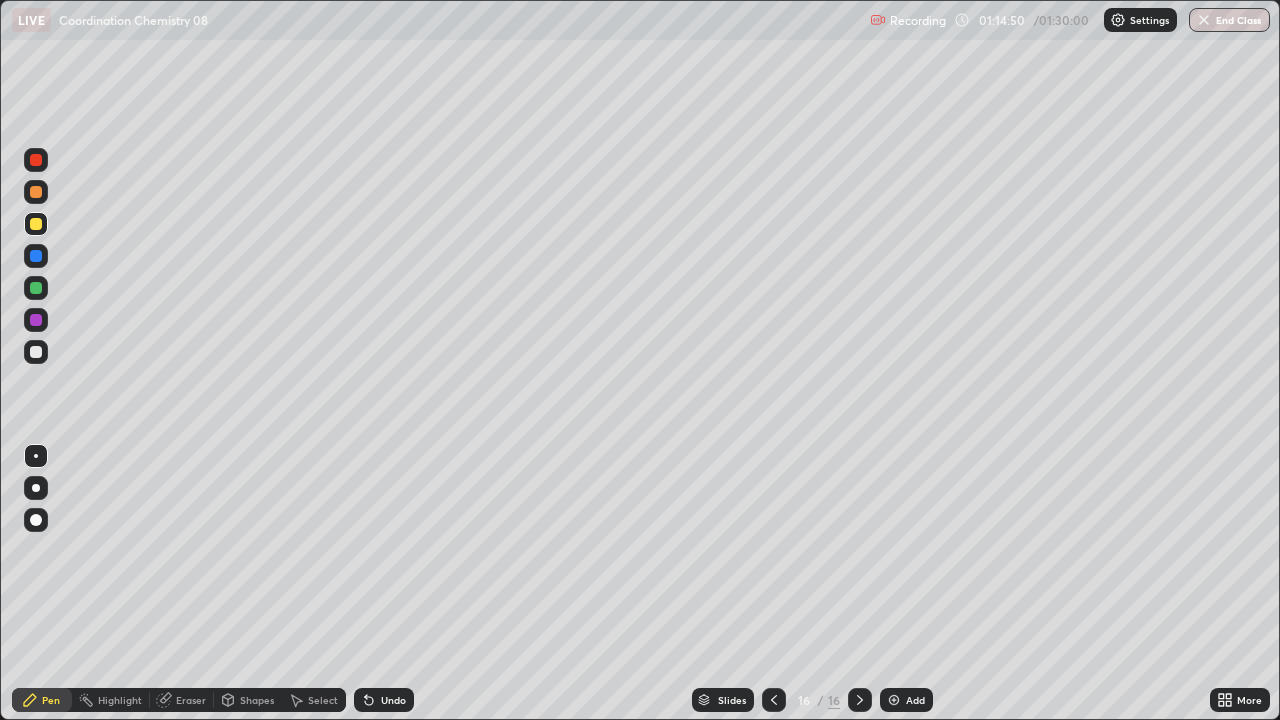 click at bounding box center (36, 352) 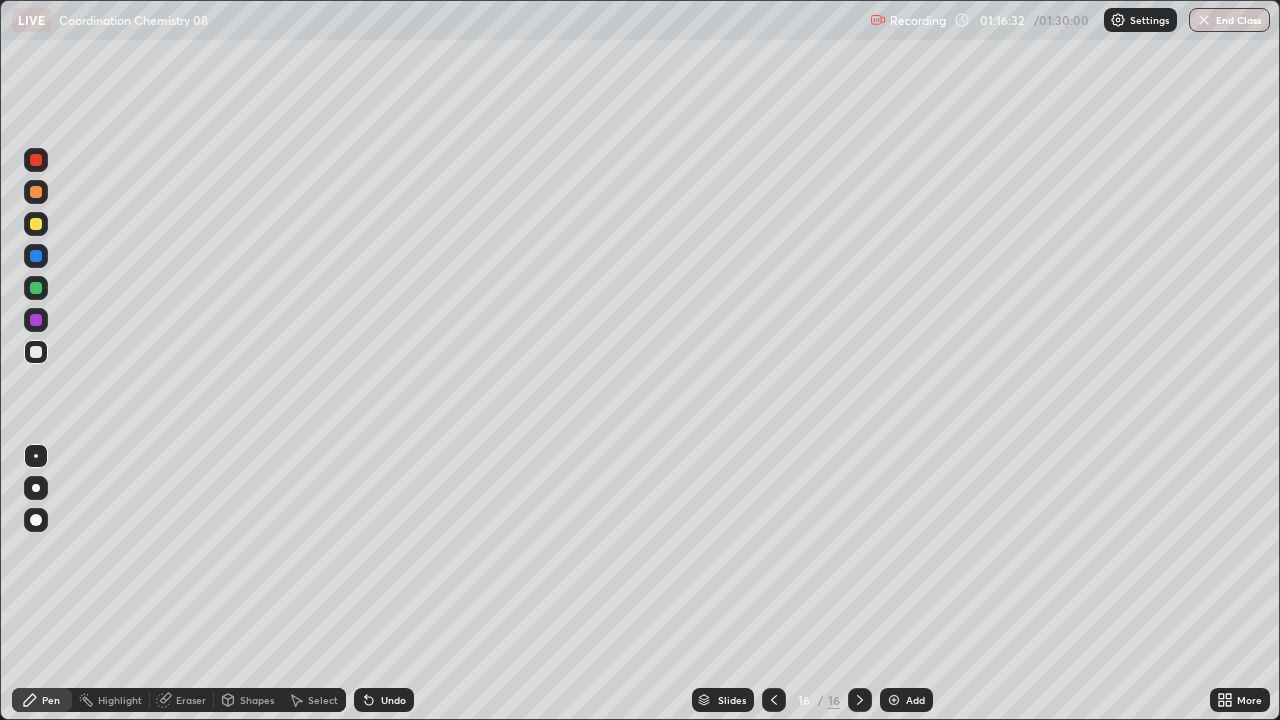 click on "Eraser" at bounding box center (191, 700) 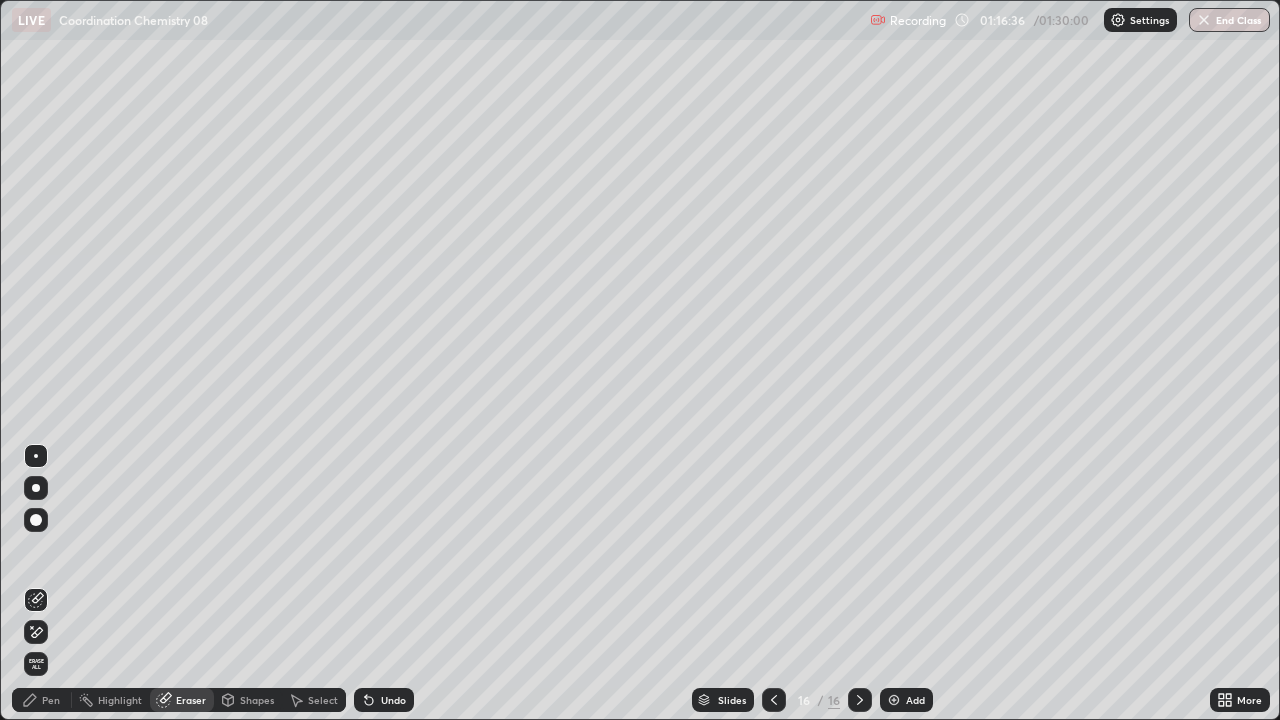 click on "Pen" at bounding box center (51, 700) 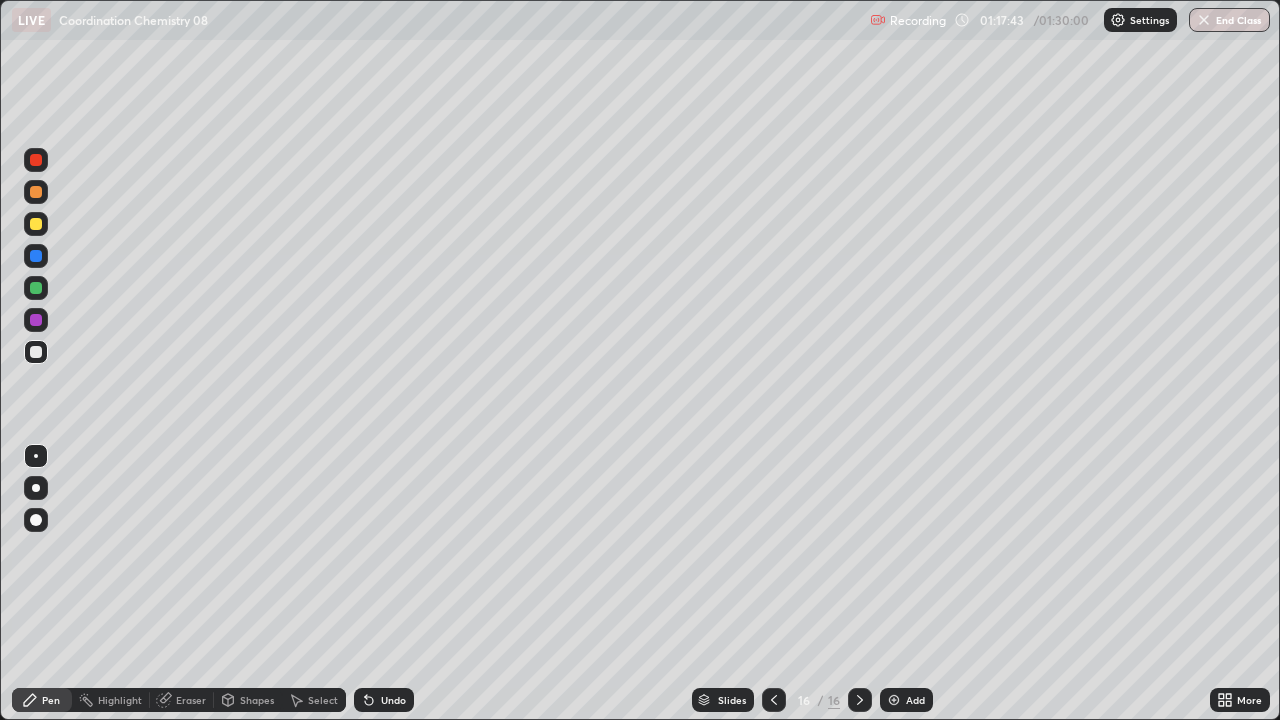 click at bounding box center (36, 224) 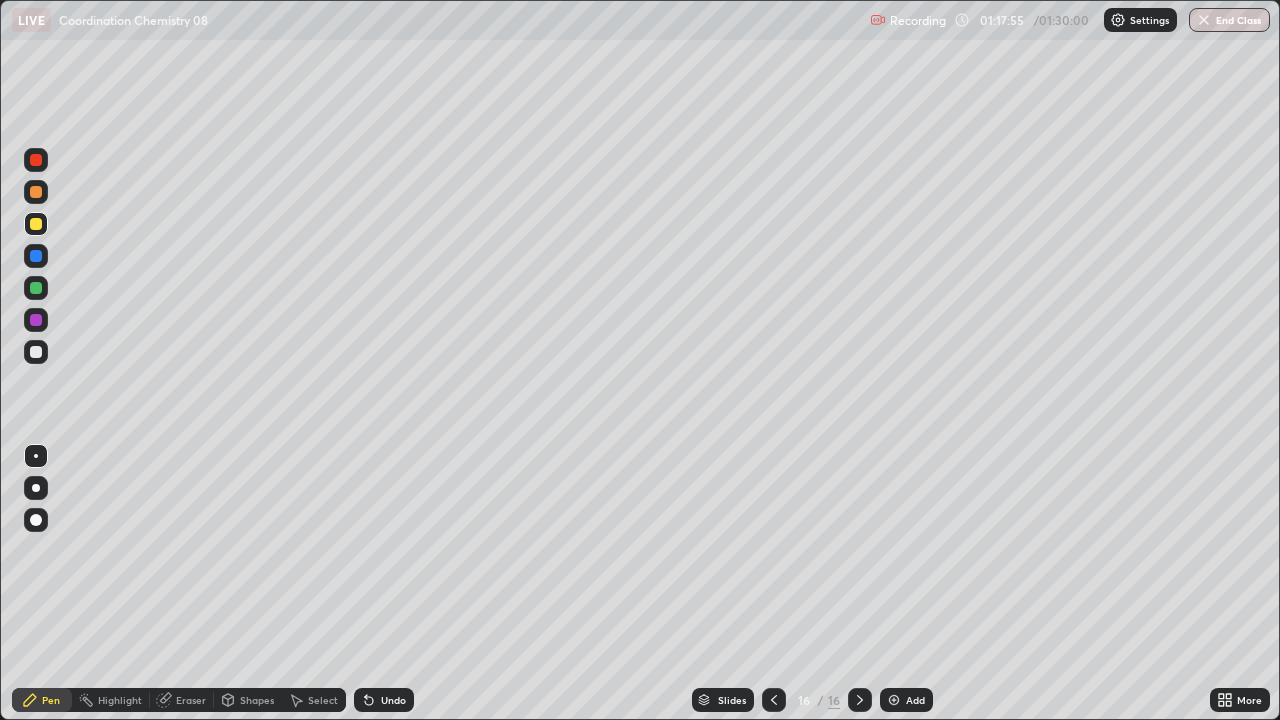 click at bounding box center (36, 320) 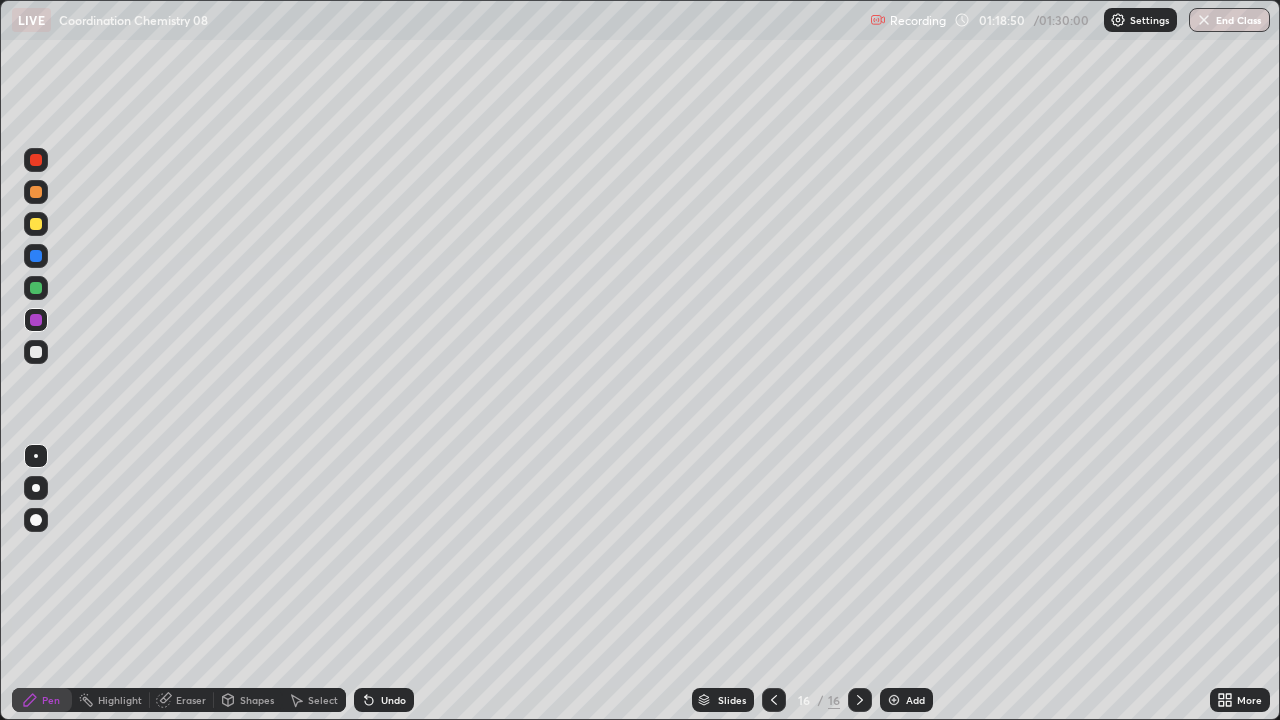 click at bounding box center [36, 288] 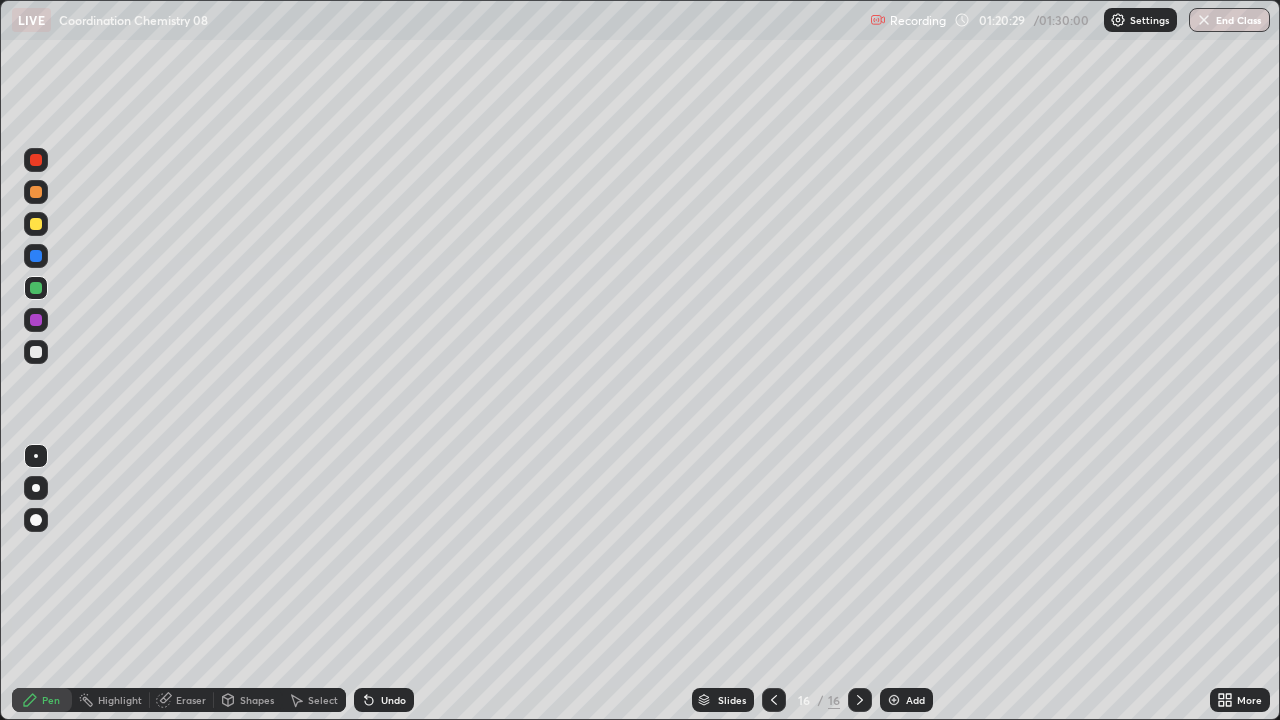 click at bounding box center (894, 700) 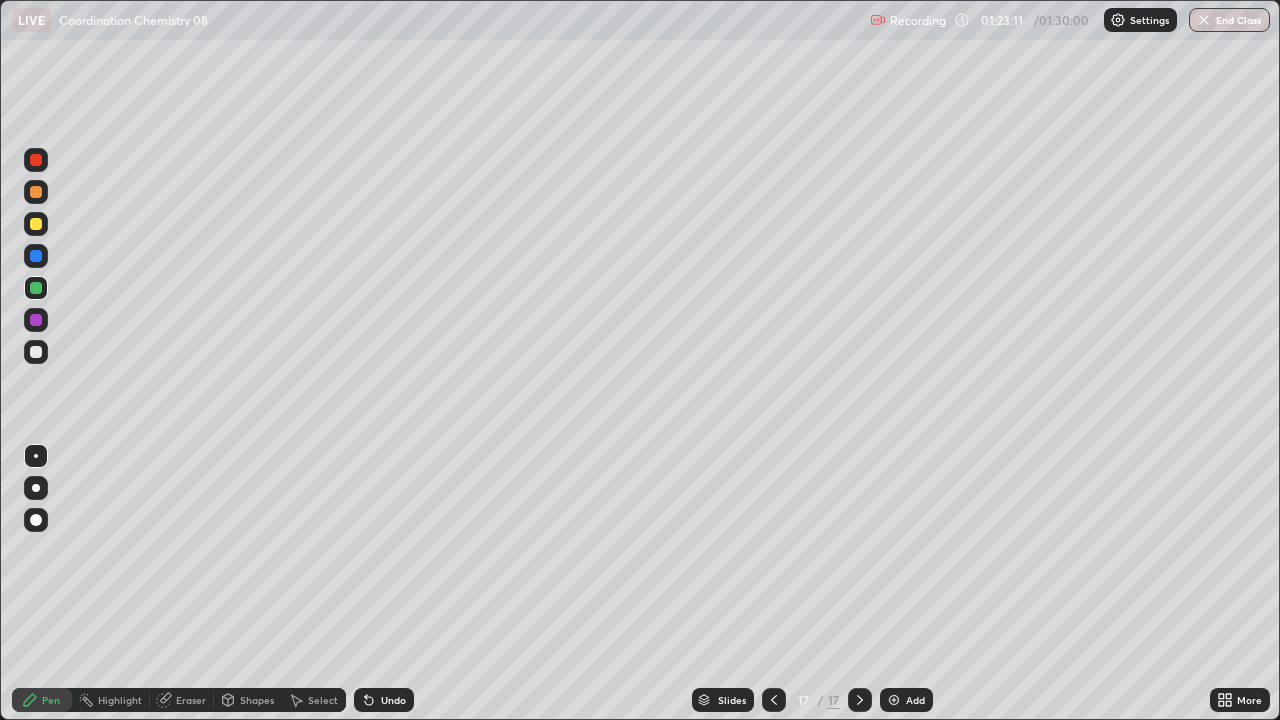 click on "Add" at bounding box center [906, 700] 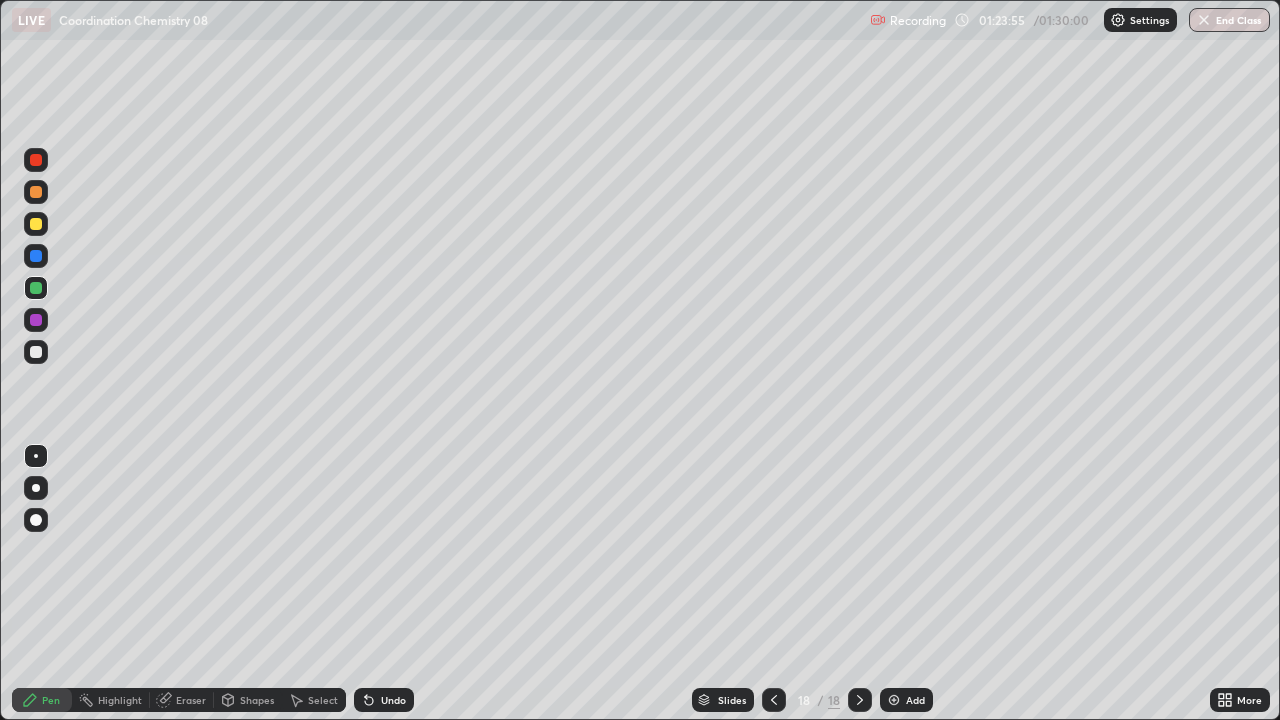 click at bounding box center (36, 352) 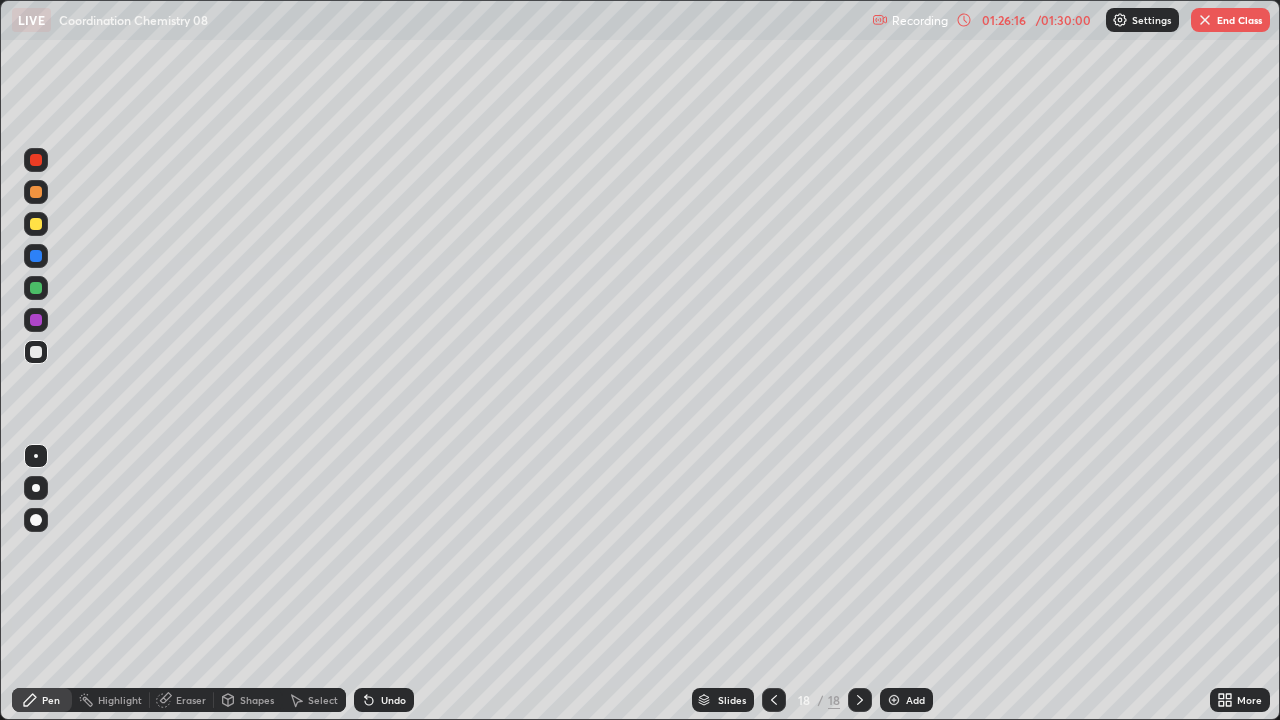 click at bounding box center (1205, 20) 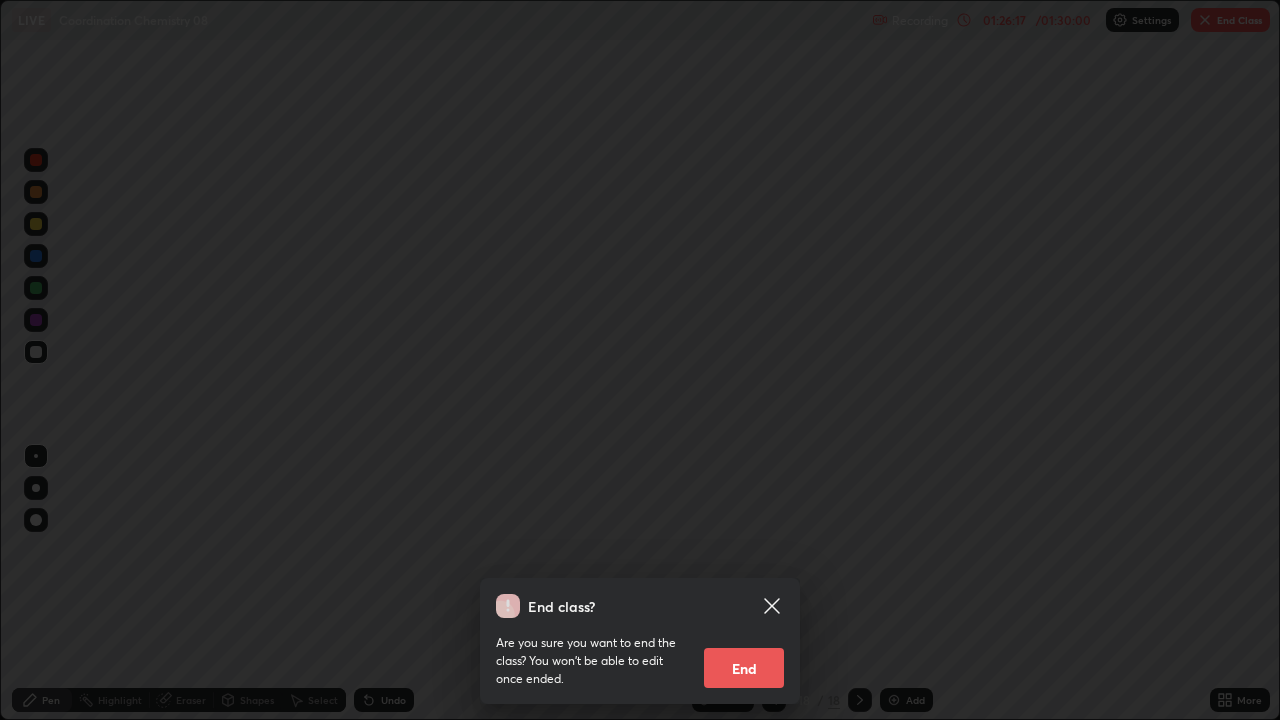 click on "End" at bounding box center [744, 668] 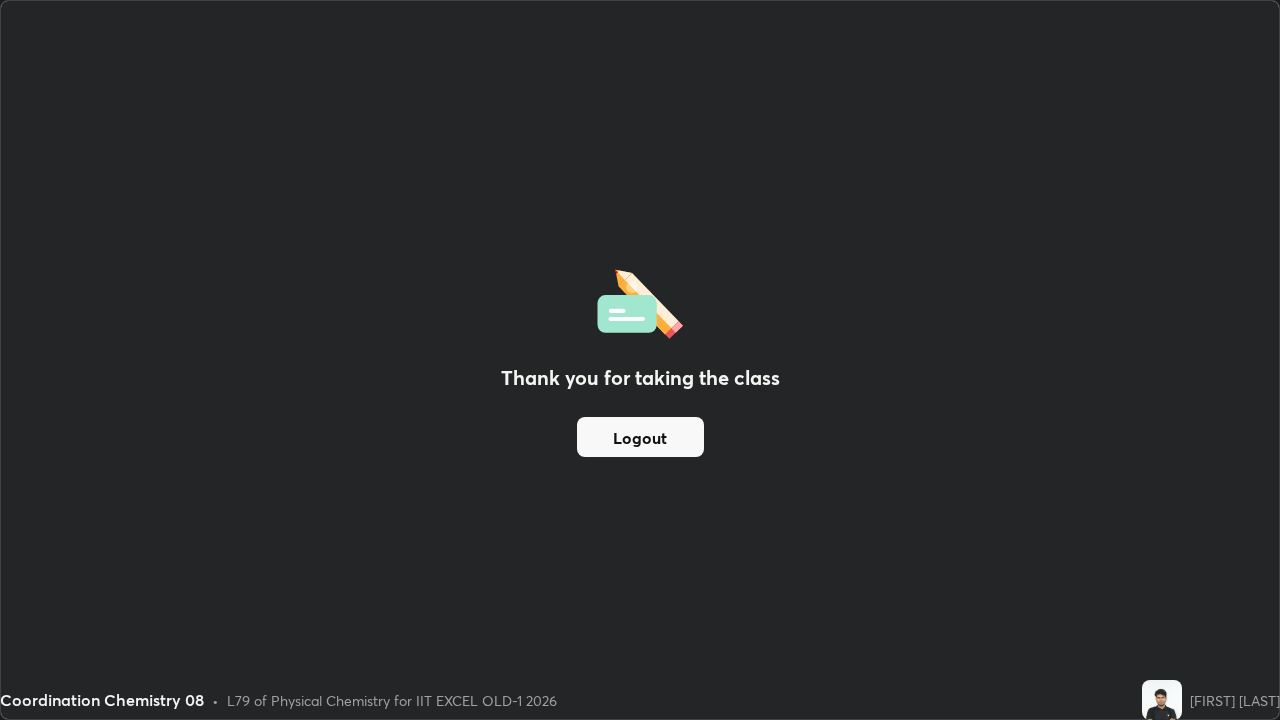click on "Logout" at bounding box center [640, 437] 